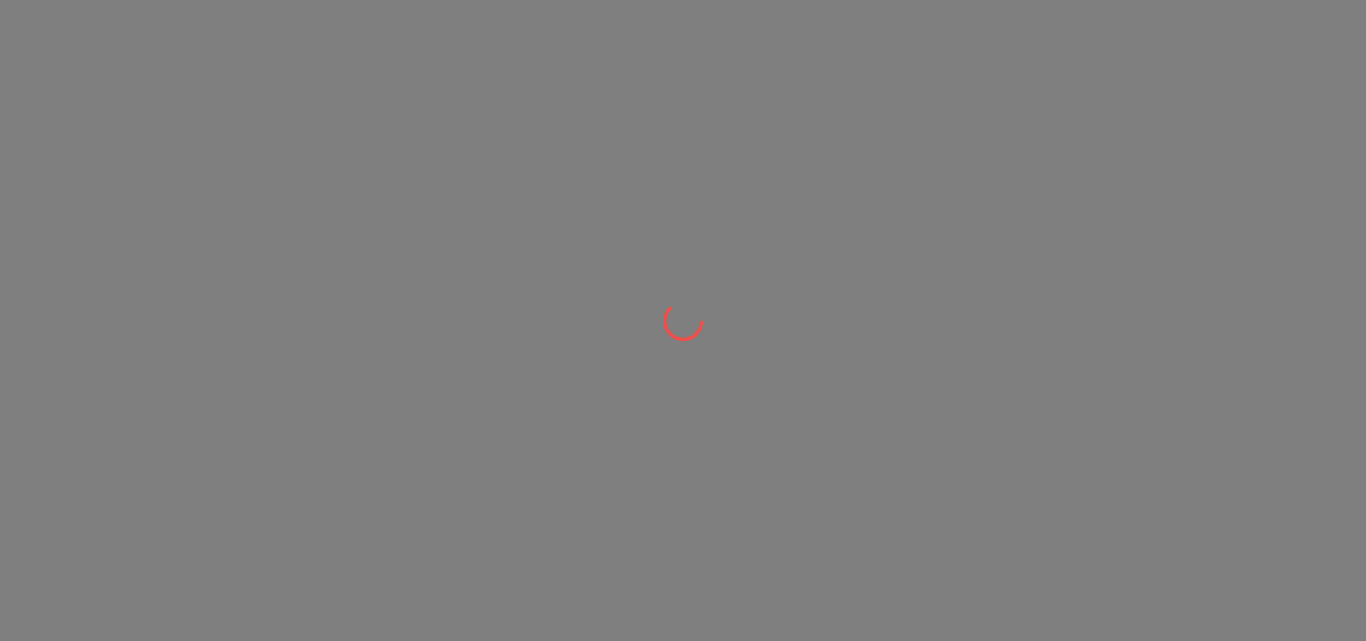 scroll, scrollTop: 0, scrollLeft: 0, axis: both 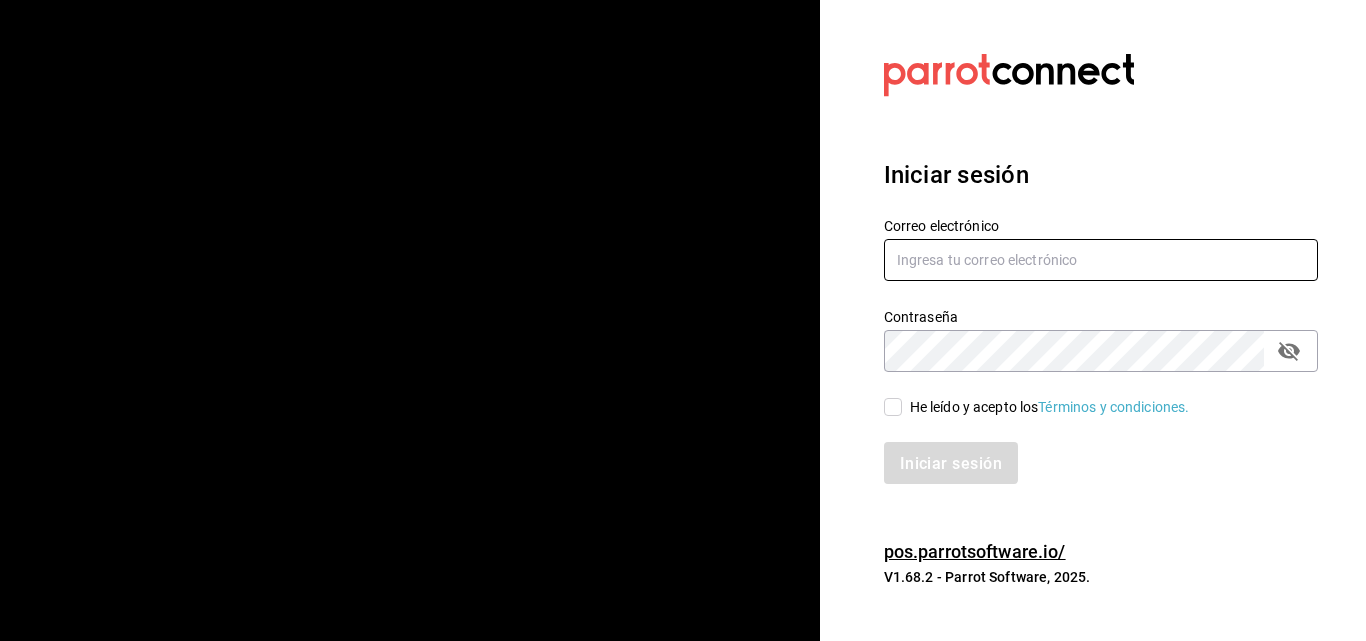 click at bounding box center (1101, 260) 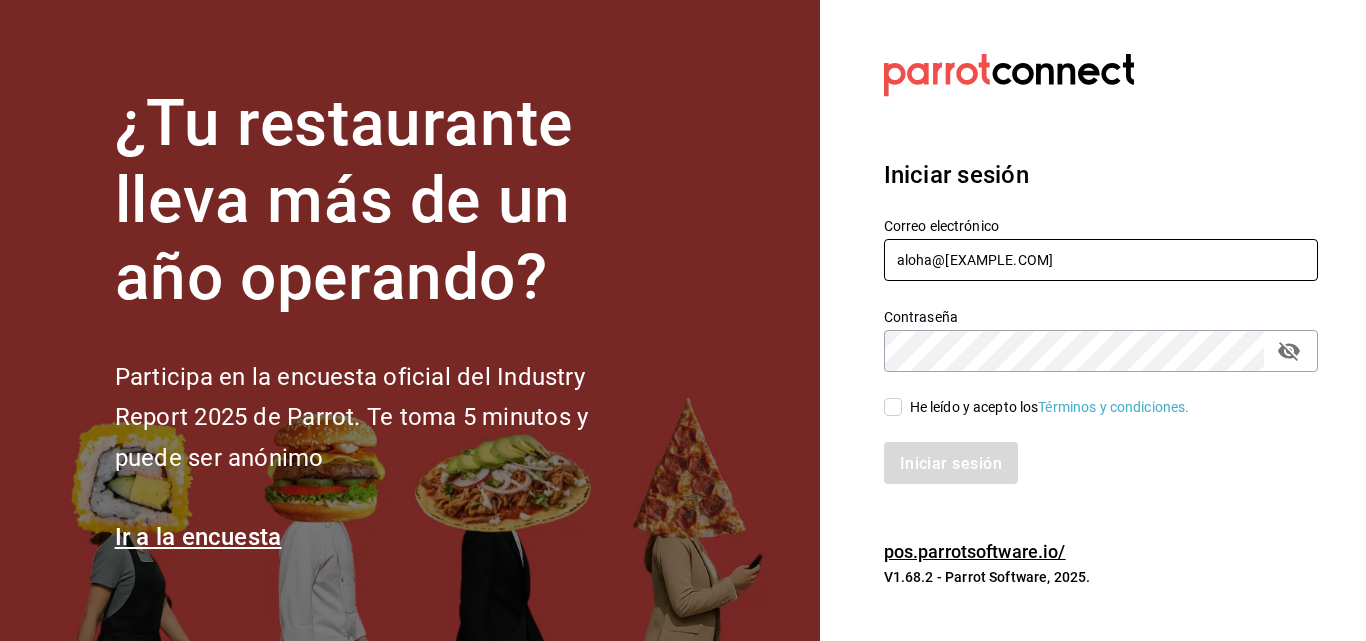 type on "aloha@grupohunan.com" 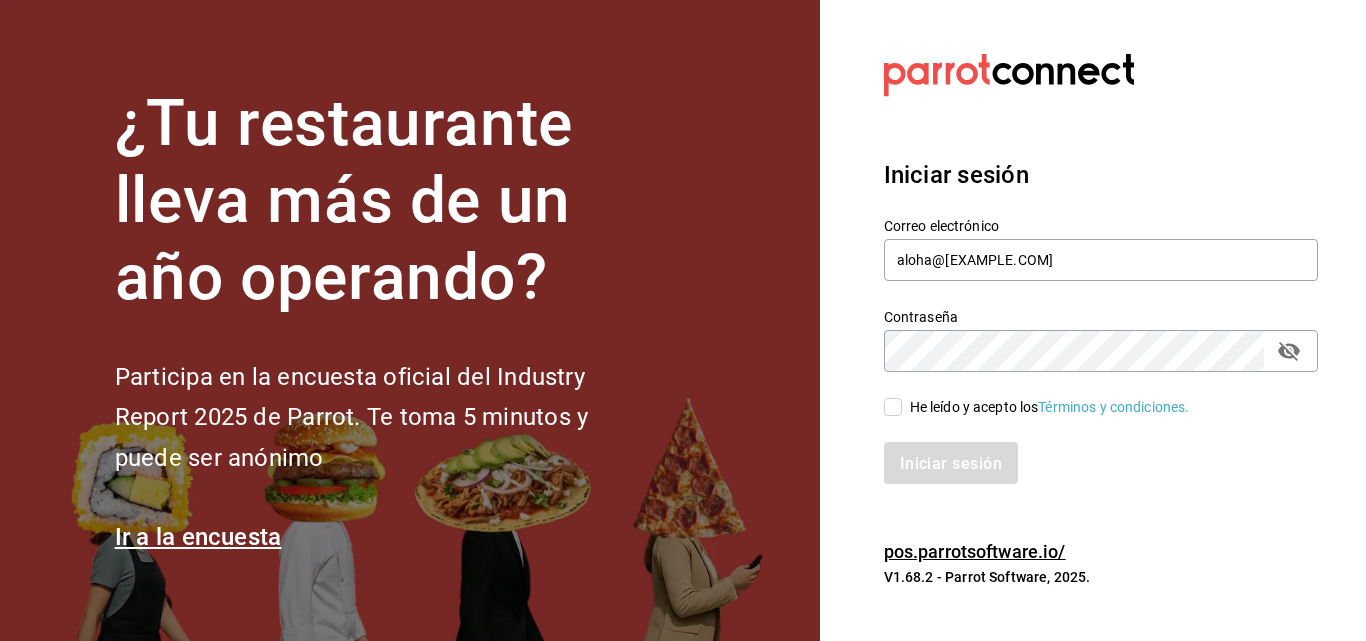 click on "He leído y acepto los" at bounding box center [974, 407] 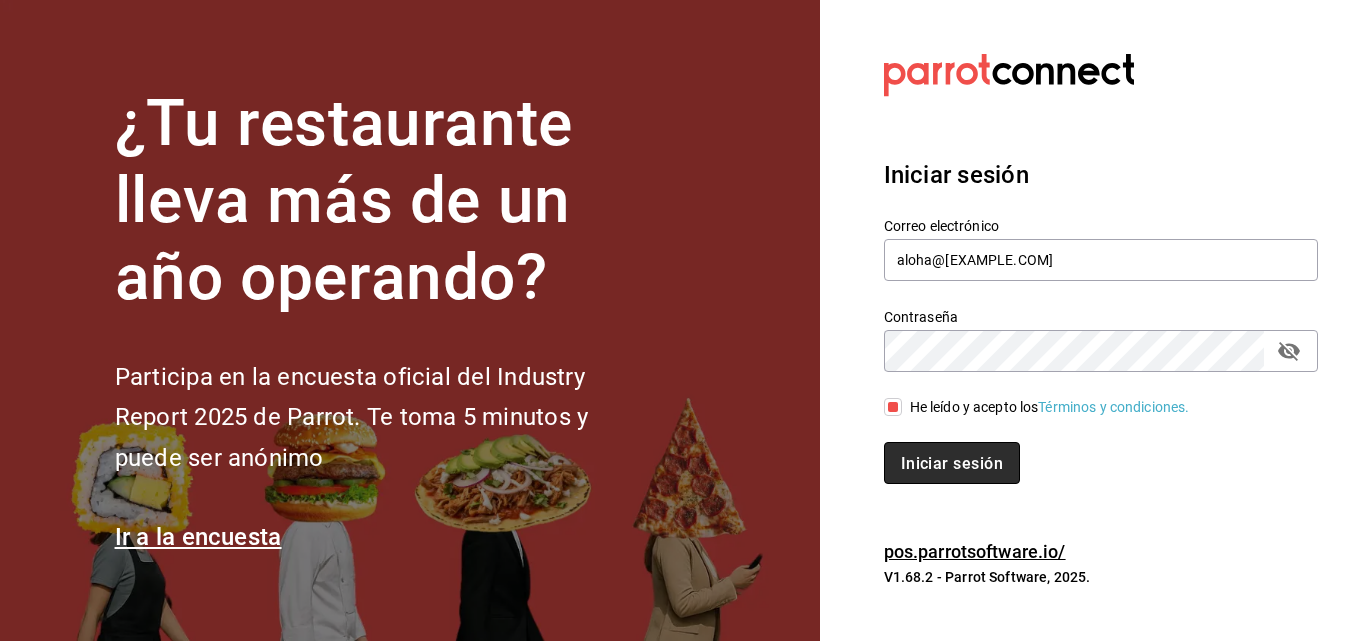 click on "Iniciar sesión" at bounding box center (952, 463) 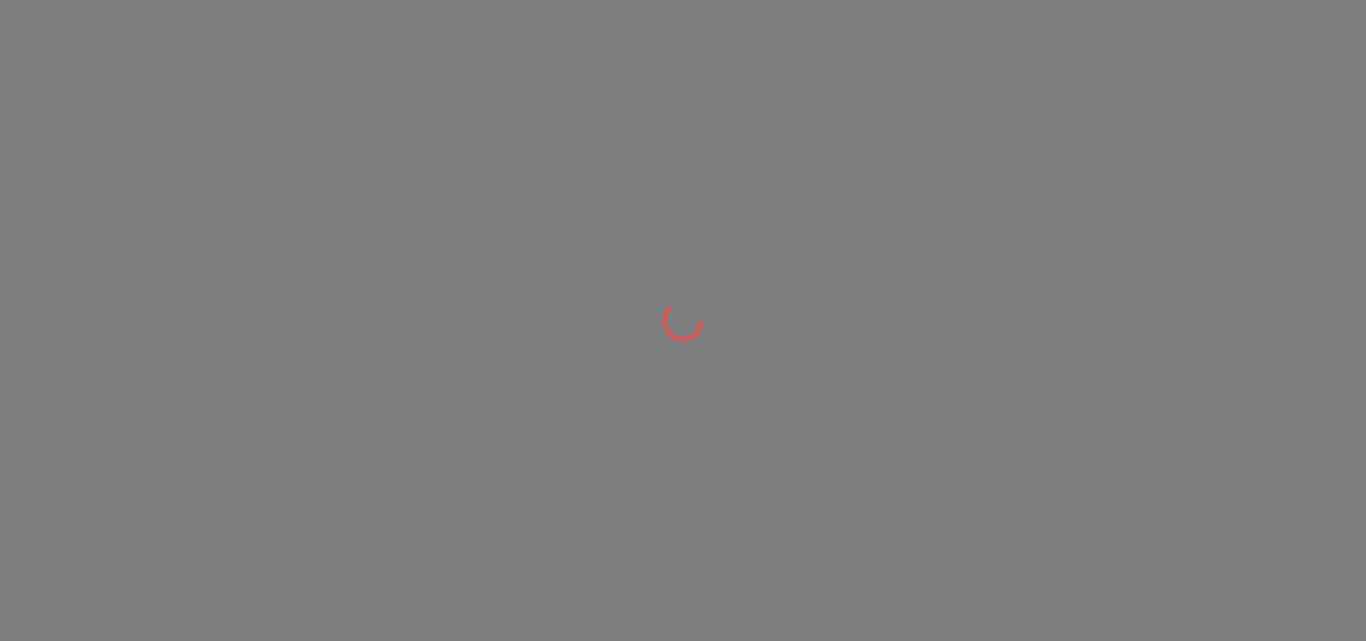 scroll, scrollTop: 0, scrollLeft: 0, axis: both 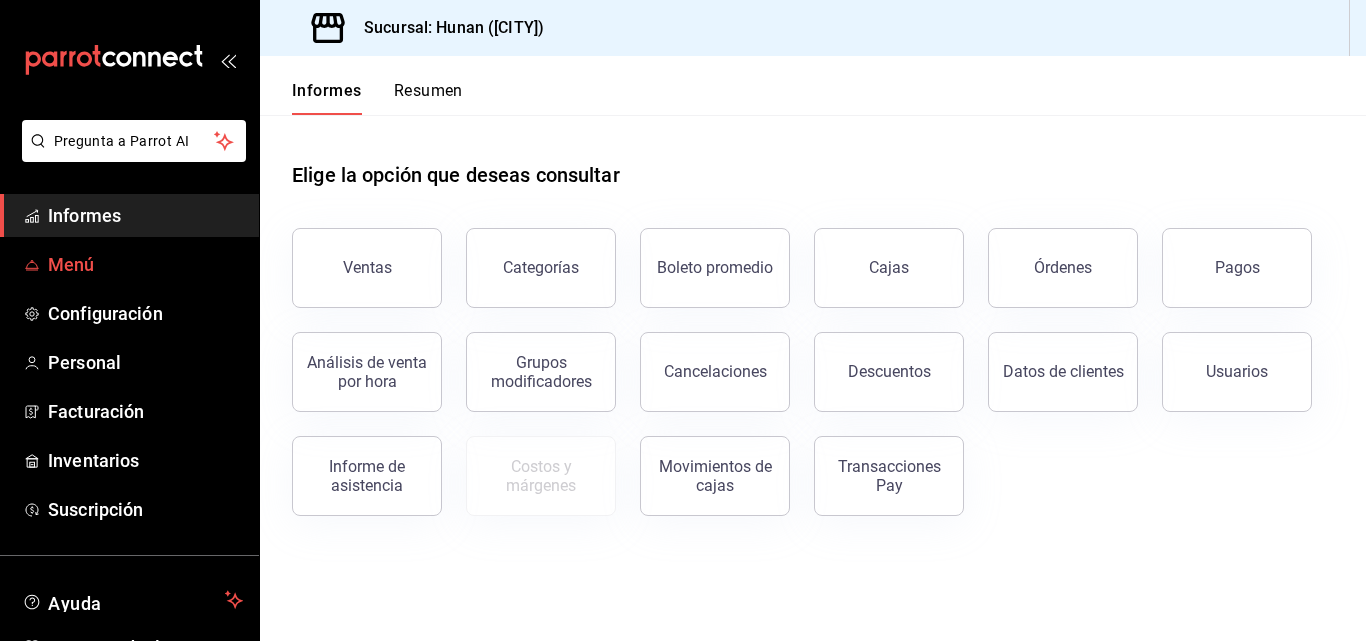 click on "Menú" at bounding box center (145, 264) 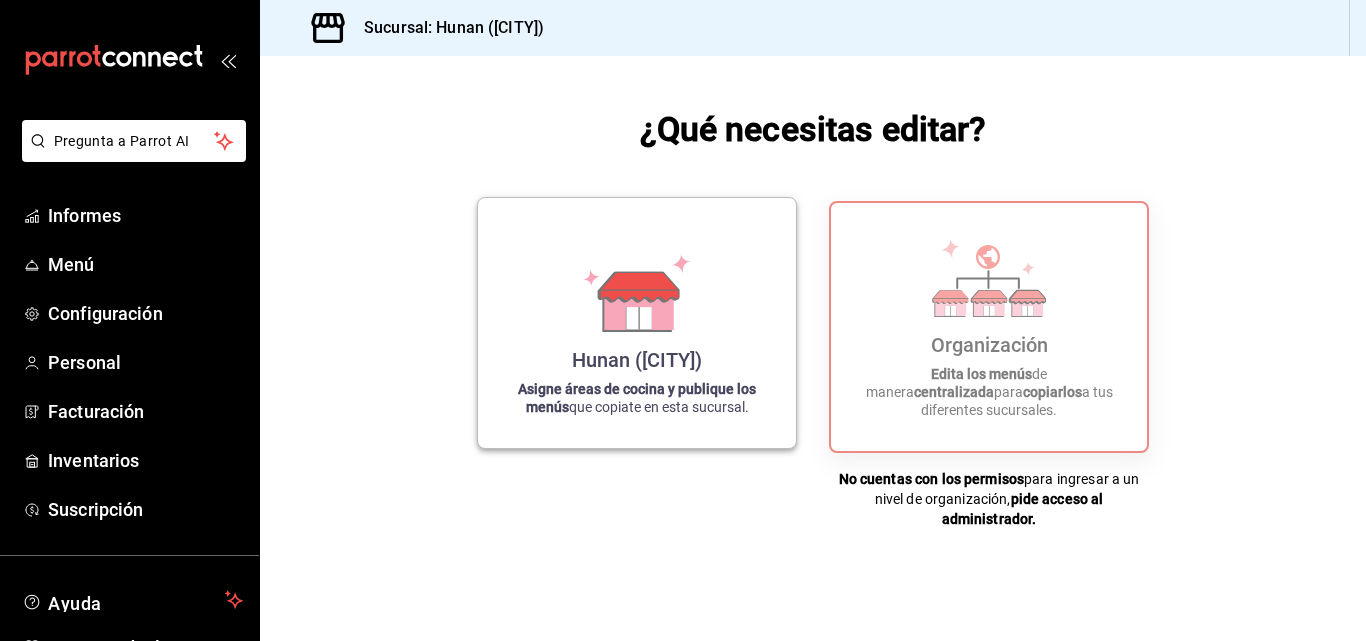 click on "Hunan ([CITY])" at bounding box center (637, 360) 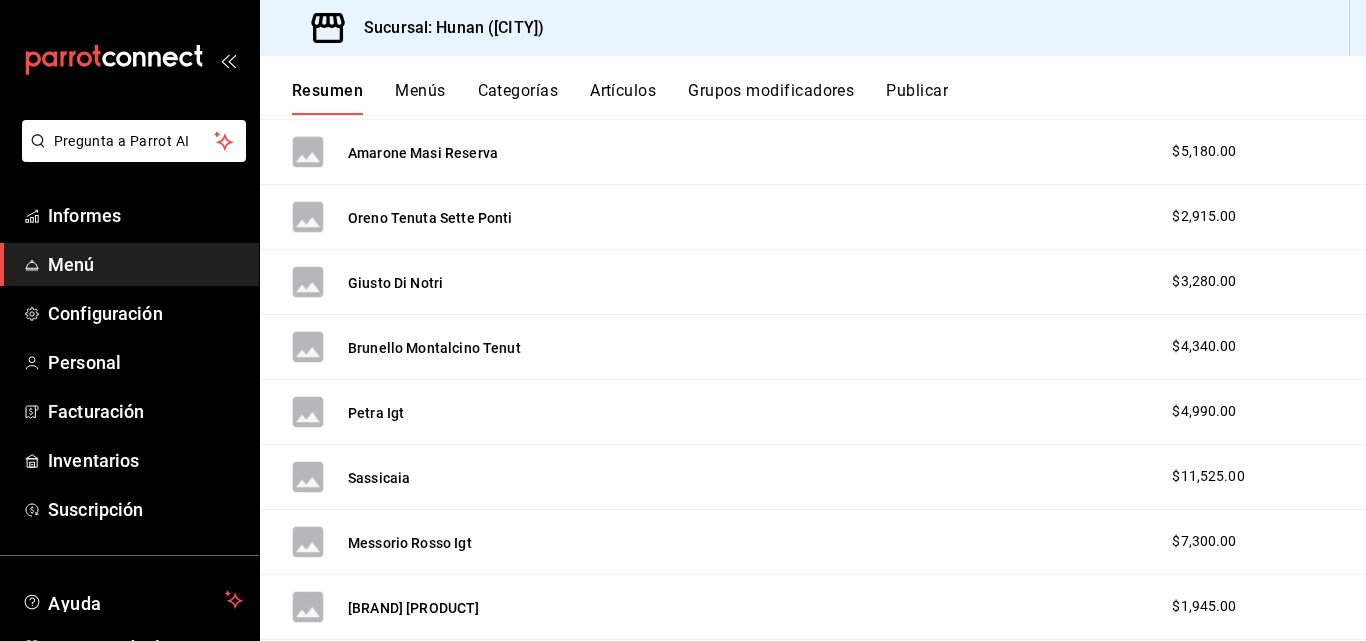 scroll, scrollTop: 0, scrollLeft: 0, axis: both 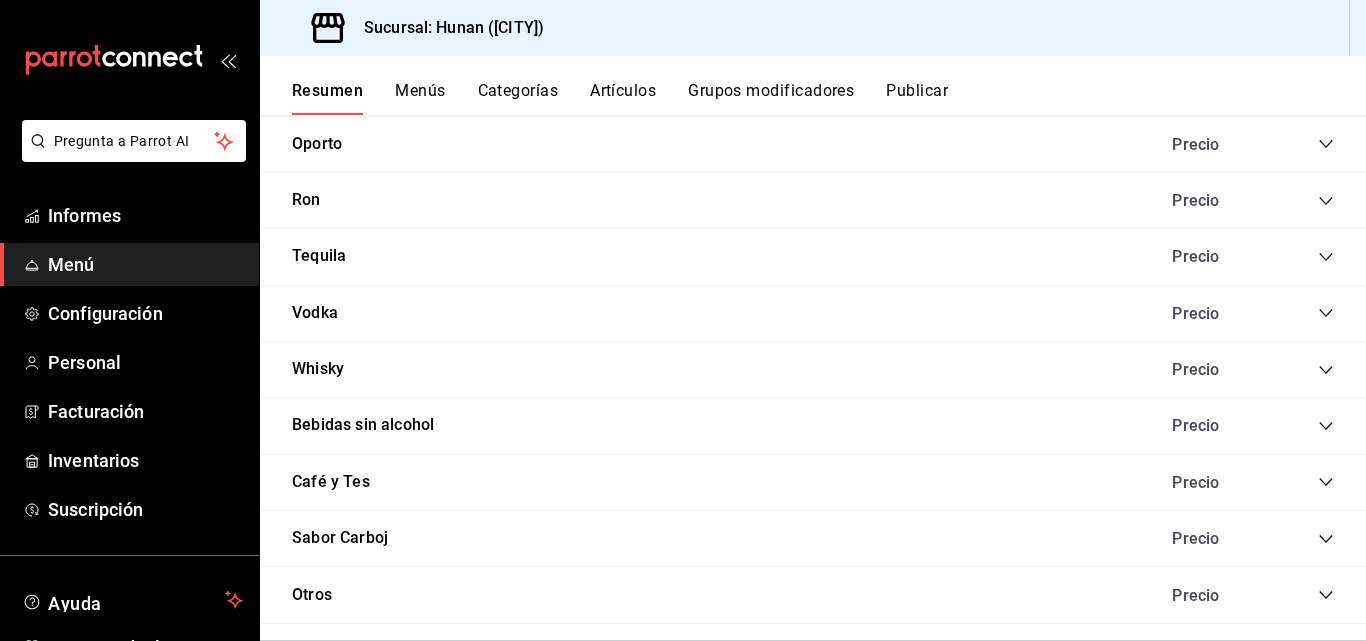 click on "Vodka Precio" at bounding box center [813, 314] 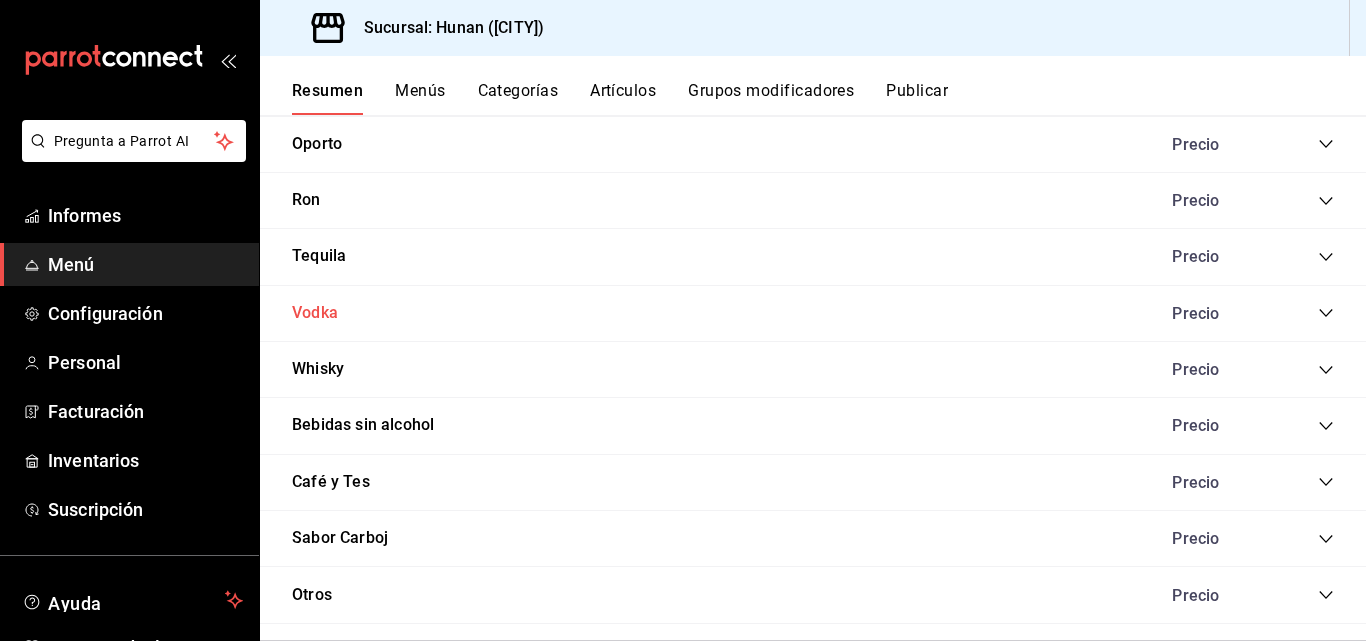 click on "Vodka" at bounding box center [315, 312] 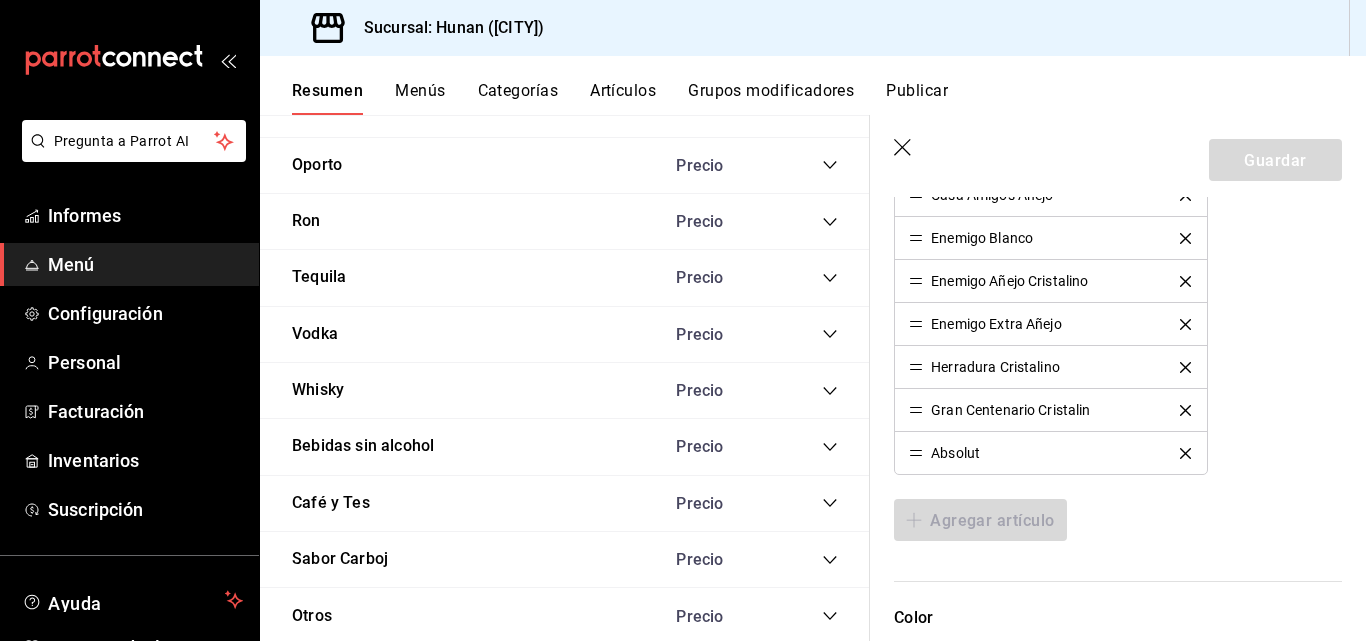 scroll, scrollTop: 2266, scrollLeft: 0, axis: vertical 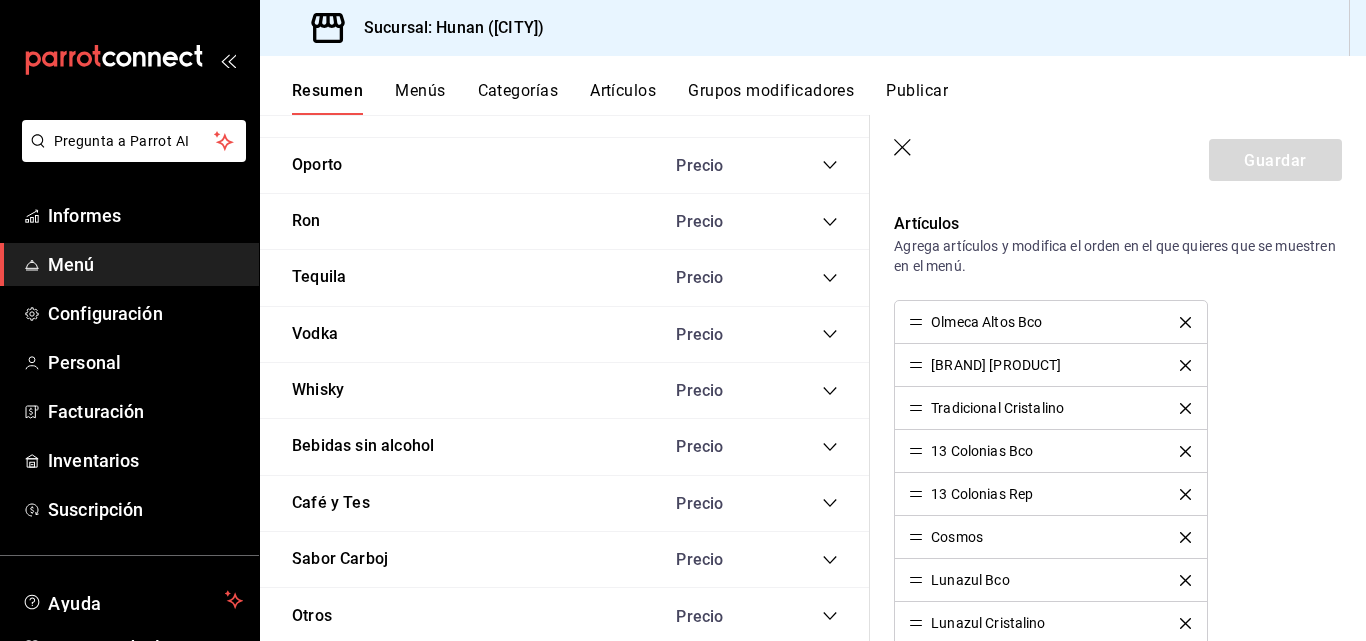 click on "Editar categoría Para editar todo el menú, dirígete a 'Organización'  y realiza los cambios necesarios. ¿Cómo se va a llamar? Vodka 5  /30 ¿Cómo se va a llamar? Elige tu menú Tu categoría se va a incluir en los menús elegidos Bebidas Vinos Alimentos Área de cocina Elige en qué áreas de cocina se va a preparar esta categoría Barra [UUID] Artículos Agrega artículos y modifica el orden en el que quieres que se muestren en el menú. Olmeca Altos Bco Altos Olmecas Reposado Tradicional Cristalino 13 Colonias Bco 13 Colonias Rep Cosmos Lunazul Bco Lunazul Cristalino El Águila Cristalino Loco Tequila BC Tequila Cósmico Casa Dragones Añejo Garrafas Cardenal Rojo Tequila Avión 44 Espolón Cristal Ramón Plata Platino Loco Ambar Avión Cristalino Clase Azul Plata Clase Azul Reposado Clase Azul Añejo Volcán De Mi Tierra Xa Herradura Selección Suprema Gran Centenario Cristalino Centinela Eterno Cristali Ramonáanejo Cristal Plati Ramonárepos Cristal Plati Mayenta 15" at bounding box center [1118, 1075] 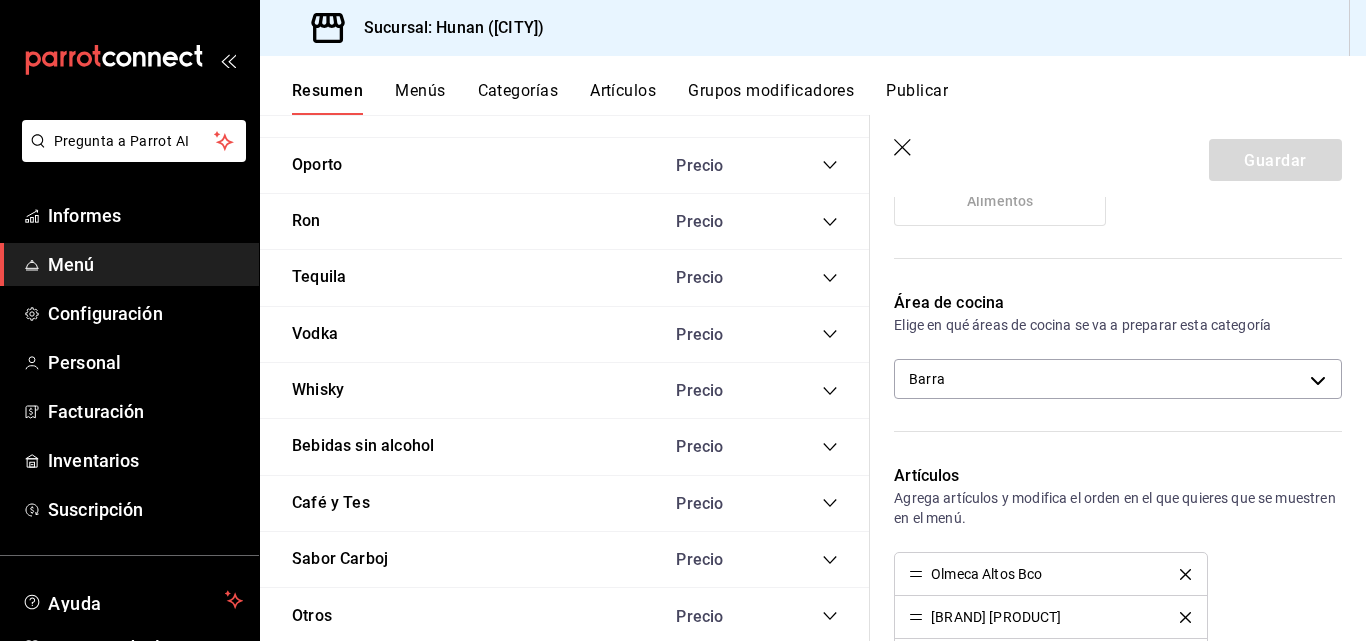 scroll, scrollTop: 418, scrollLeft: 0, axis: vertical 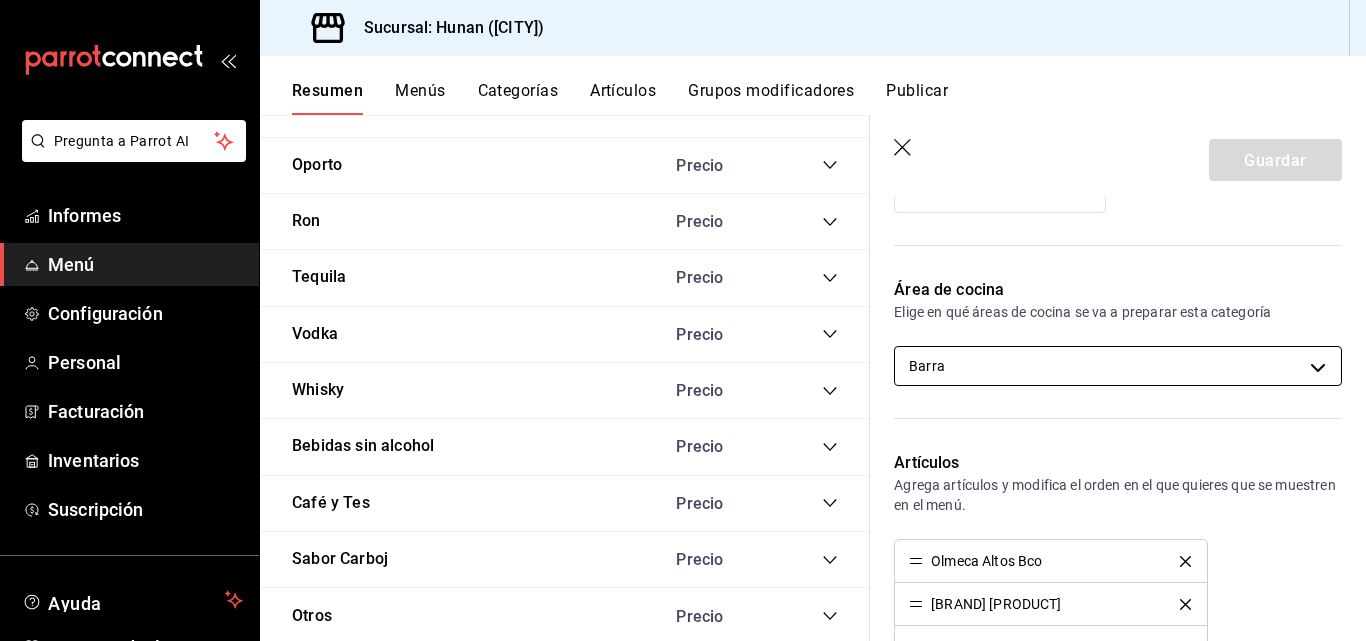 click on "Pregunta a Parrot AI Informes   Menú   Configuración   Personal   Facturación   Inventarios   Suscripción   Ayuda Recomendar loro   [FIRST] [LAST]   Sugerir nueva función   Sucursal: Hunan ([CITY]) Resumen Menús Categorías Artículos Grupos modificadores Publicar Sucursal Si activas 'Editar artículo por menú', podrás  personalizar  los menús de esta sucursal.  Para cambios generales, ve a “Organización”. ​ ​ Hunan - [CITY] Bebidas LD 00:00  -  23:59 Aguardiente Precio Amarone Masi Reserva $[PRICE] Oreno Tenuta Sette Ponti $[PRICE] Giusto Di Notri $[PRICE] Brunello Montalcino Tenut $[PRICE] Petra Igt $[PRICE] Sassicaia $[PRICE] Messorio Rosso Igt $[PRICE] Pío César Nebbiolo $[PRICE] Marqués Antinori Chianti $[PRICE] Clavesana Olo Barolo $[PRICE] Bocelli 1831 Chianti $[PRICE] Anís Precio Bocelli Sangiovese $[PRICE] Gaja Promis $[PRICE] Sasyr Rocca Macie $[PRICE] Banfi Rosso Moltacino $[PRICE] Itinerario Prima Clase Monte $[PRICE] Ricossa Barolo 750 ml $[PRICE]" at bounding box center [683, 320] 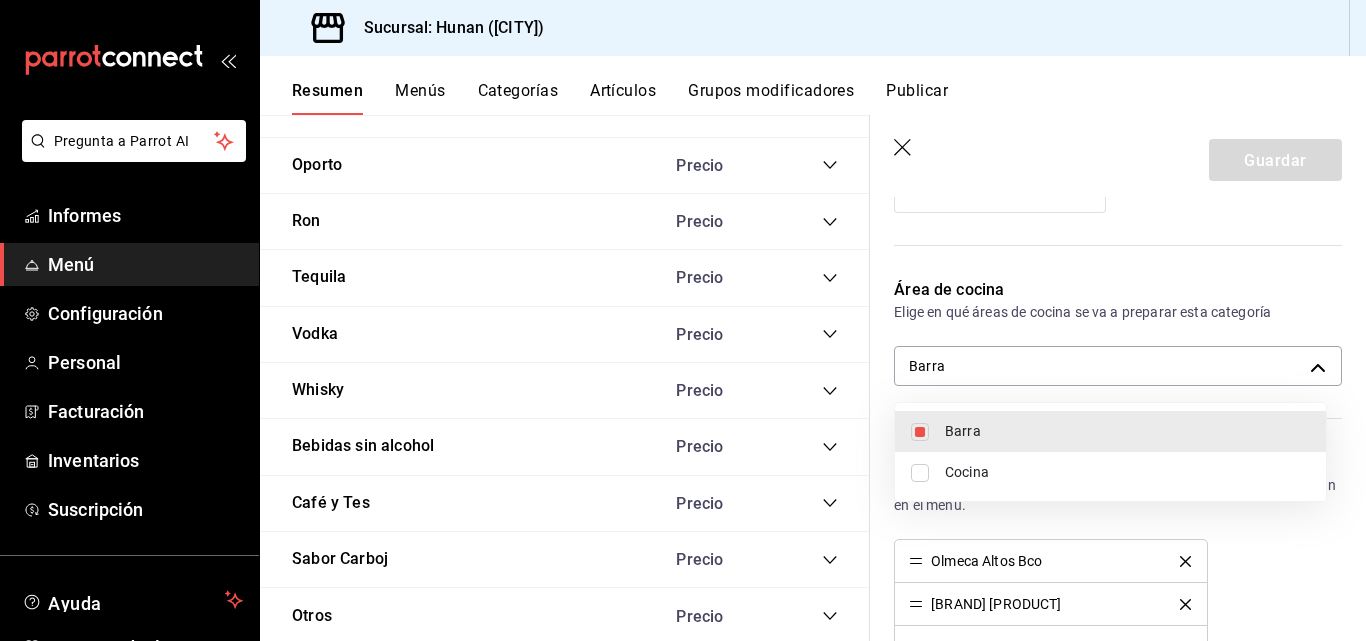 click on "Cocina" at bounding box center (1127, 472) 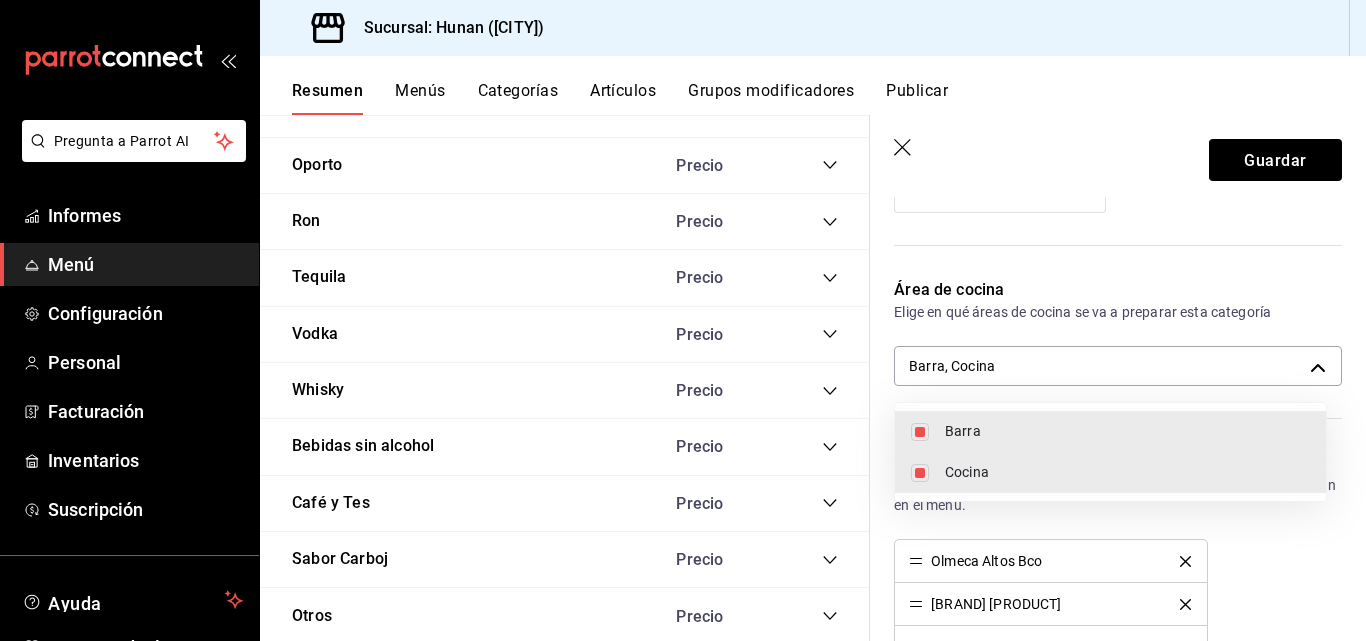 click on "Barra" at bounding box center (1127, 431) 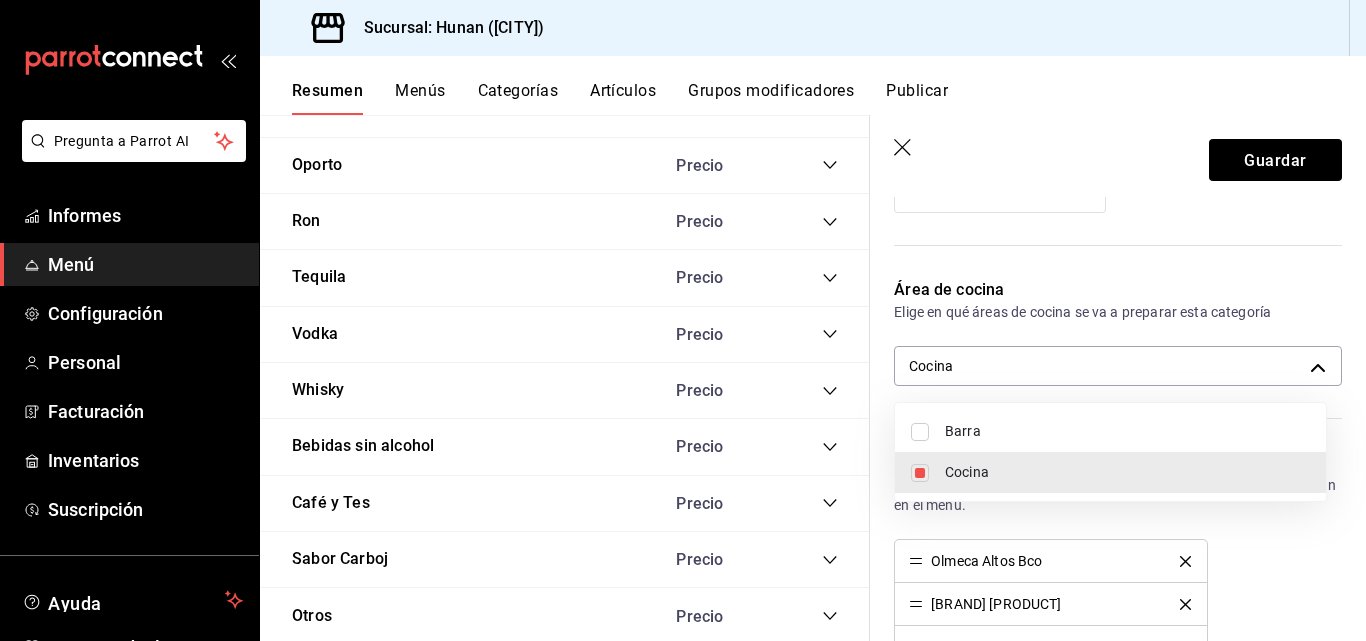 drag, startPoint x: 1365, startPoint y: 256, endPoint x: 1350, endPoint y: 269, distance: 19.849434 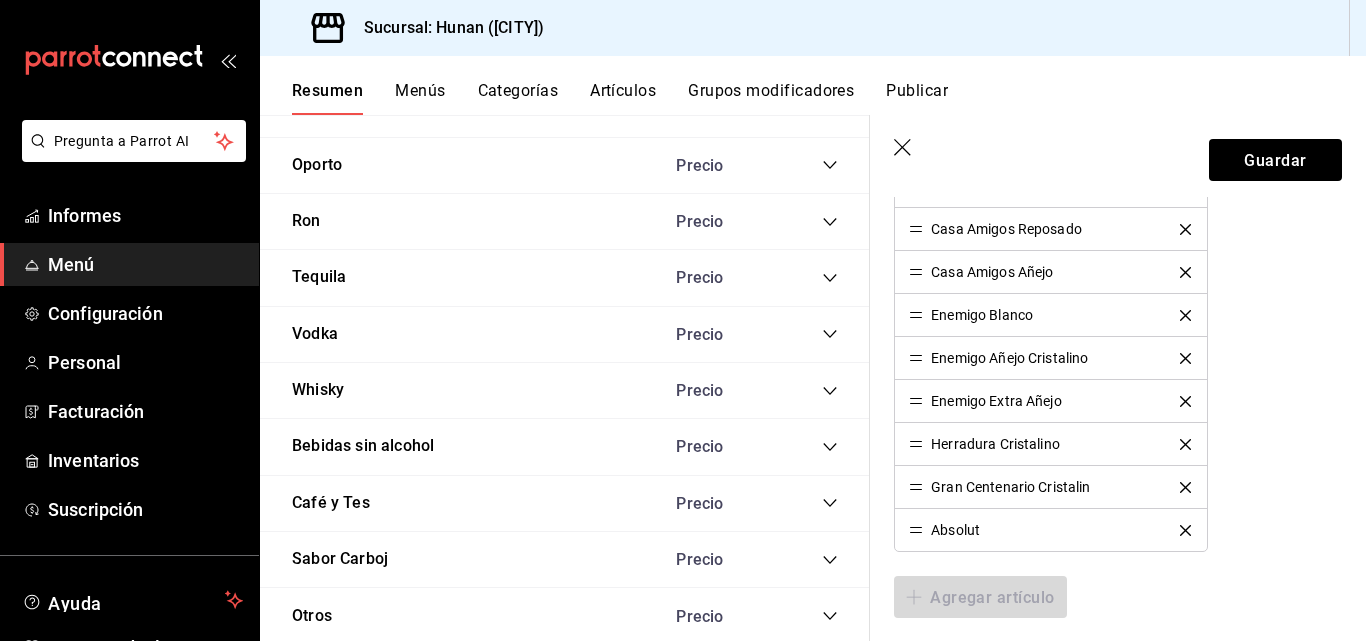 scroll, scrollTop: 2143, scrollLeft: 0, axis: vertical 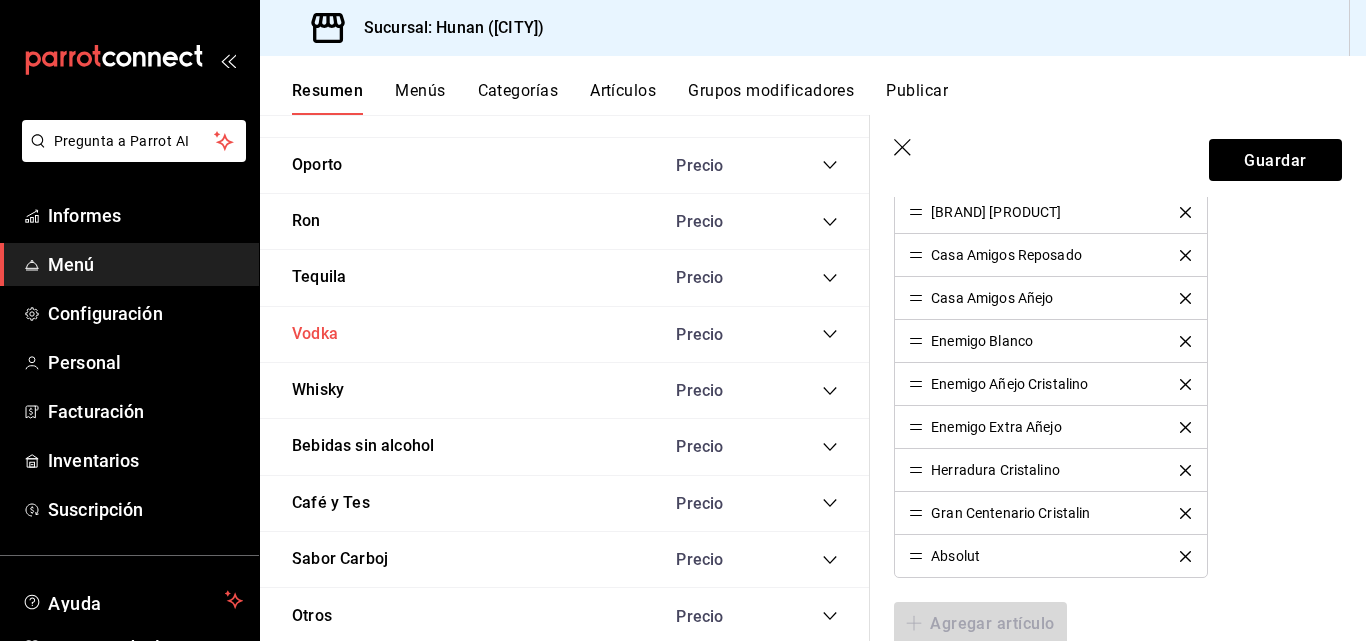 click on "Vodka" at bounding box center [315, 333] 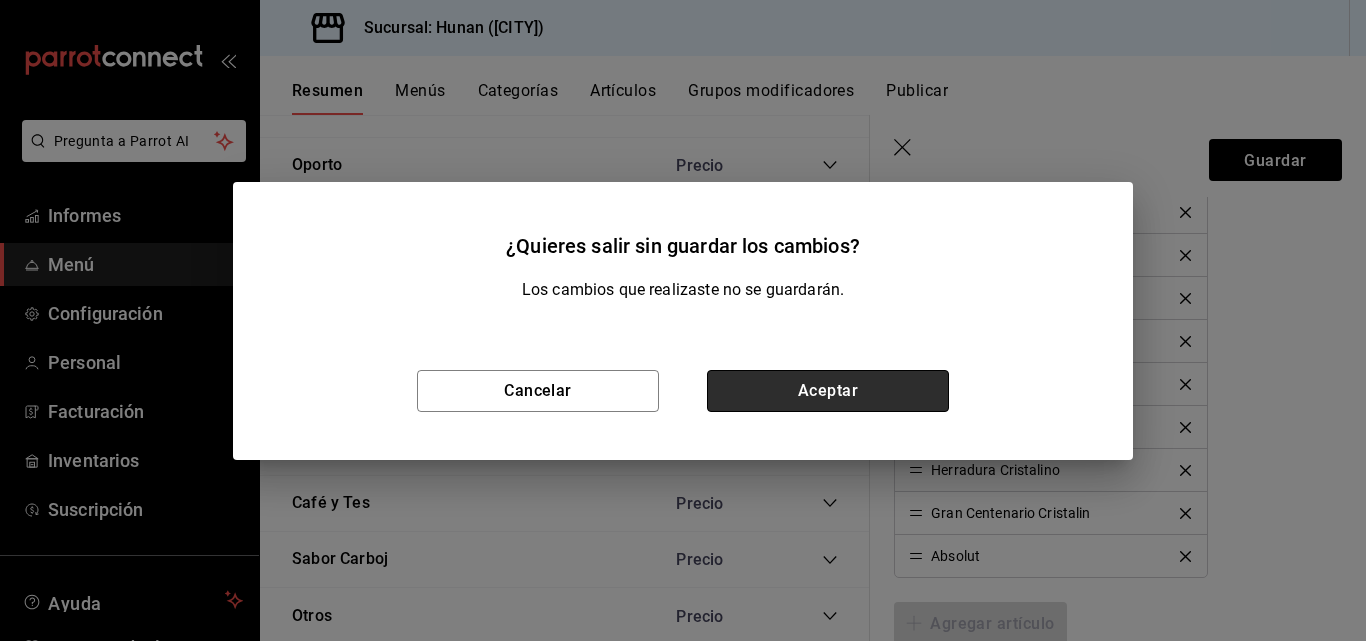 click on "Aceptar" at bounding box center [828, 391] 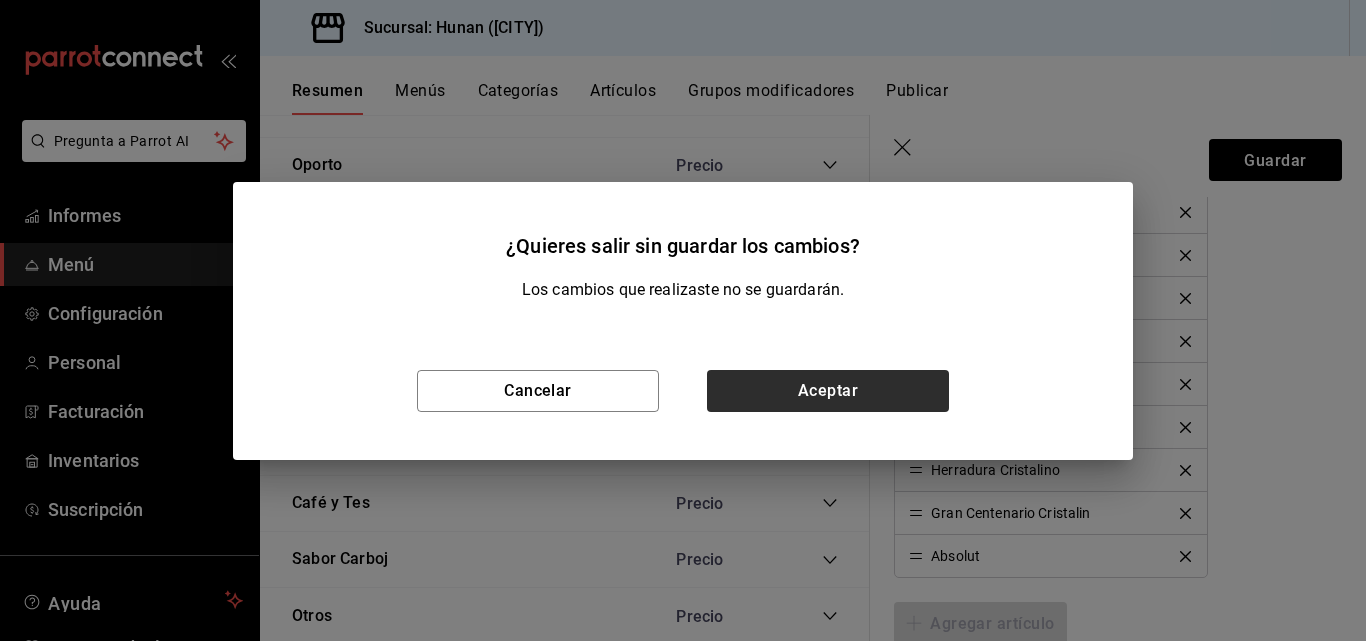 type on "61259d6c-3cc4-4f44-b22e-06561a422c8c" 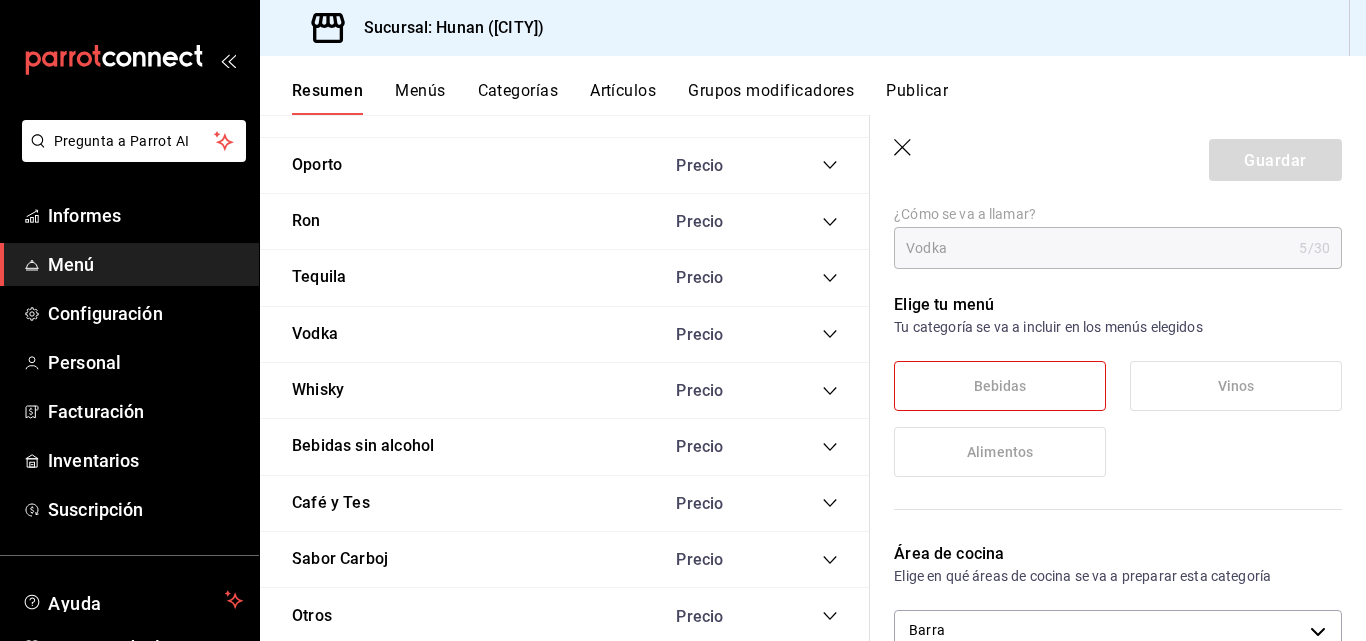 scroll, scrollTop: 148, scrollLeft: 0, axis: vertical 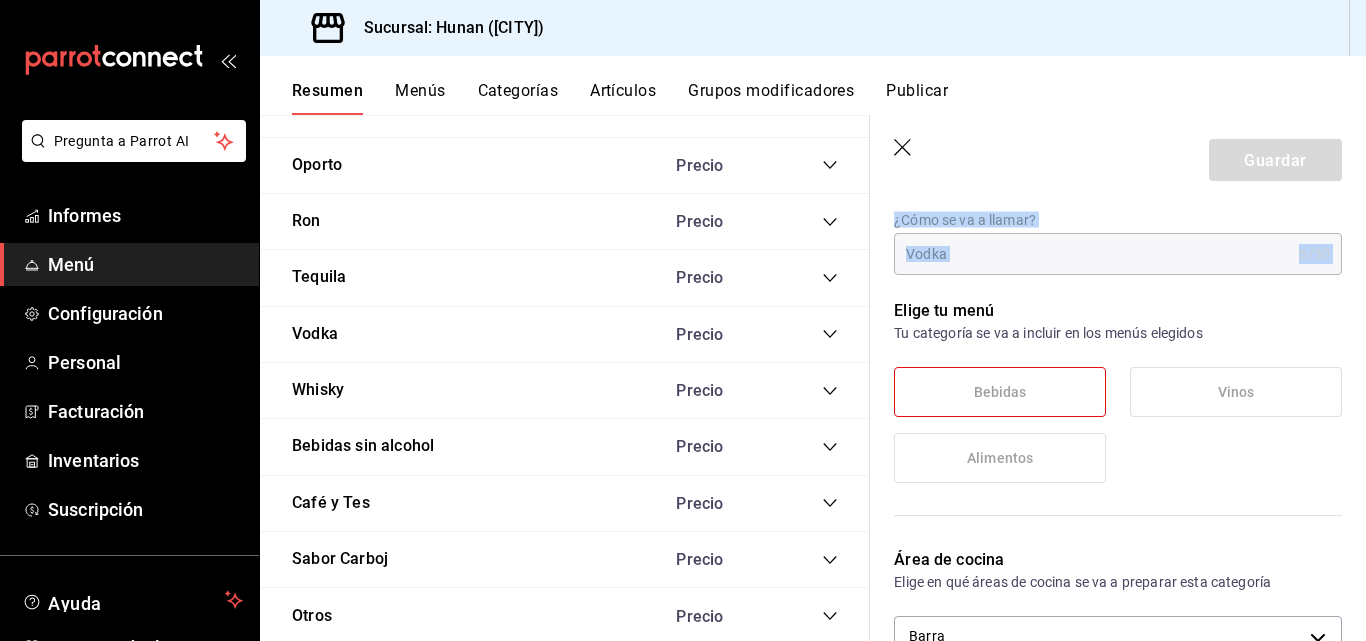 drag, startPoint x: 1315, startPoint y: 177, endPoint x: 1365, endPoint y: 196, distance: 53.488316 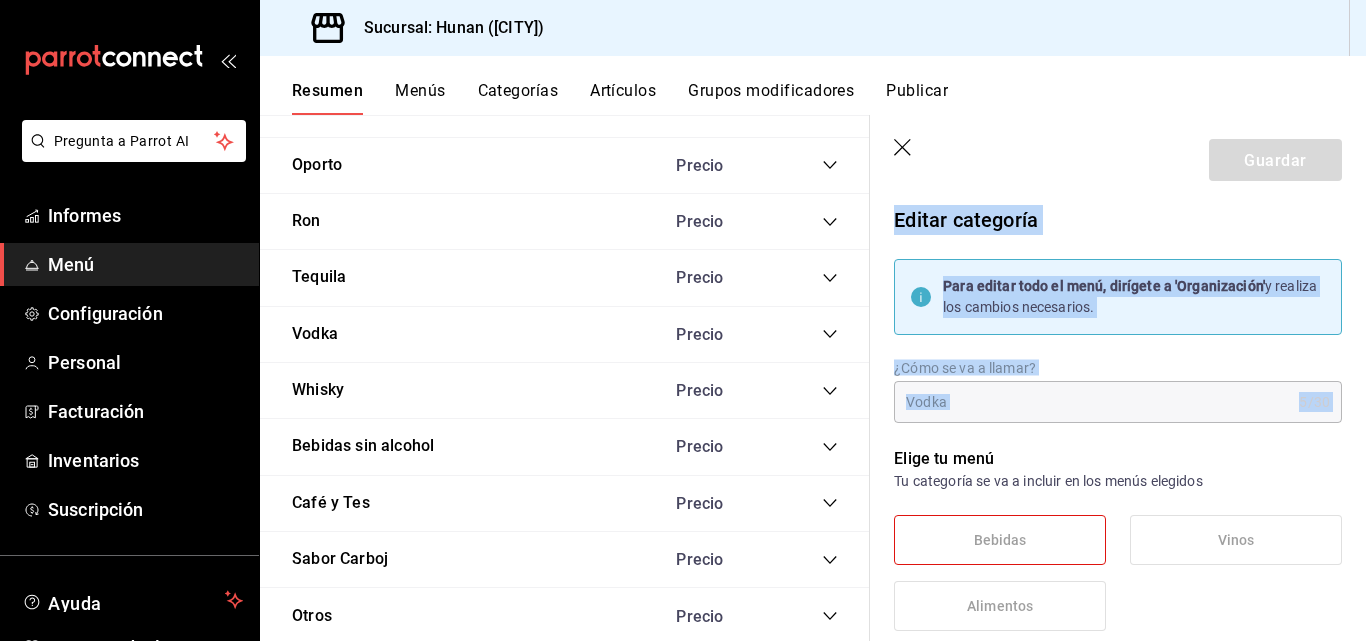click on "Artículos" at bounding box center (623, 90) 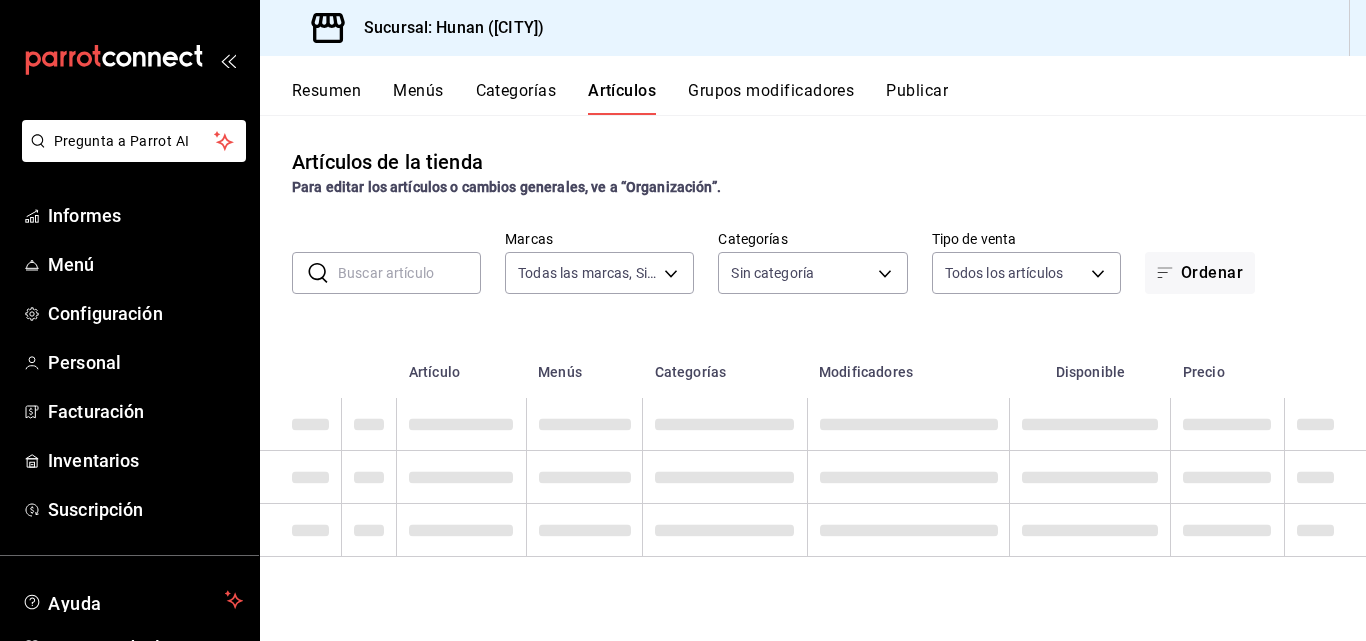 type on "221d1ac3-5f89-4b0a-8357-f175ebc5620f" 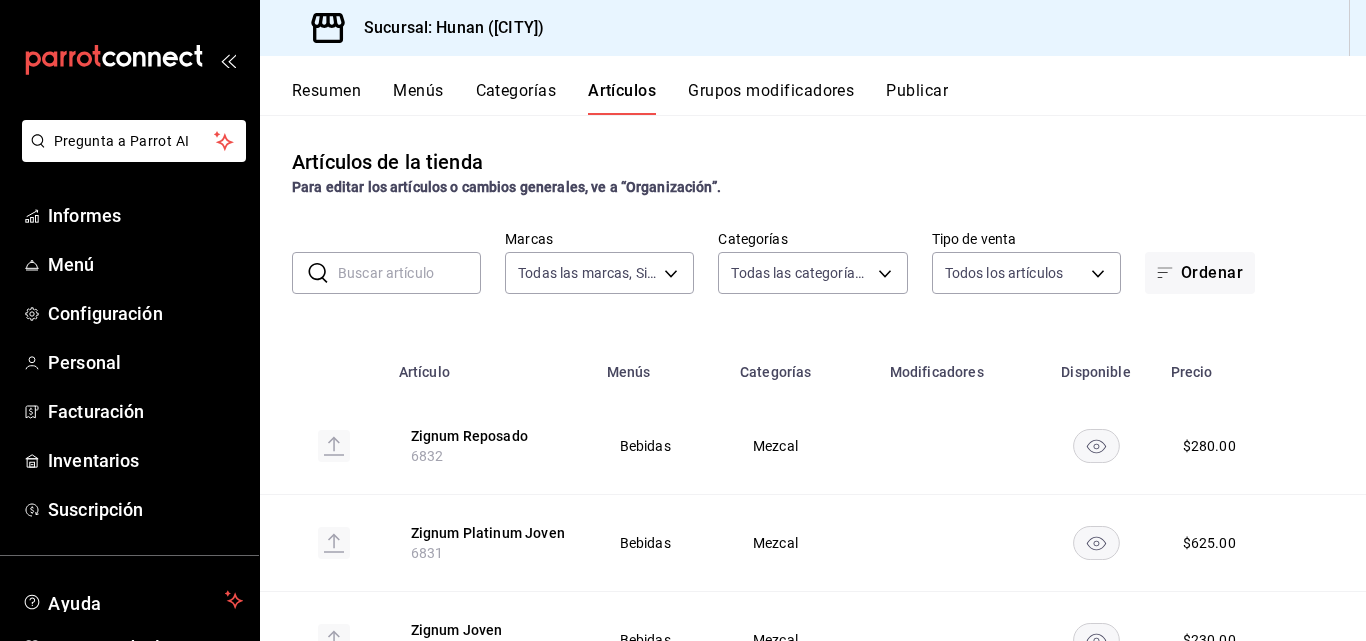 type on "952b2619-b519-44d3-9734-324e1edee954,510d9ef6-4390-4af9-b75a-0b3fdb2abe20,97f29652-7801-4ab8-b346-c38a4d7163b1,9ac0487c-b952-44f2-81e2-3751bc24dd13,2aab9266-13cd-41d1-bc6e-0d1731393c96,90528f13-28d9-44cb-a2ef-cfc96b38b3ac,745531bd-4654-413d-b8bb-cbe669b9a891,ed2c167f-786b-496d-9bbb-634b5b9f073c,deafe4f2-ded1-406c-b28f-8afbe6189c42,da72c679-68af-46ba-aace-4f7e43d137ec,85d42525-3309-4fba-9d07-a3e1d5f9c76a,79d35707-3a14-4bb2-966d-a08c1e5771c9,a6bc99fa-f109-49ad-aead-2a052d4e3643,ec08e3df-b425-4bd7-8db8-32e7861de737,45011b90-2c00-4de6-9101-659257d2f63a,8ff6415d-9cab-4732-87f8-ec51898c78da,111e3122-9b3b-4e08-97bd-f800023bda2a,593bd791-7dff-41c0-b5f7-1b1a3da908cc,fb3af466-c255-4d01-a71c-427cb8a927f9,f8ee9aa6-d962-44c7-87b6-28dd4d8bfe01,ad8f287b-1d5f-4f34-adbf-363e17c94018,e25ebdc5-6989-4894-b109-997a12423eaa,845423ec-e046-476a-9ef5-d7d50ee9aef6,f797a778-491b-403f-aac5-85809342b71c,59269cd6-f3a7-4f28-b777-6e19aa124c55,c7856684-6a59-4f33-bdff-5235b6799db0,41f586b9-49b6-42ba-a69a-98747a666769,4e18aa29-8ae0-49d3-b65..." 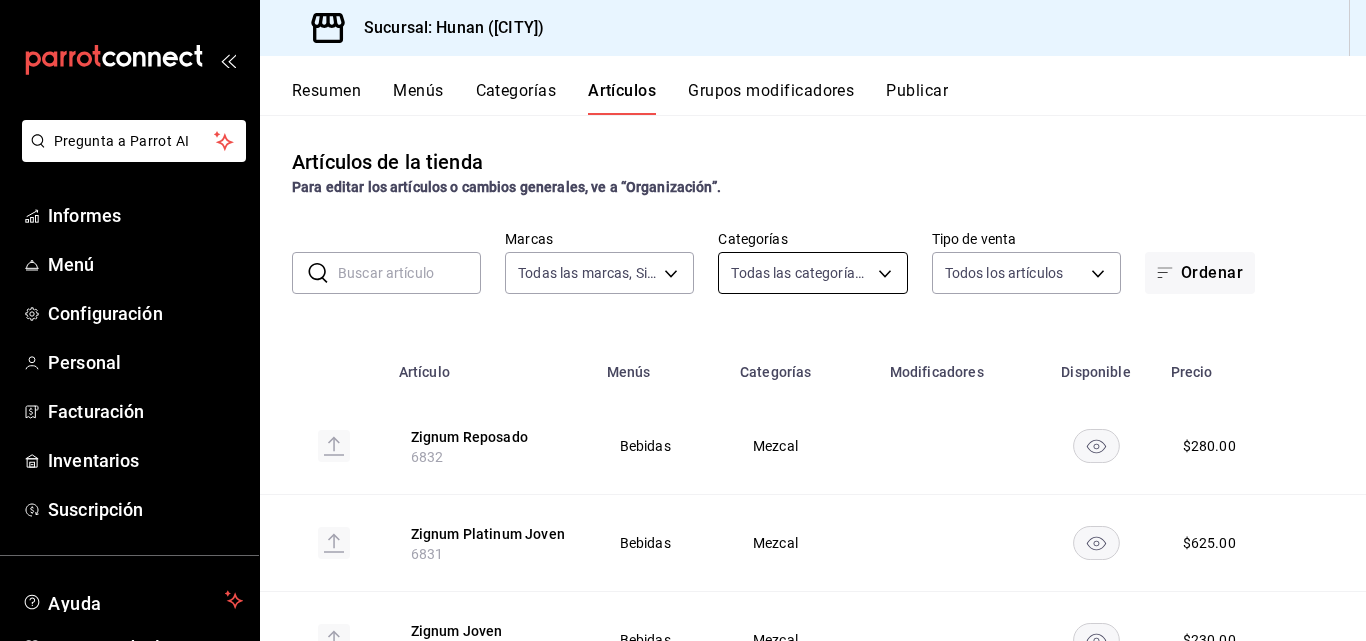 click on "Pregunta a Parrot AI Informes   Menú   Configuración   Personal   Facturación   Inventarios   Suscripción   Ayuda Recomendar loro   [FIRST] [LAST]   Sugerir nueva función   Sucursal: Hunan ([CITY]) Resumen Menús Categorías Artículos Grupos modificadores Publicar Artículos de la tienda Para editar los artículos o cambios generales, ve a “Organización”. ​ ​ Marcas Todas las marcas, Sin marca [UUID] Categorías Todas las categorías, Sin categoría Tipo de venta Todos los artículos ALL Ordenar Artículo Menús Categorías Modificadores Disponible Precio Zignum Reposado [NUMBER] Bebidas Mezcal $  [PRICE] Zignum Platinum Joven [NUMBER] Bebidas Mezcal $  [PRICE] Zignum Joven [NUMBER] Bebidas Mezcal $  [PRICE] Zignum Añejo Cristalino [NUMBER] Bebidas Mezcal $  [PRICE] Zignum Añejo [NUMBER] Bebidas Mezcal $  [PRICE] Zacapa Centenario Xo [NUMBER] Bebidas Tequila $  [PRICE] Zacapa Centenario 23 [NUMBER] Bebidas Tequila $  [PRICE] Zacapa Ambar [NUMBER] Bebidas Tequila $  [PRICE] Zacapa 15 [NUMBER] $" at bounding box center (683, 320) 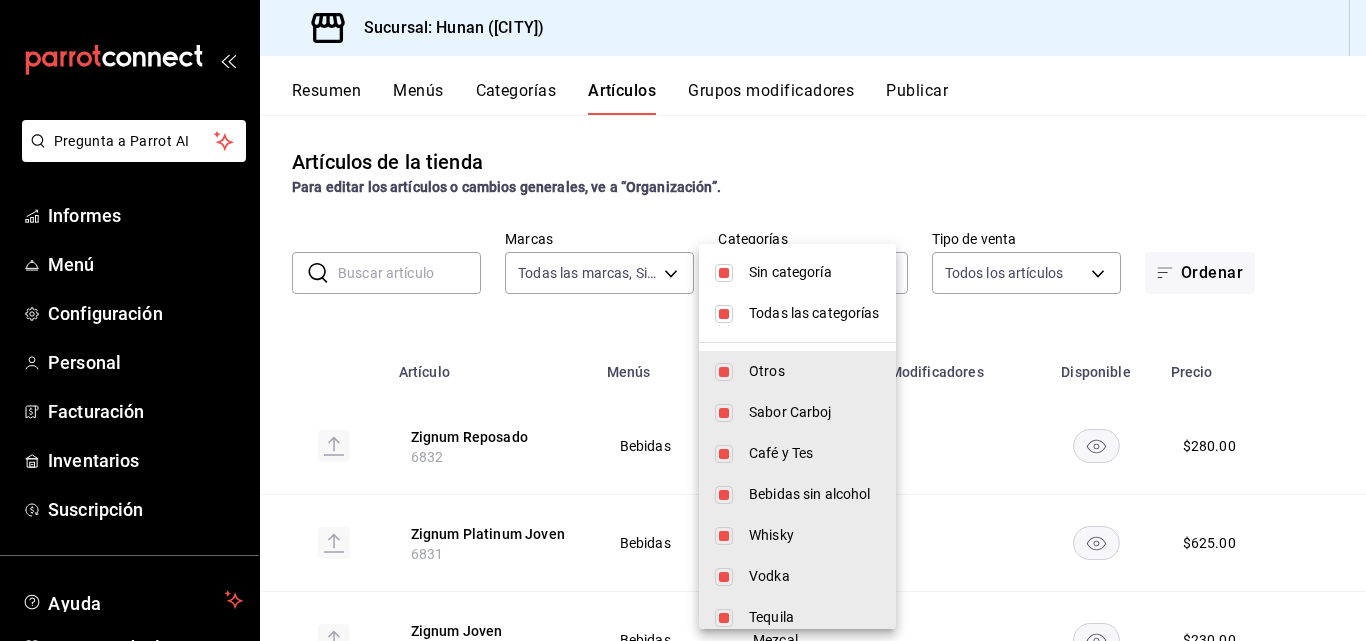 click at bounding box center [683, 320] 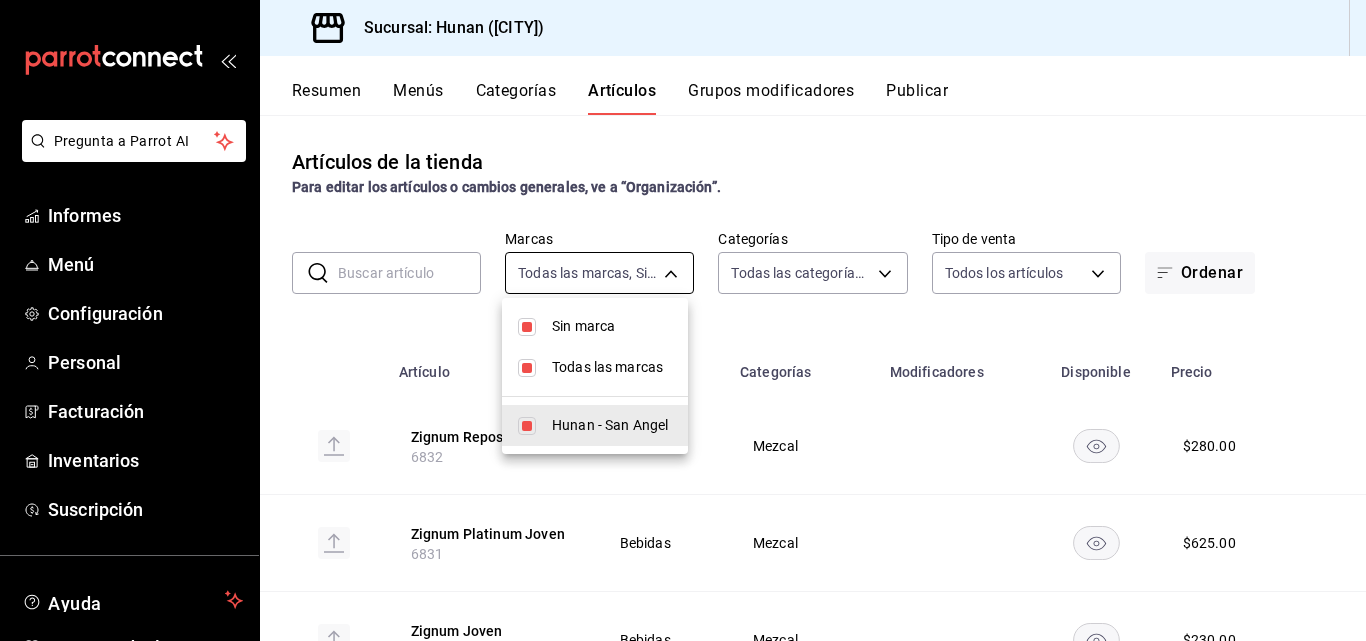 click on "Pregunta a Parrot AI Informes   Menú   Configuración   Personal   Facturación   Inventarios   Suscripción   Ayuda Recomendar loro   [FIRST] [LAST]   Sugerir nueva función   Sucursal: Hunan ([CITY]) Resumen Menús Categorías Artículos Grupos modificadores Publicar Artículos de la tienda Para editar los artículos o cambios generales, ve a “Organización”. ​ ​ Marcas Todas las marcas, Sin marca [UUID] Categorías Todas las categorías, Sin categoría Tipo de venta Todos los artículos ALL Ordenar Artículo Menús Categorías Modificadores Disponible Precio Zignum Reposado [NUMBER] Bebidas Mezcal $  [PRICE] Zignum Platinum Joven [NUMBER] Bebidas Mezcal $  [PRICE] Zignum Joven [NUMBER] Bebidas Mezcal $  [PRICE] Zignum Añejo Cristalino [NUMBER] Bebidas Mezcal $  [PRICE] Zignum Añejo [NUMBER] Bebidas Mezcal $  [PRICE] Zacapa Centenario Xo [NUMBER] Bebidas Tequila $  [PRICE] Zacapa Centenario 23 [NUMBER] Bebidas Tequila $  [PRICE] Zacapa Ambar [NUMBER] Bebidas Tequila $  [PRICE] Zacapa 15 [NUMBER] $" at bounding box center [683, 320] 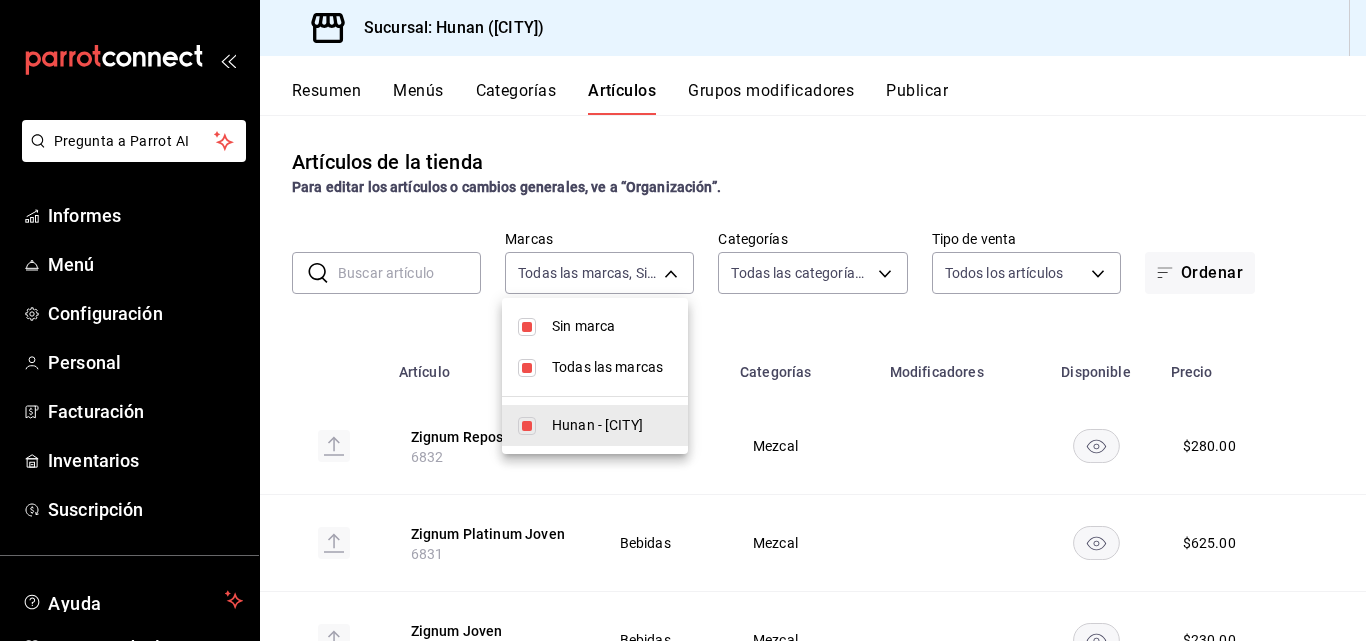 click at bounding box center [683, 320] 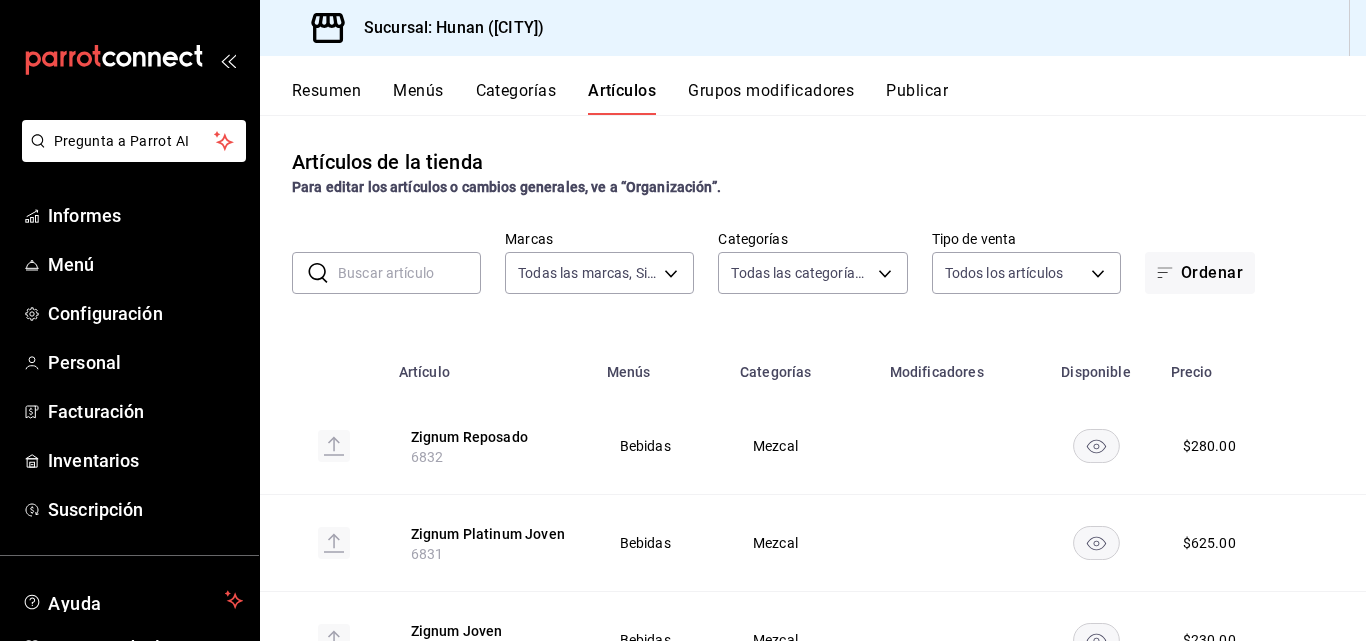click on "Pregunta a Parrot AI Informes   Menú   Configuración   Personal   Facturación   Inventarios   Suscripción   Ayuda Recomendar loro   [FIRST] [LAST]   Sugerir nueva función   Sucursal: Hunan ([CITY]) Resumen Menús Categorías Artículos Grupos modificadores Publicar Artículos de la tienda Para editar los artículos o cambios generales, ve a “Organización”. ​ ​ Marcas Todas las marcas, Sin marca [UUID] Categorías Todas las categorías, Sin categoría Tipo de venta Todos los artículos ALL Ordenar Artículo Menús Categorías Modificadores Disponible Precio Zignum Reposado [NUMBER] Bebidas Mezcal $  [PRICE] Zignum Platinum Joven [NUMBER] Bebidas Mezcal $  [PRICE] Zignum Joven [NUMBER] Bebidas Mezcal $  [PRICE] Zignum Añejo Cristalino [NUMBER] Bebidas Mezcal $  [PRICE] Zignum Añejo [NUMBER] Bebidas Mezcal $  [PRICE] Zacapa Centenario Xo [NUMBER] Bebidas Tequila $  [PRICE] Zacapa Centenario 23 [NUMBER] Bebidas Tequila $  [PRICE] Zacapa Ambar [NUMBER] Bebidas Tequila $  [PRICE] Zacapa 15 [NUMBER] $" at bounding box center (683, 320) 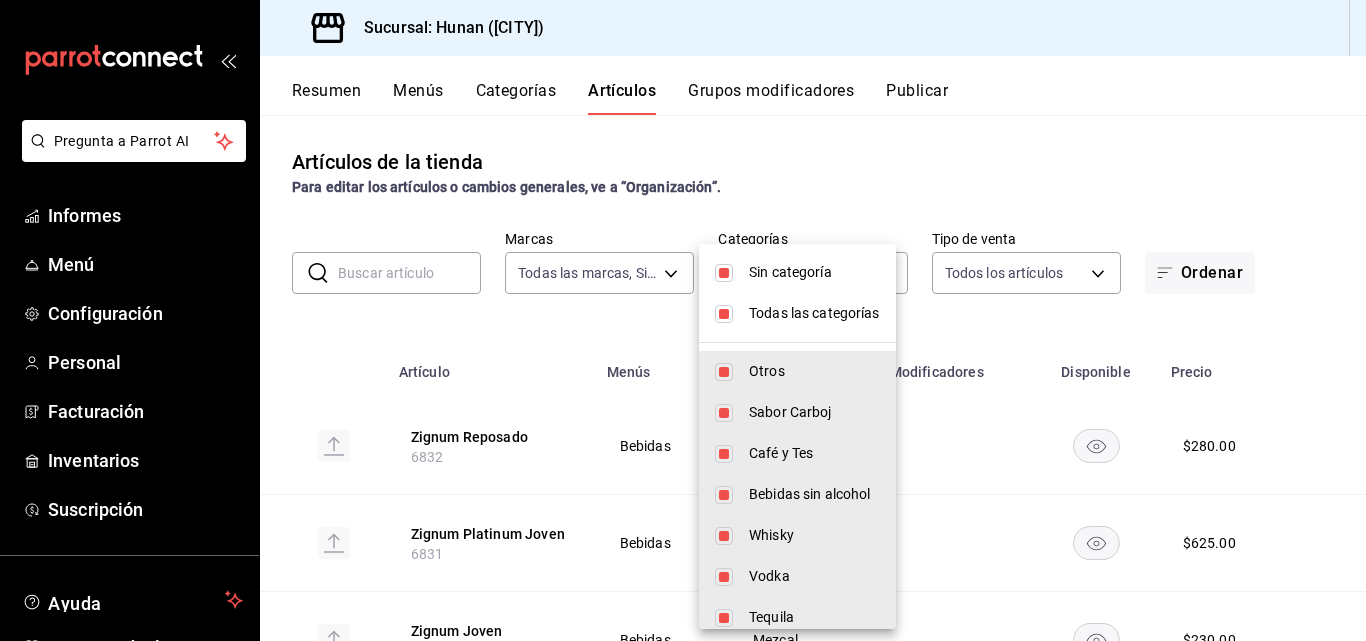click on "Sin categoría" at bounding box center (790, 272) 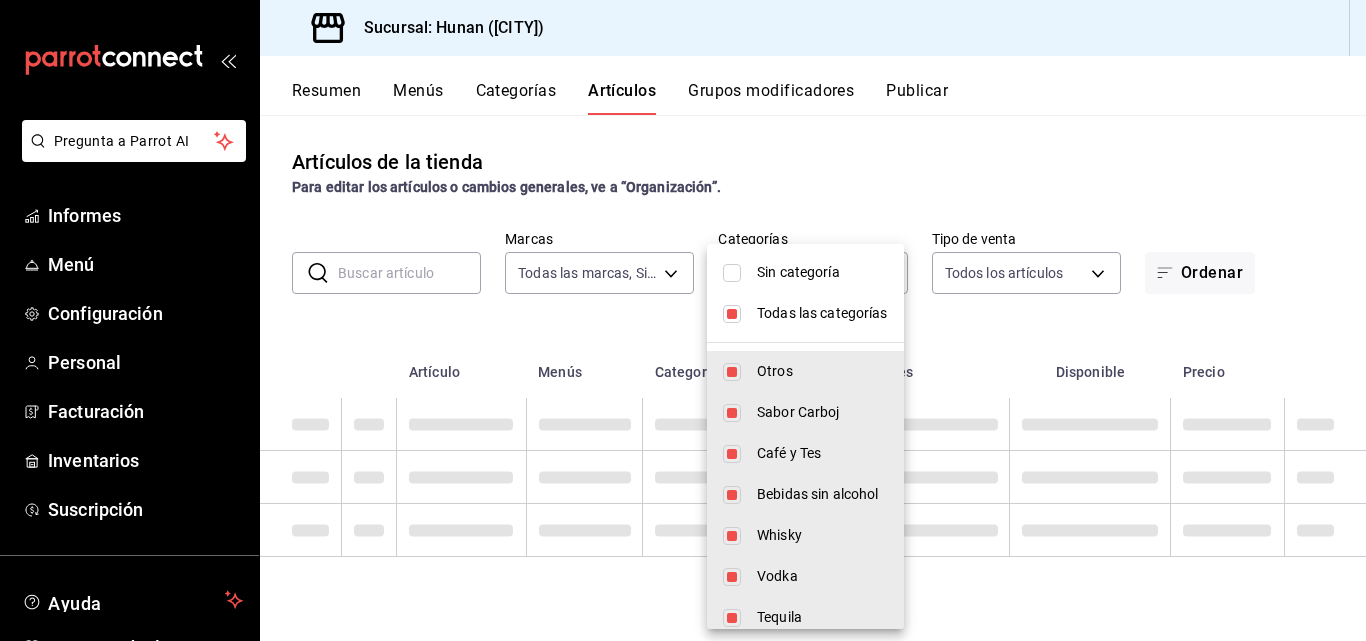 click on "Todas las categorías" at bounding box center [822, 313] 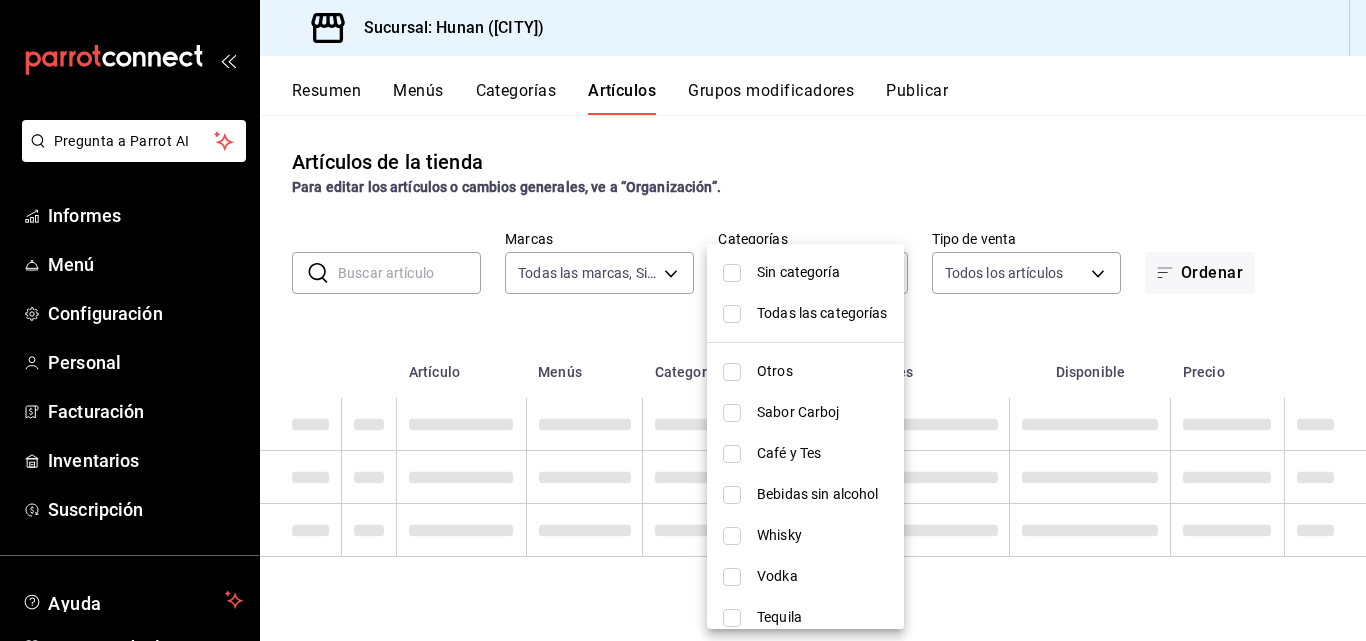 type 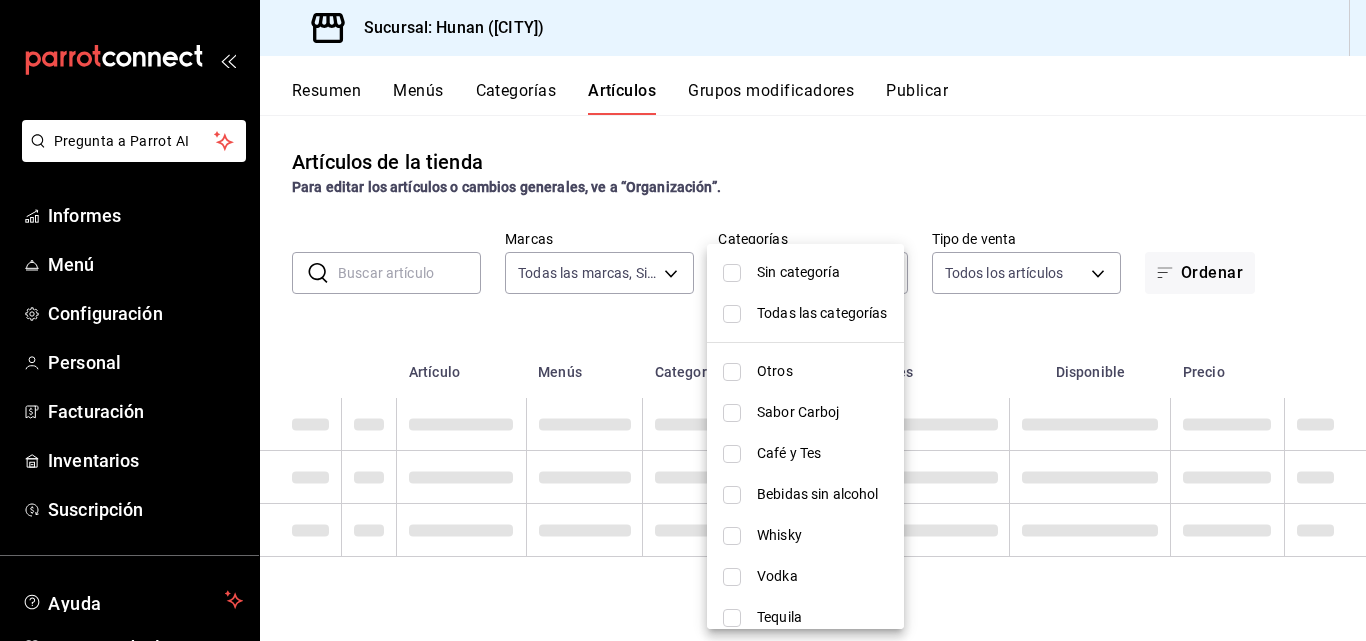 checkbox on "false" 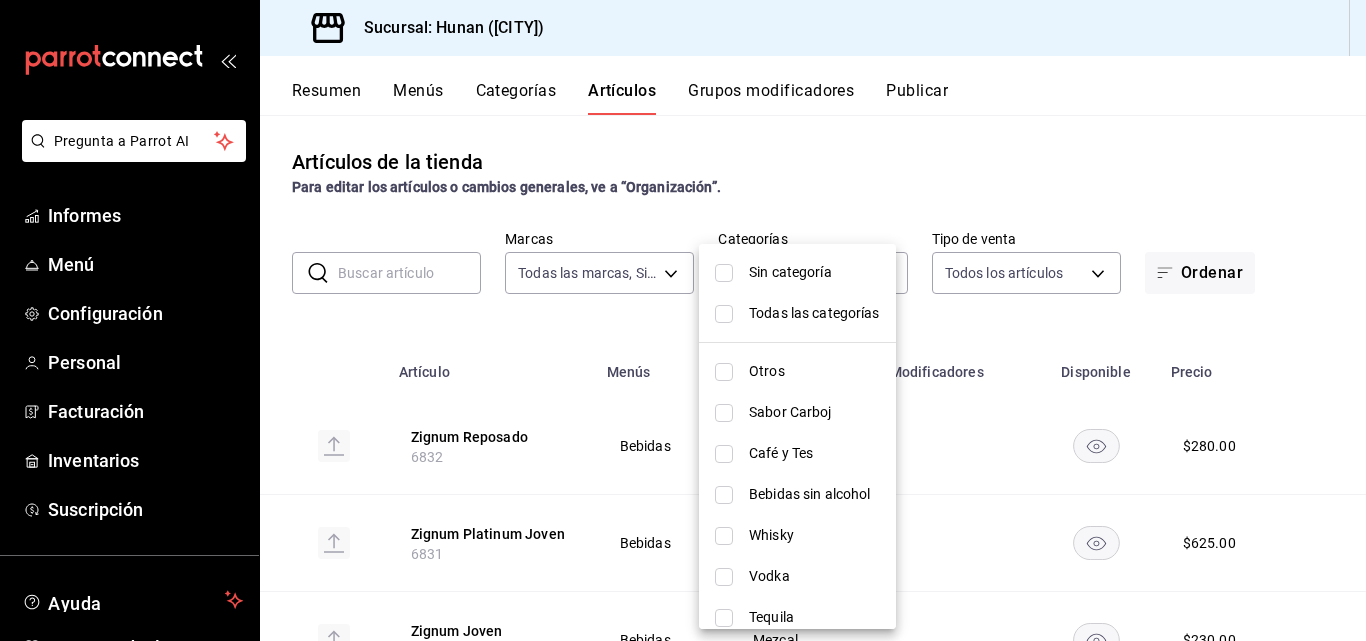 drag, startPoint x: 911, startPoint y: 293, endPoint x: 911, endPoint y: 326, distance: 33 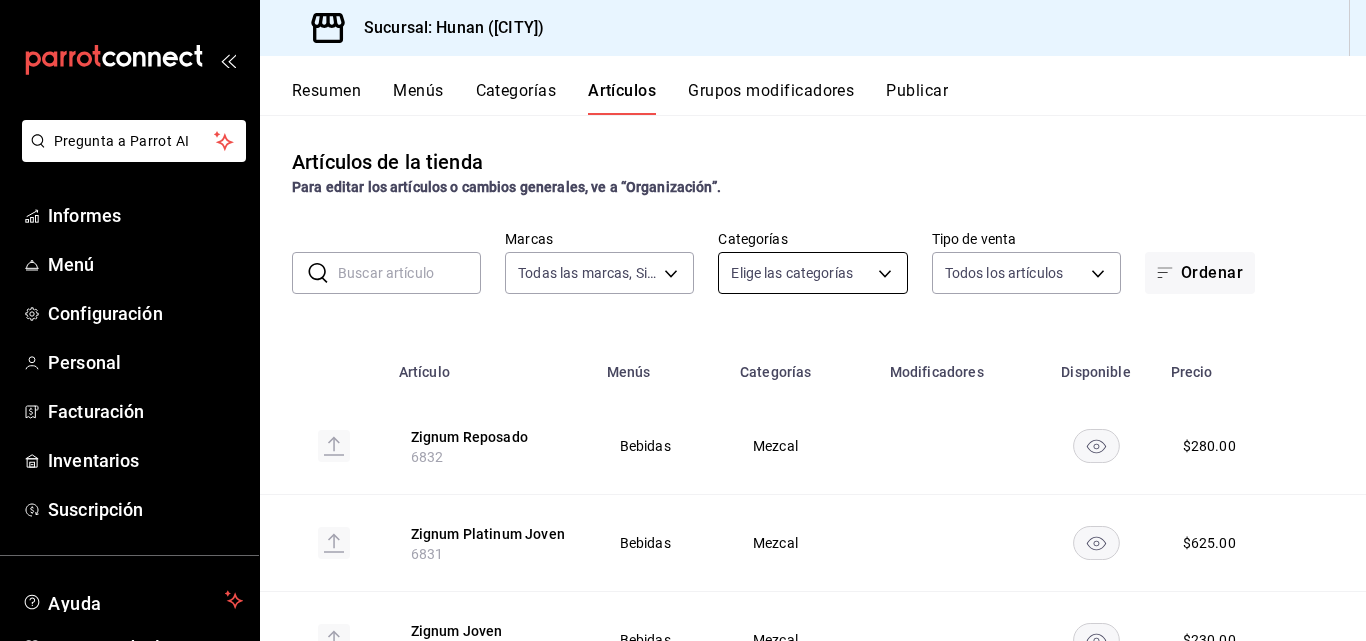 click on "Pregunta a Parrot AI Informes   Menú   Configuración   Personal   Facturación   Inventarios   Suscripción   Ayuda Recomendar loro   [FIRST] [LAST]   Sugerir nueva función   Sucursal: Hunan ([CITY]) Resumen Menús Categorías Artículos Grupos modificadores Publicar Artículos de la tienda Para editar los artículos o cambios generales, ve a “Organización”. ​ ​ Marcas Todas las marcas, Sin marca 221d1ac3-5f89-4b0a-8357-f175ebc5620f Categorías Elige las categorías Tipo de venta Todos los artículos ALL Ordenar Artículo Menús Categorías Modificadores Disponible Precio Zignum Reposado 6832 Bebidas Mezcal $  280.00 Zignum Platinum Joven 6831 Bebidas Mezcal $  625.00 Zignum Joven 6834 Bebidas Mezcal $  230.00 Zignum Añejo Cristalino 6833 Bebidas Mezcal $  510.00 Zignum Añejo 6830 Bebidas Mezcal $  385.00 Zacapa Centenario Xo 7327 Bebidas Tequila $  645.00 Zacapa Centenario 23 7326 Bebidas Tequila $  445.00 Zacapa Ambar 7345 Bebidas Tequila $  305.00 Zacapa 15 7325 Bebidas Tequila $" at bounding box center (683, 320) 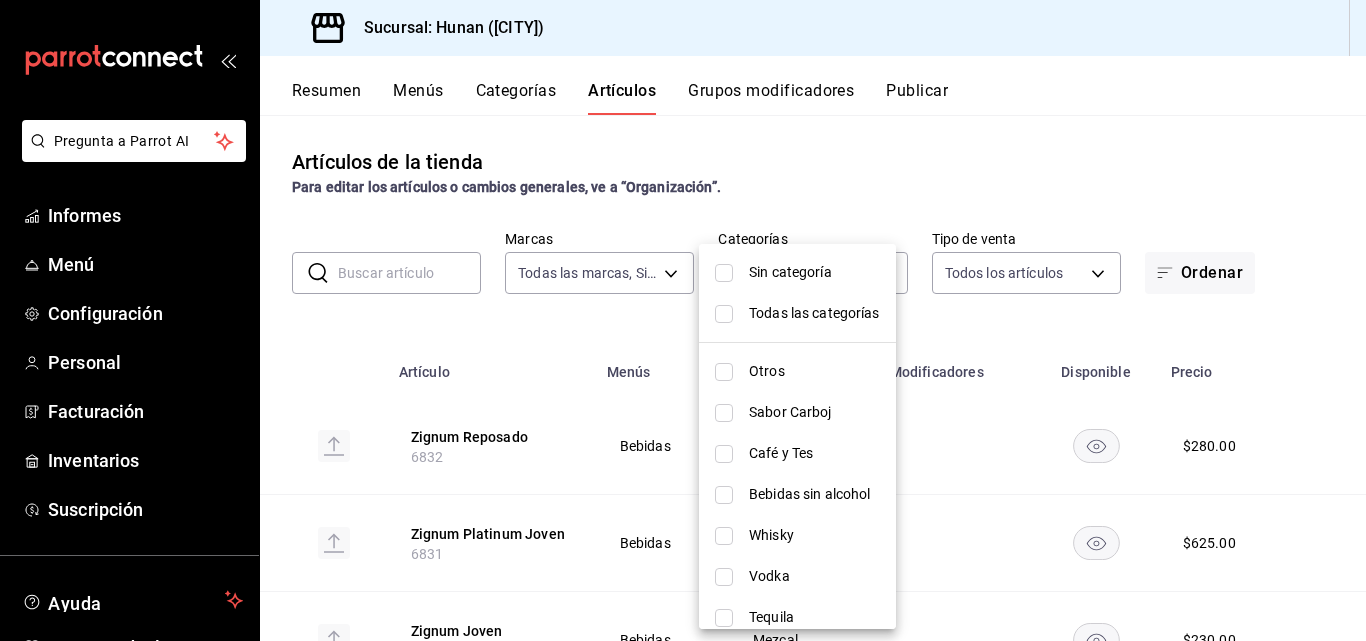 click on "Vodka" at bounding box center (814, 576) 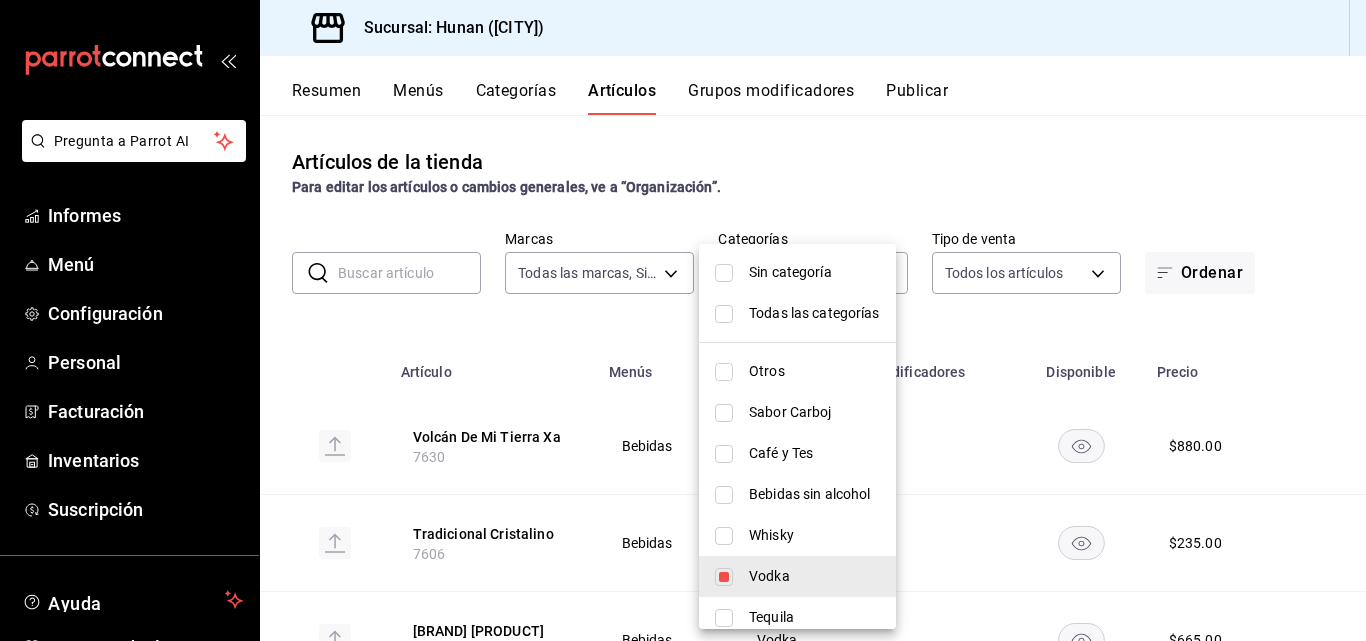 click at bounding box center (683, 320) 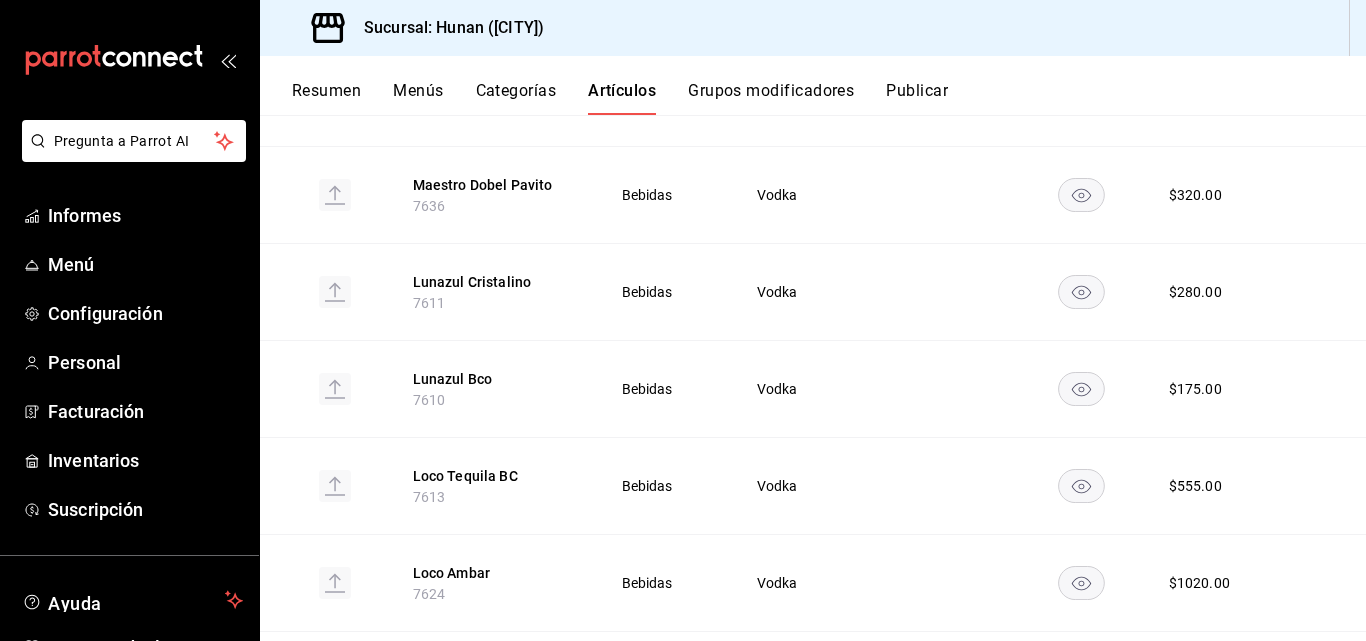 scroll, scrollTop: 0, scrollLeft: 0, axis: both 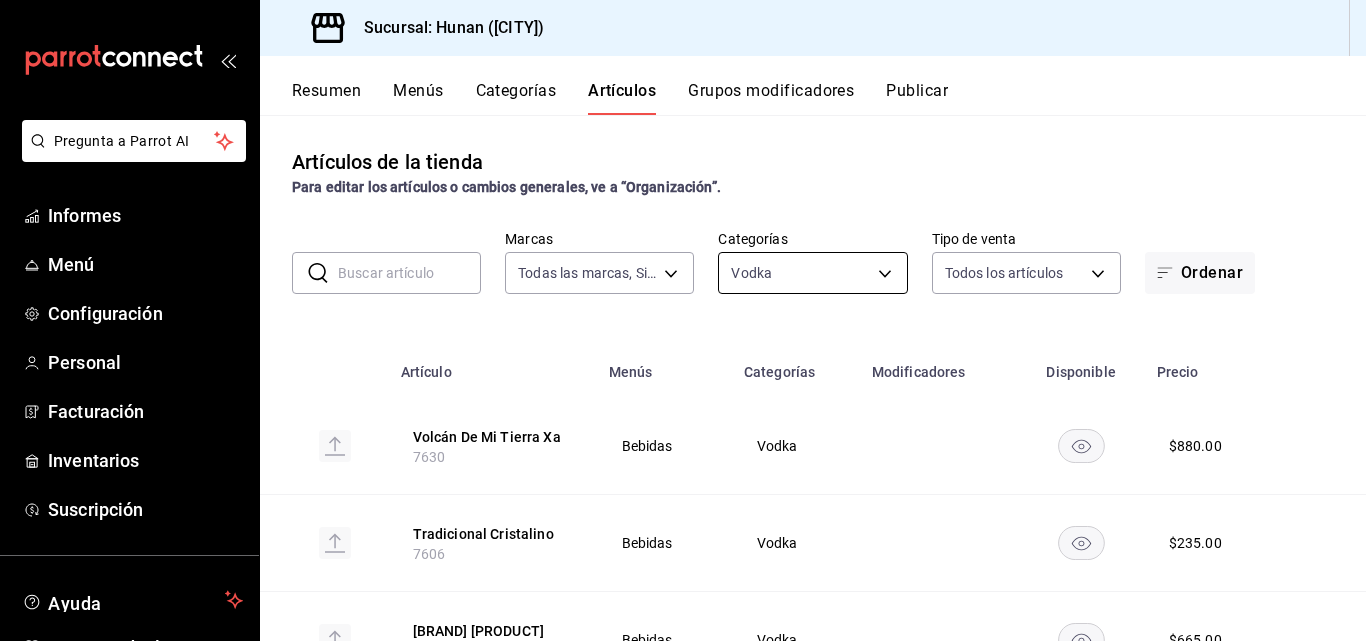 click on "Pregunta a Parrot AI Informes   Menú   Configuración   Personal   Facturación   Inventarios   Suscripción   Ayuda Recomendar loro   [FIRST] [LAST]   Sugerir nueva función   Sucursal: Hunan ([CITY]) Resumen Menús Categorías Artículos Grupos modificadores Publicar Artículos de la tienda Para editar los artículos o cambios generales, ve a “Organización”. ​ ​ Marcas Todas las marcas, Sin marca 221d1ac3-5f89-4b0a-8357-f175ebc5620f Categorías Vodka 90528f13-28d9-44cb-a2ef-cfc96b38b3ac Tipo de venta Todos los artículos ALL Ordenar Artículo Menús Categorías Modificadores Disponible Precio Volcán De Mi Tierra Xa 7630 Bebidas Vodka $  880.00 Tradicional Cristalino 7606 Bebidas Vodka $  235.00 Tequila Avión 44 7617 Bebidas Vodka $  665.00 Rva Familia Cristalino 7639 Bebidas Vodka $  540.00 Ramón Plata Platino 7619 Bebidas Vodka $  210.00 Ramonárepos Cristal Plati 7635 Bebidas Vodka $  245.00 Ramonáanejo Cristal Plati 7634 Bebidas Vodka $  280.00 Patrón Cristalino 7640 Bebidas $" at bounding box center (683, 320) 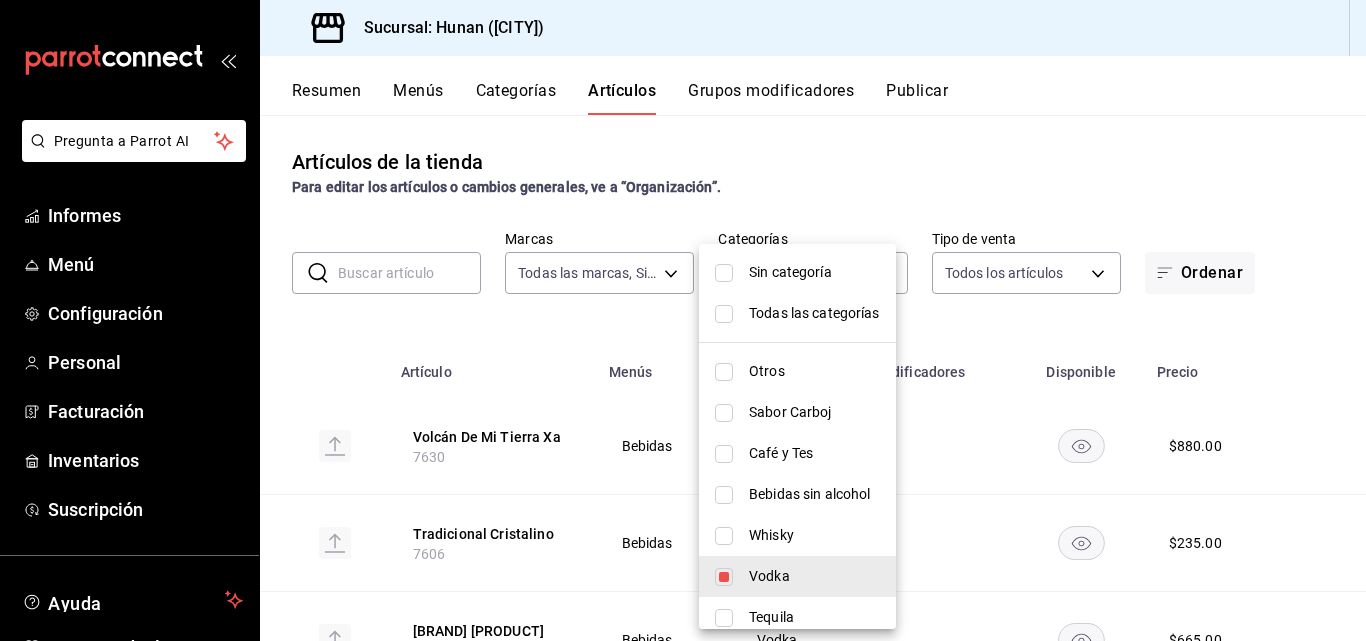 click on "Vodka" at bounding box center [814, 576] 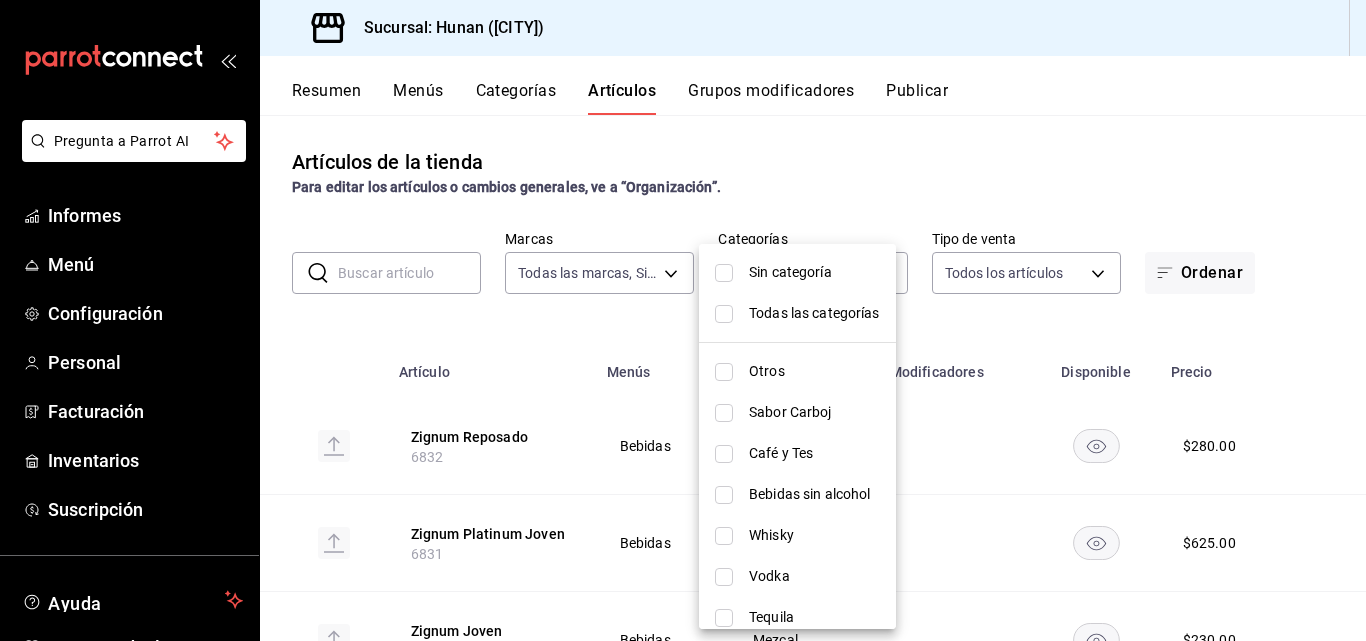 click on "Tequila" at bounding box center (814, 617) 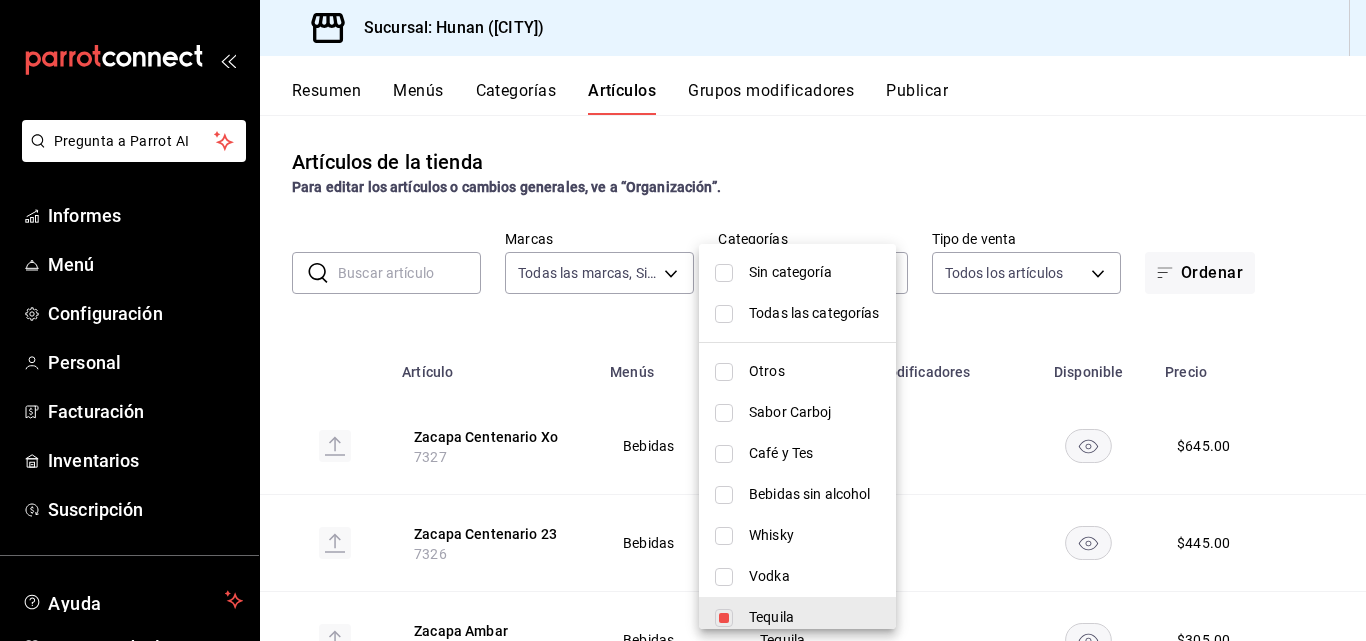 click at bounding box center (683, 320) 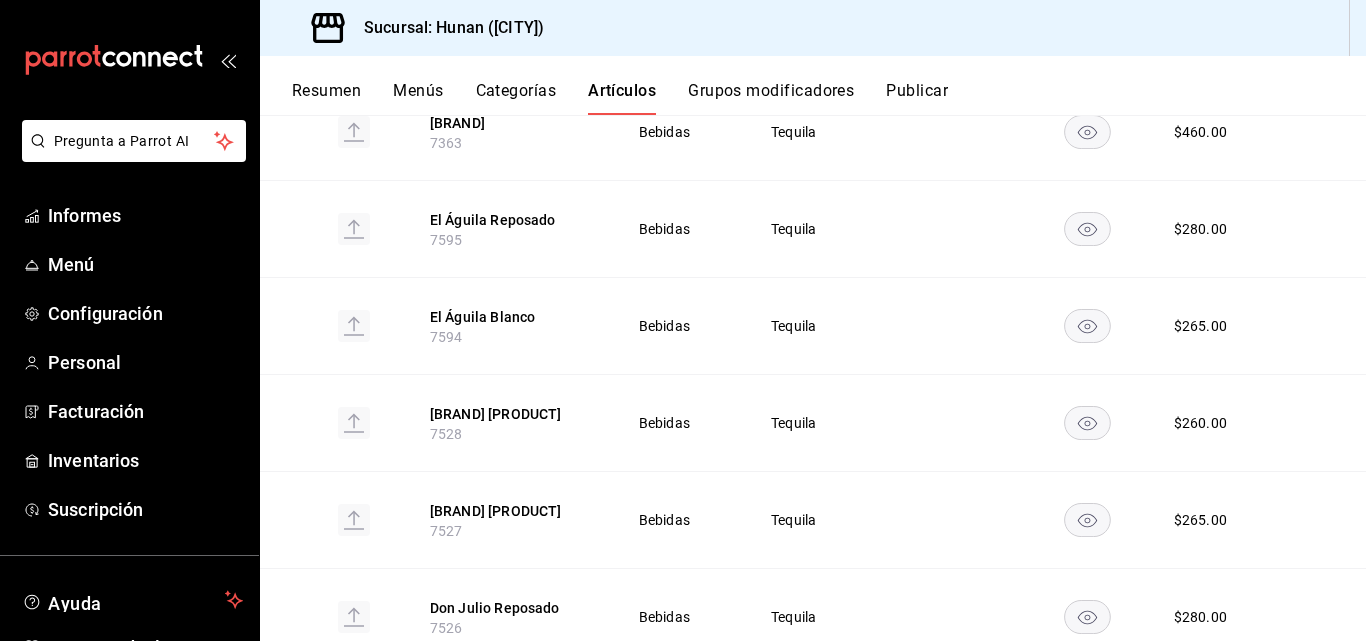 scroll, scrollTop: 7828, scrollLeft: 0, axis: vertical 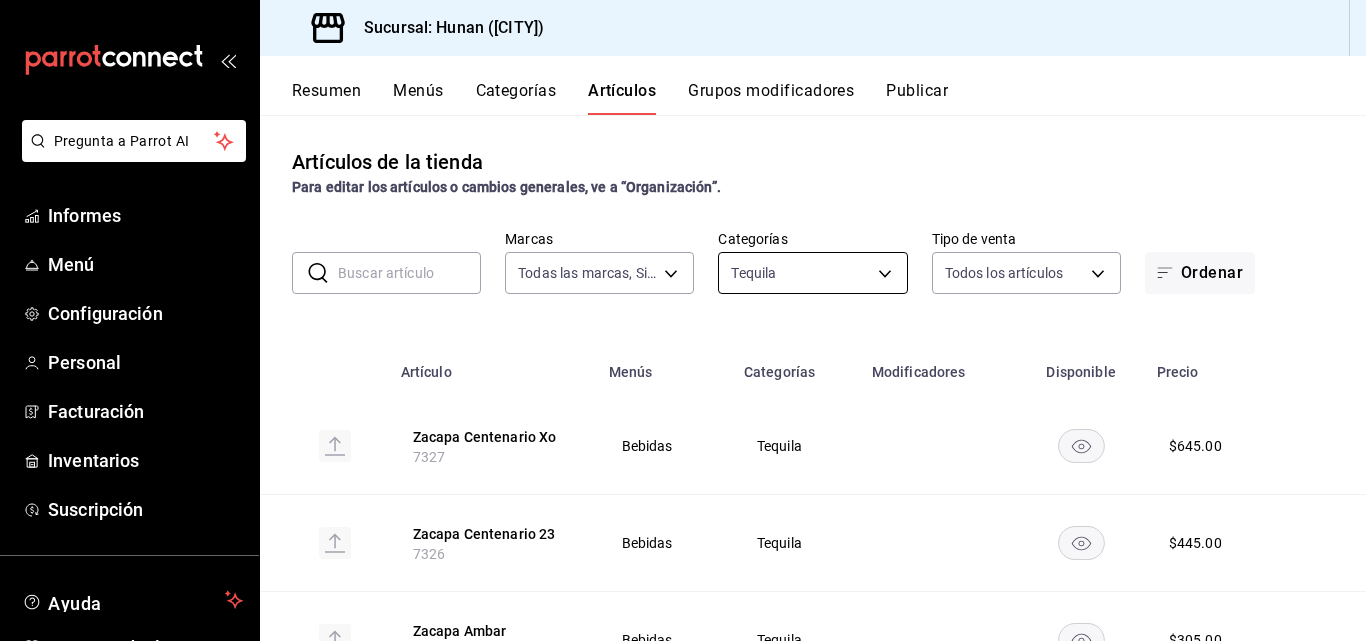 click on "Pregunta a Parrot AI Informes   Menú   Configuración   Personal   Facturación   Inventarios   Suscripción   Ayuda Recomendar loro   [FIRST] [LAST]   Sugerir nueva función   Sucursal: Hunan ([CITY]) Resumen Menús Categorías Artículos Grupos modificadores Publicar Artículos de la tienda Para editar los artículos o cambios generales, ve a “Organización”. ​ ​ Marcas Todas las marcas, Sin marca [UUID] Categorías Tequila [UUID] Tipo de venta Todos los artículos ALL Ordenar Artículo Menús Categorías Modificadores Disponible Precio Zacapa Centenario Xo [NUMBER] Bebidas Tequila $  [PRICE] Zacapa Centenario 23 [NUMBER] Bebidas Tequila $  [PRICE] Zacapa Ambar [NUMBER] Bebidas Tequila $  [PRICE] Zacapa 15 [NUMBER] Bebidas Tequila $  [PRICE] Volcán De Mi Tierra Crist [NUMBER] Bebidas Tequila $  [PRICE] Volcán De Mi Tierra Blanca [NUMBER] Bebidas Tequila $  [PRICE] Tres Generaciones Reposad [NUMBER] Bebidas Tequila $  [PRICE] Tres Generaciones Plata [NUMBER] $" at bounding box center [683, 320] 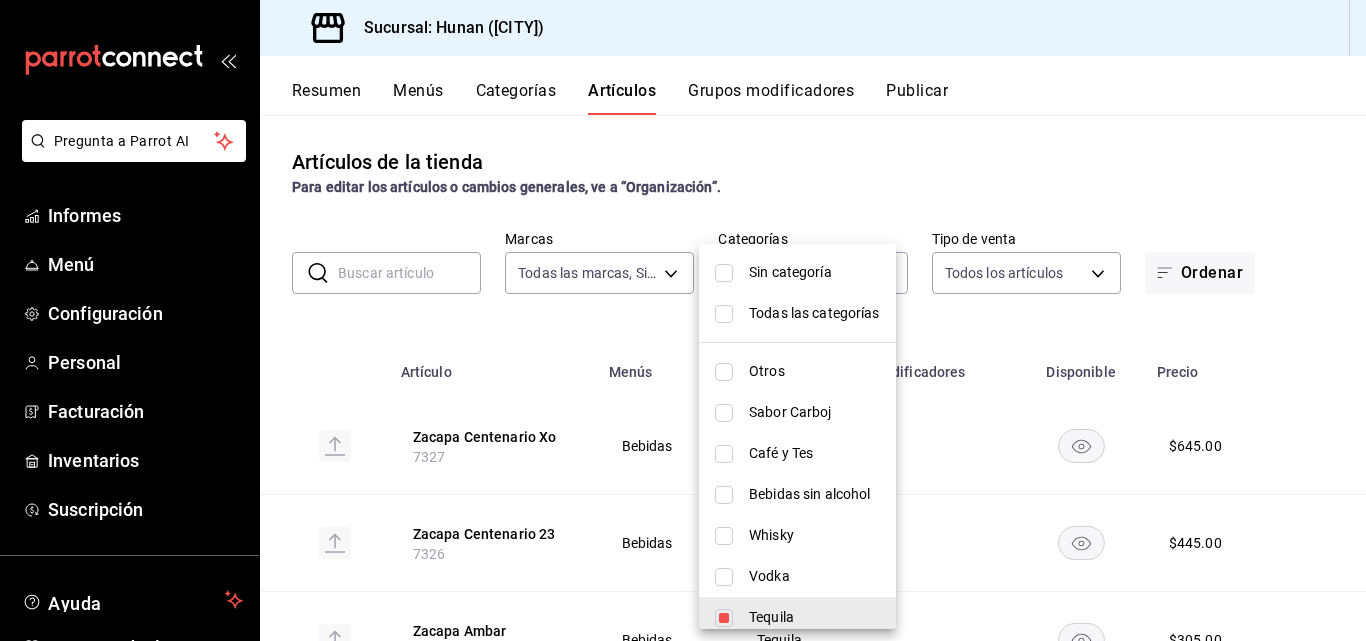 click on "Whisky" at bounding box center [814, 535] 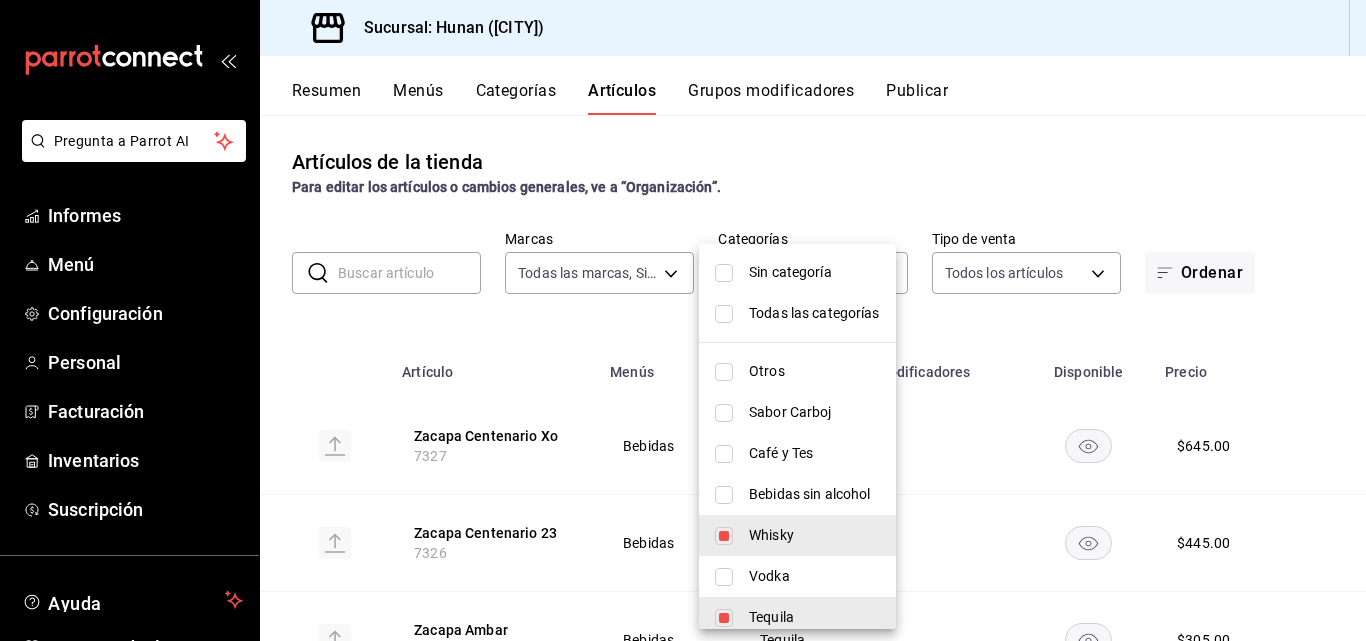 click on "Tequila" at bounding box center [814, 617] 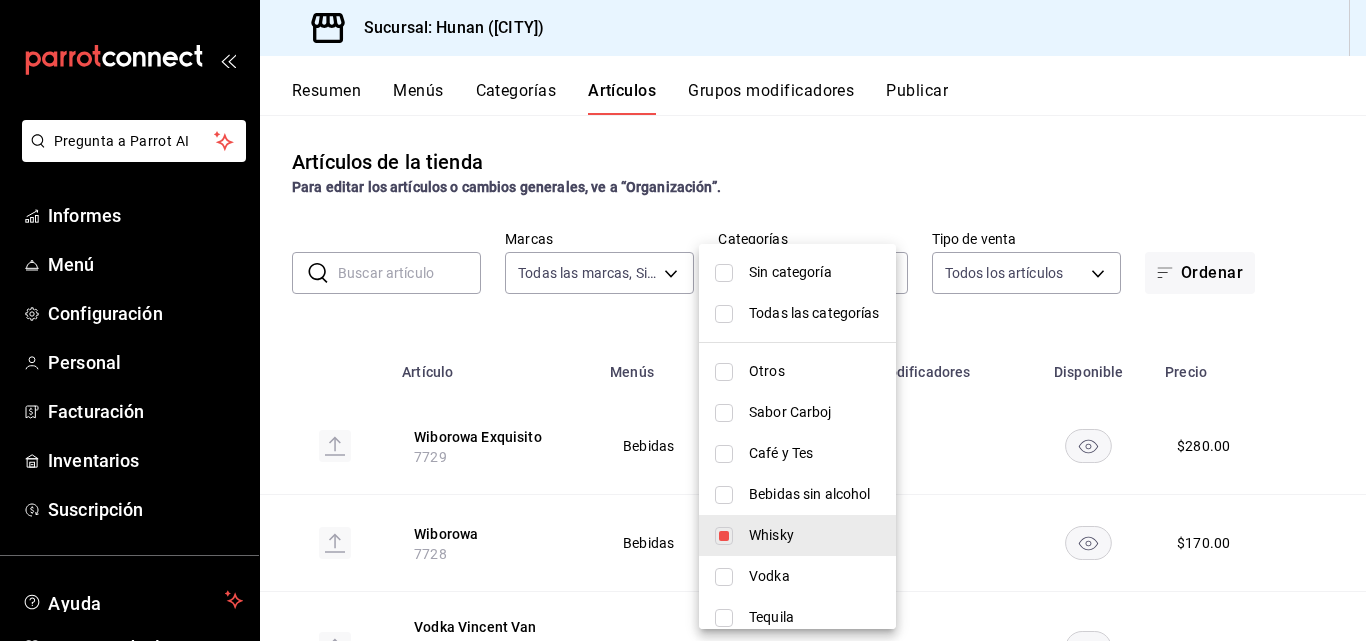 click at bounding box center [683, 320] 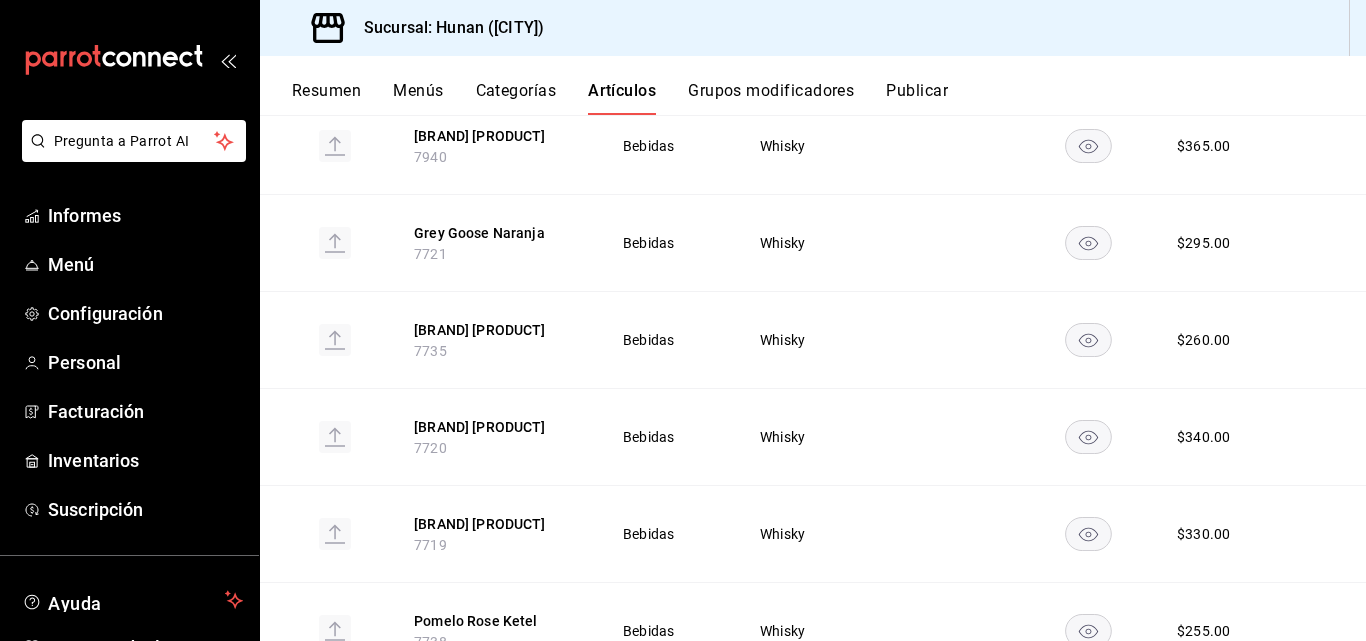scroll, scrollTop: 3357, scrollLeft: 0, axis: vertical 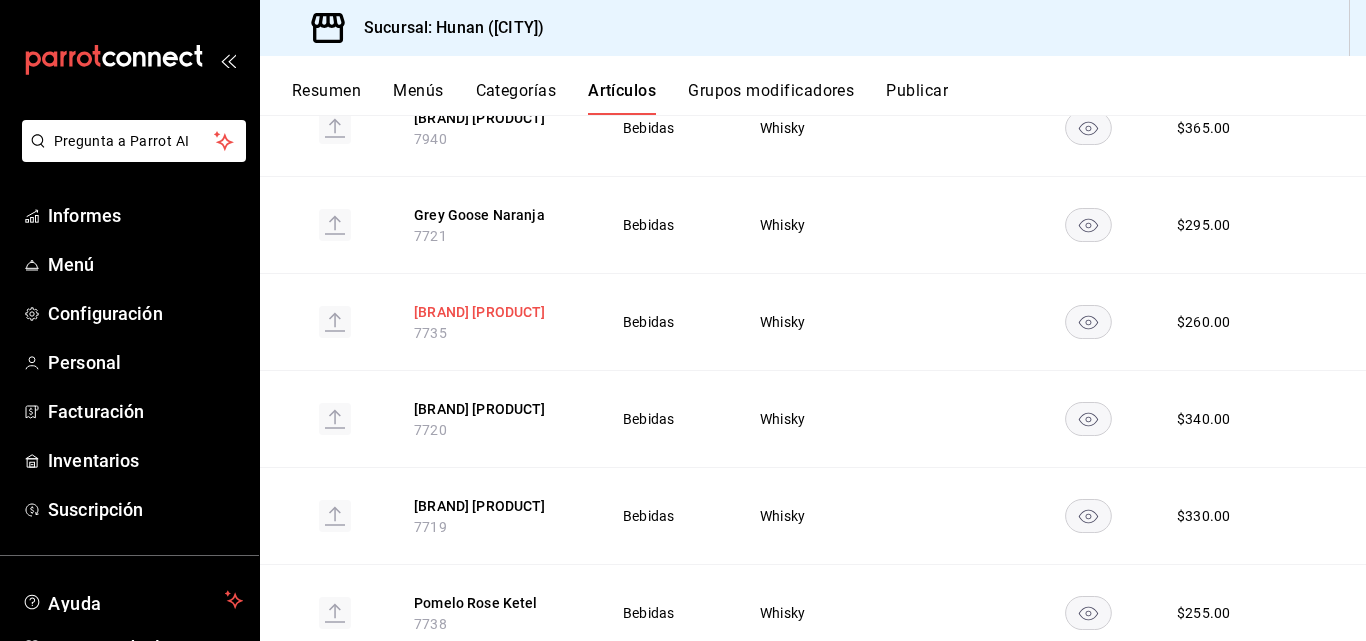 click on "[BRAND] [PRODUCT]" at bounding box center (480, 313) 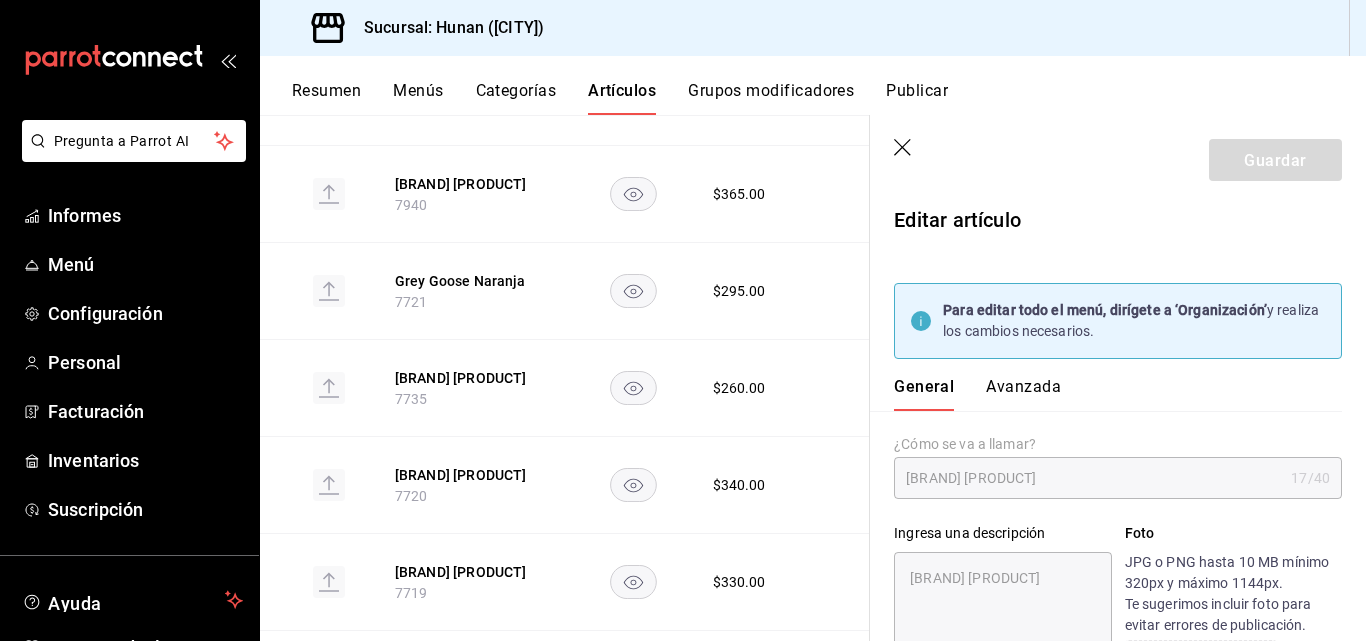 type on "x" 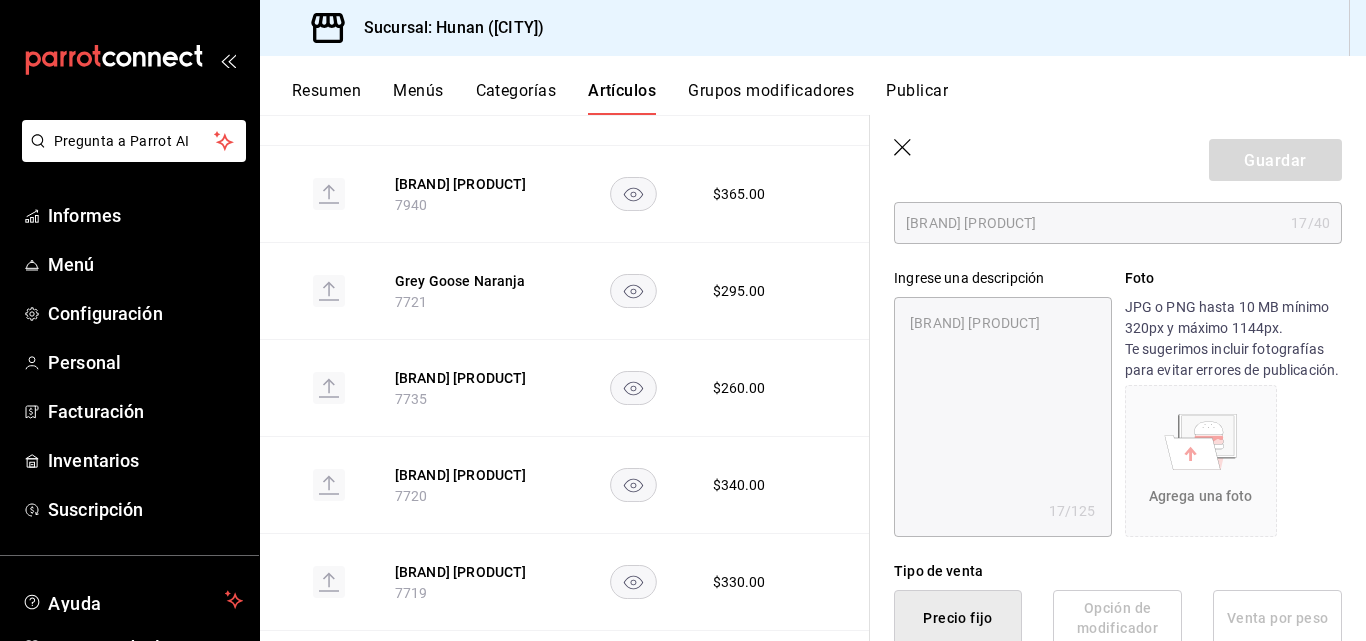 scroll, scrollTop: 0, scrollLeft: 0, axis: both 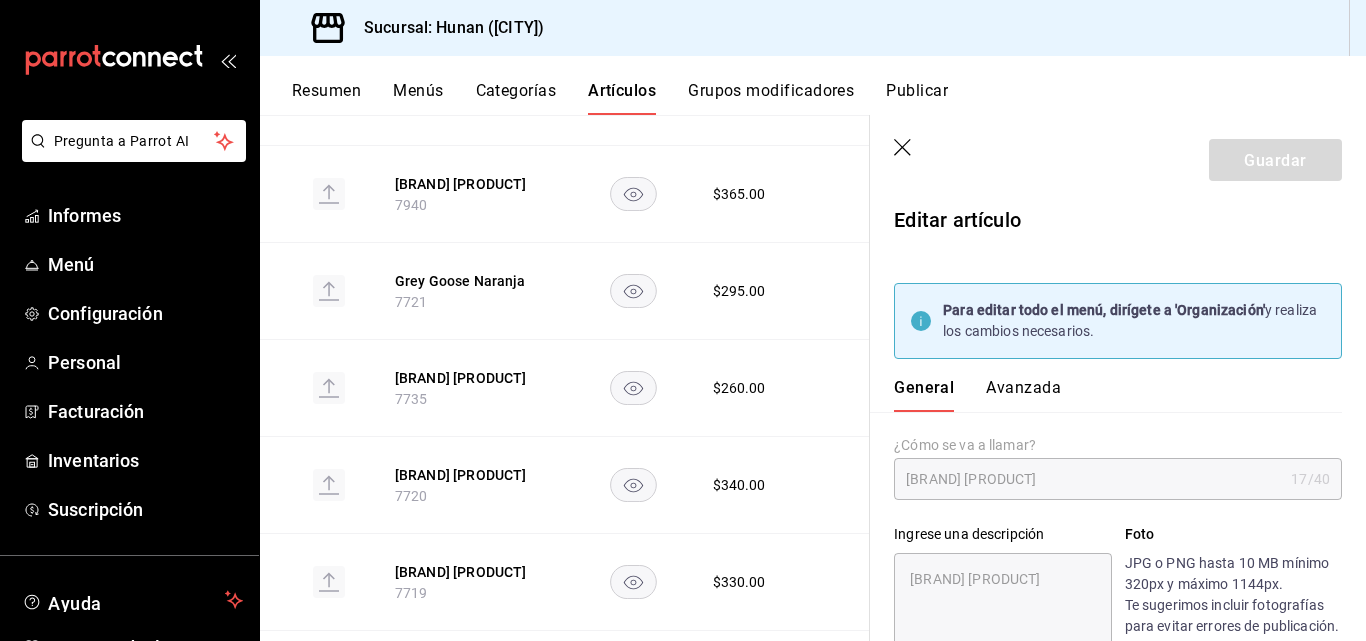 click 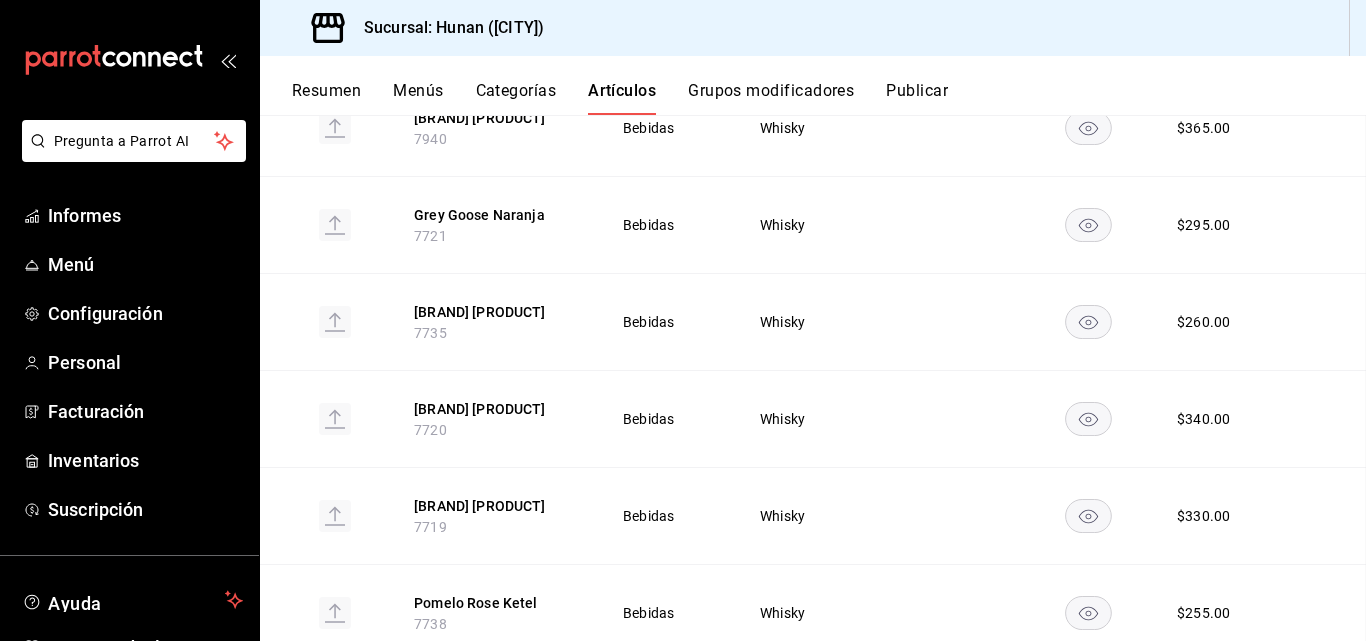 scroll, scrollTop: 3291, scrollLeft: 0, axis: vertical 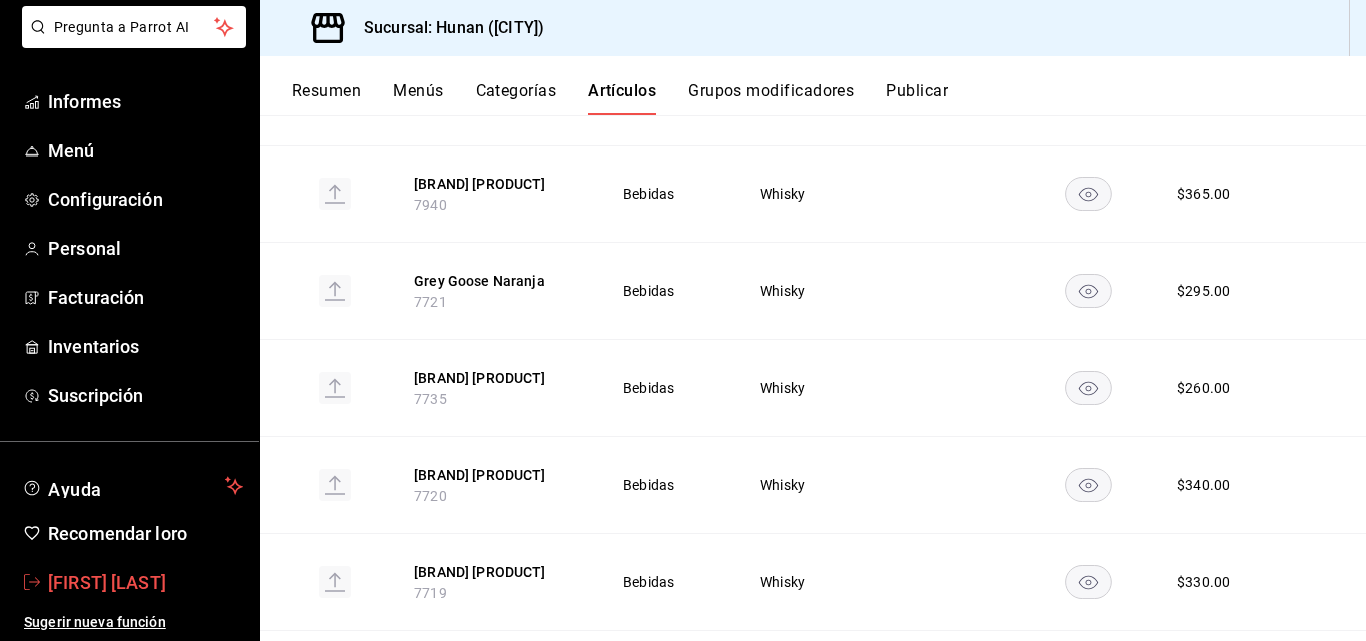 click on "[FIRST] [LAST]" at bounding box center (107, 582) 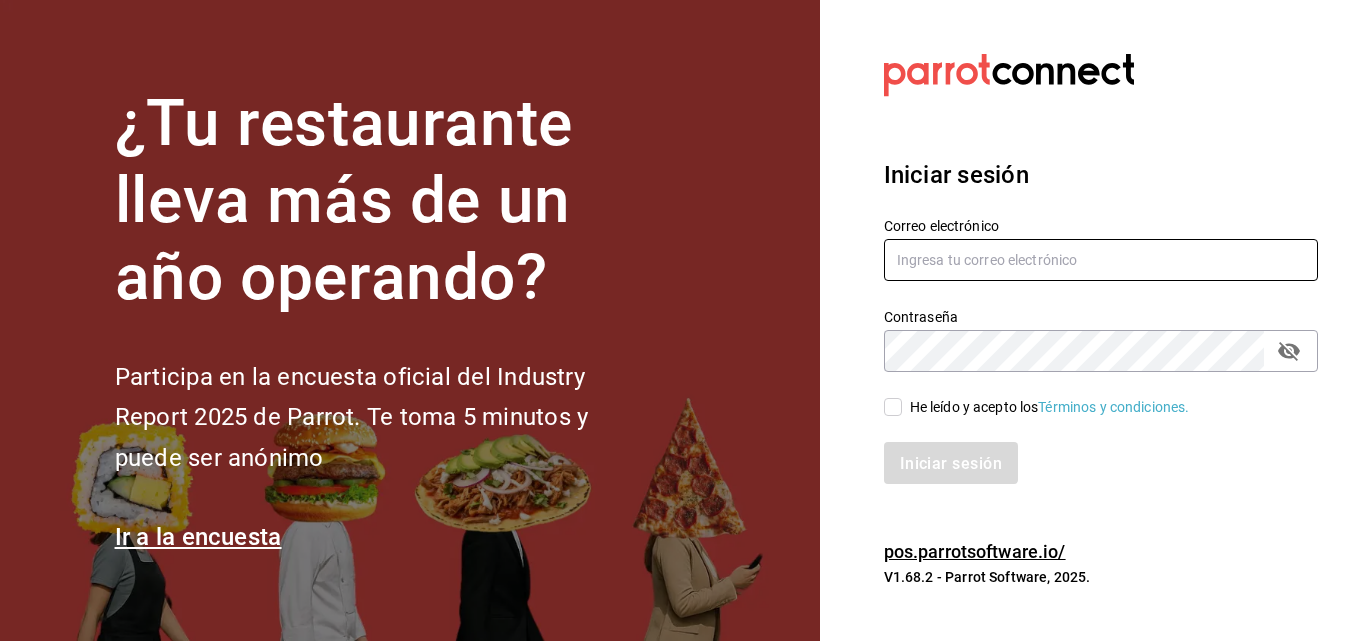 click at bounding box center (1101, 260) 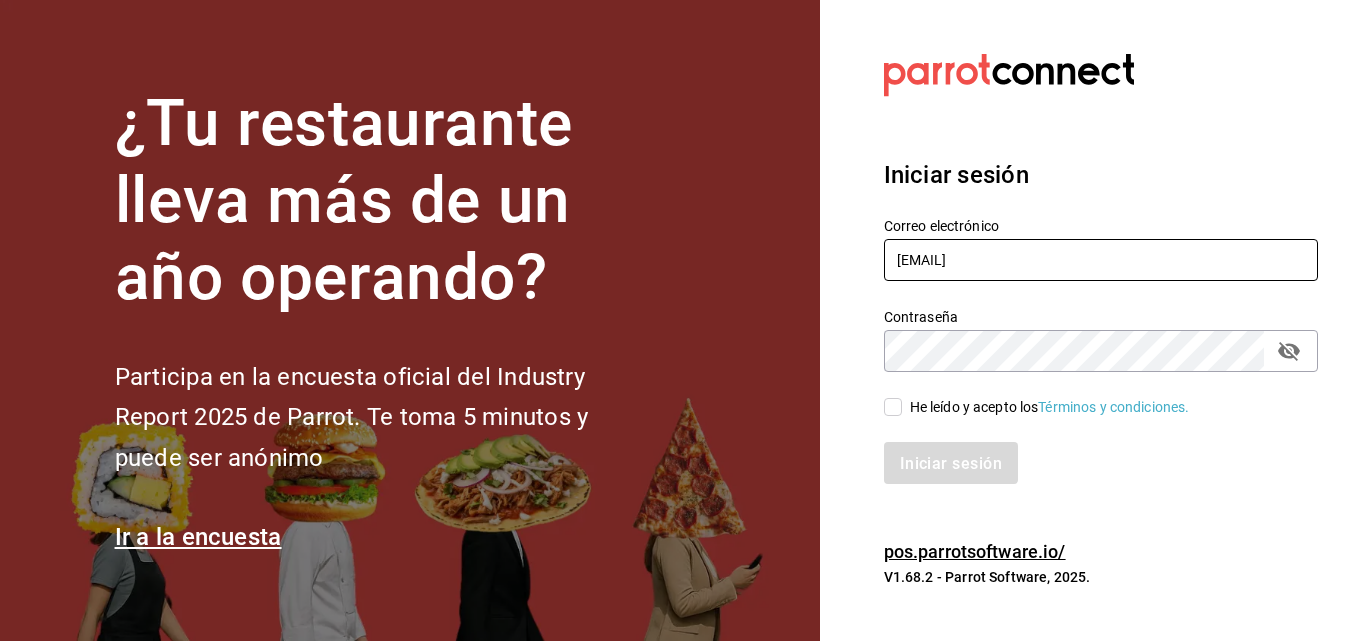 click on "[EMAIL]" at bounding box center [1101, 260] 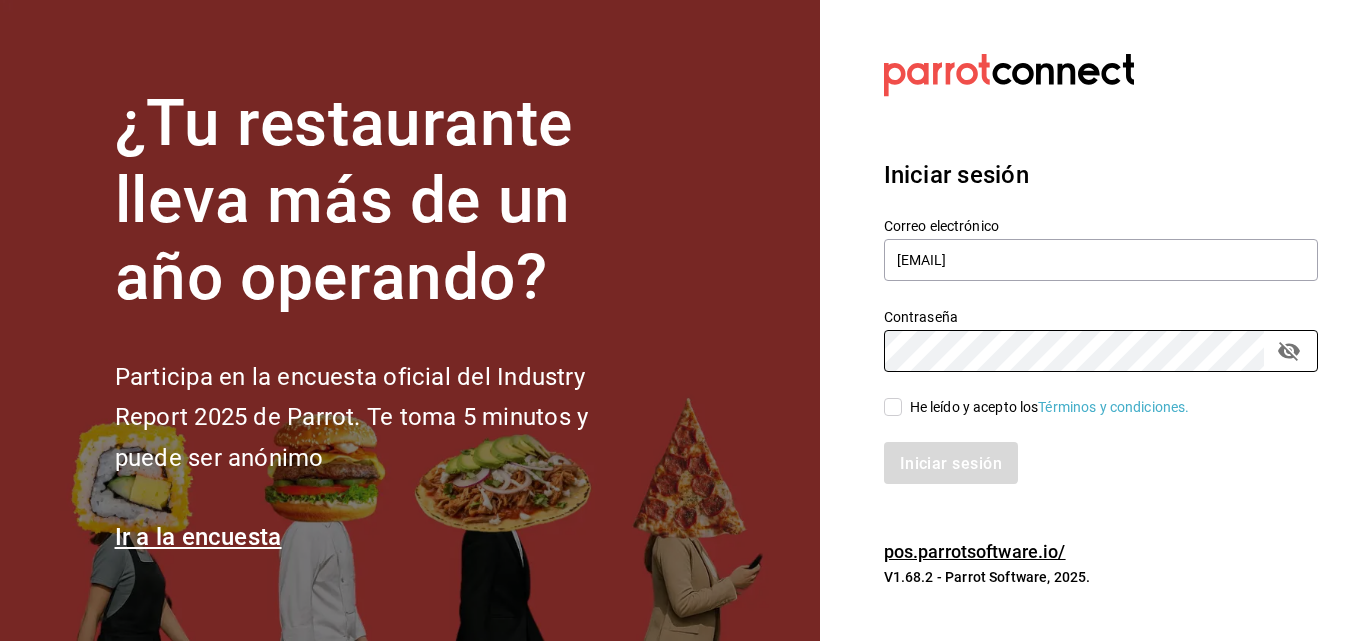 click on "He leído y acepto los" at bounding box center (974, 407) 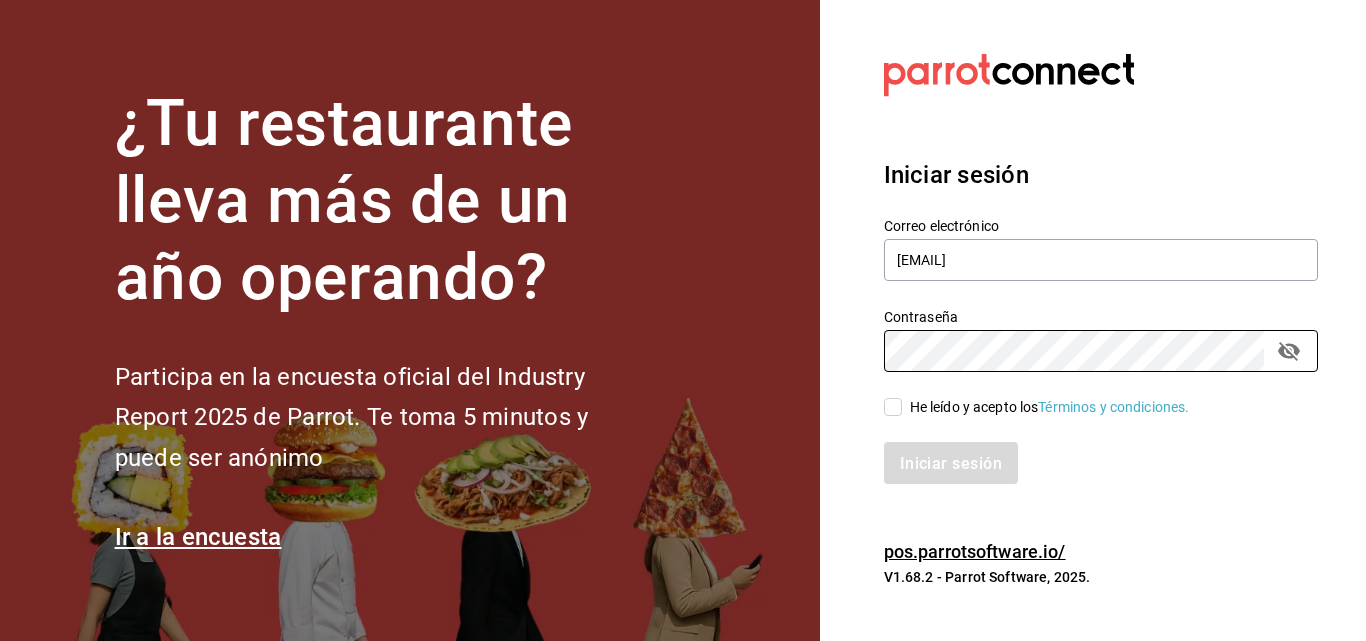 checkbox on "true" 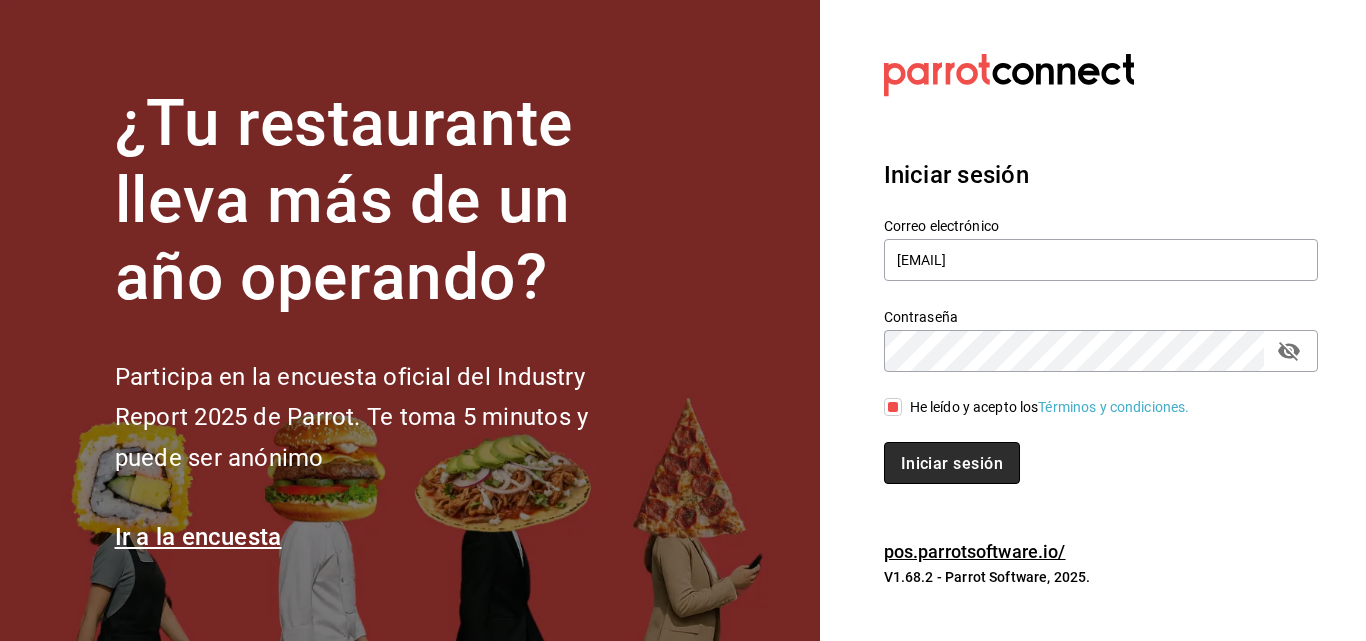 click on "Iniciar sesión" at bounding box center (952, 463) 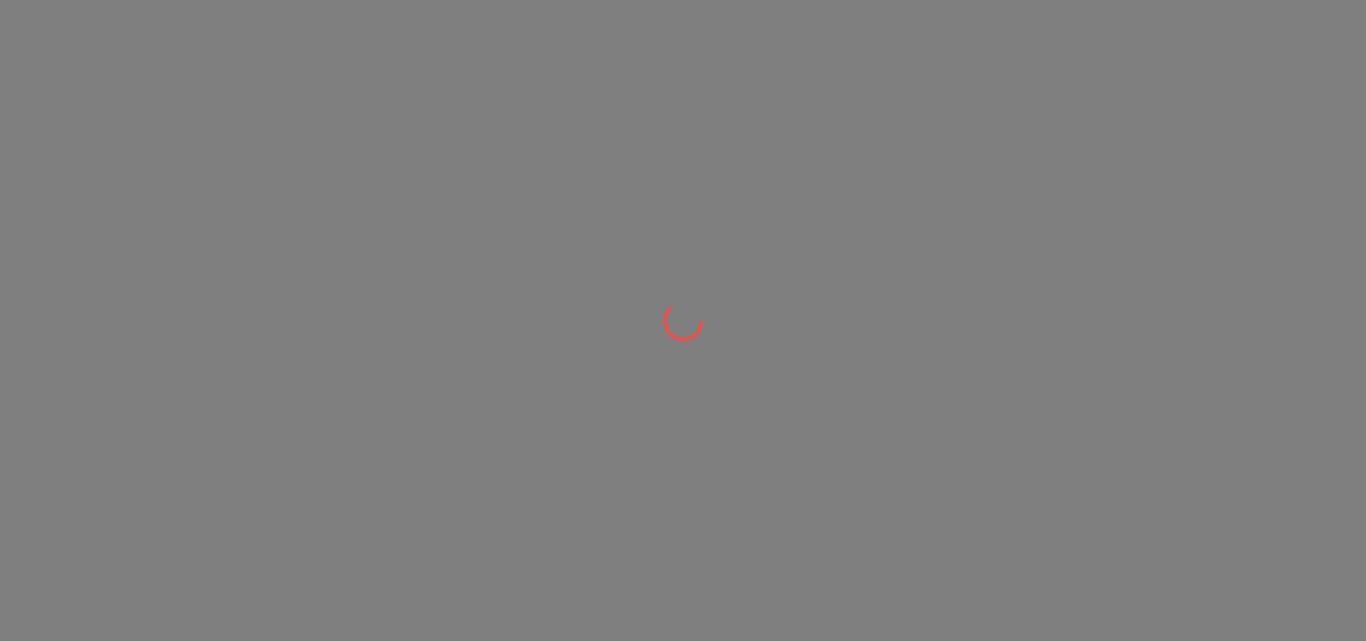 scroll, scrollTop: 0, scrollLeft: 0, axis: both 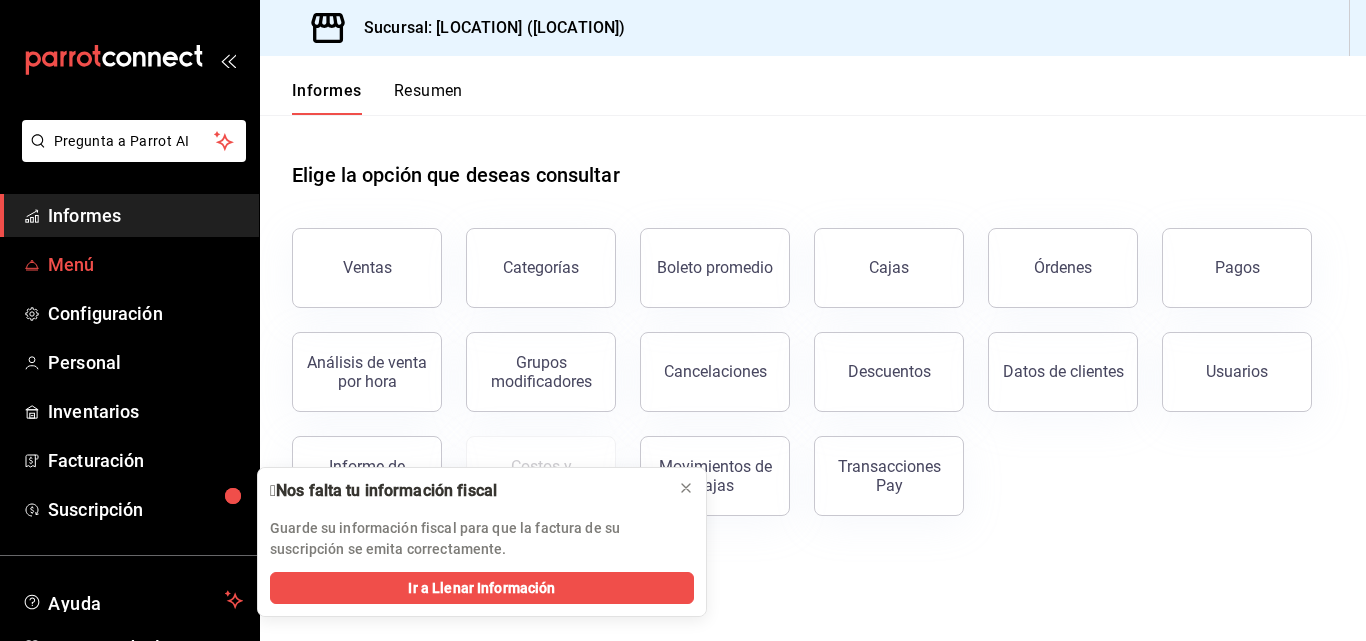 click on "Menú" at bounding box center (145, 264) 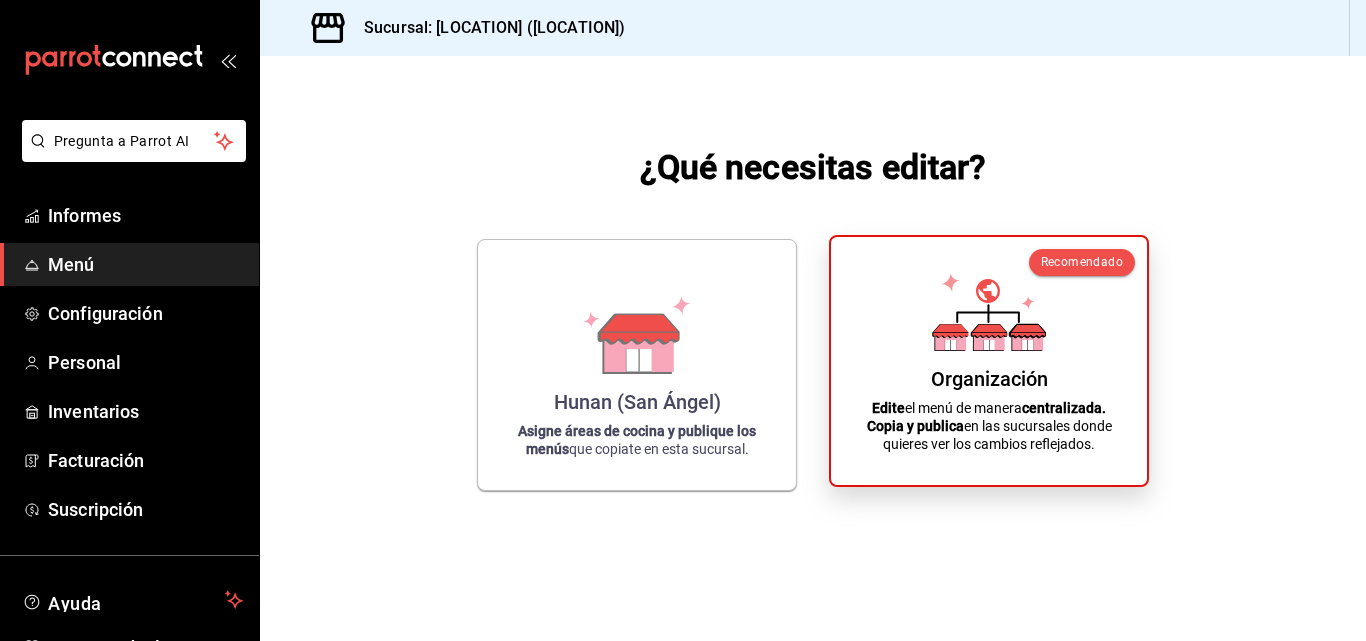 click on "Organización Edite  el menú de manera  centralizada.      Copia y publica  en las sucursales donde quieres ver los cambios reflejados." at bounding box center [989, 361] 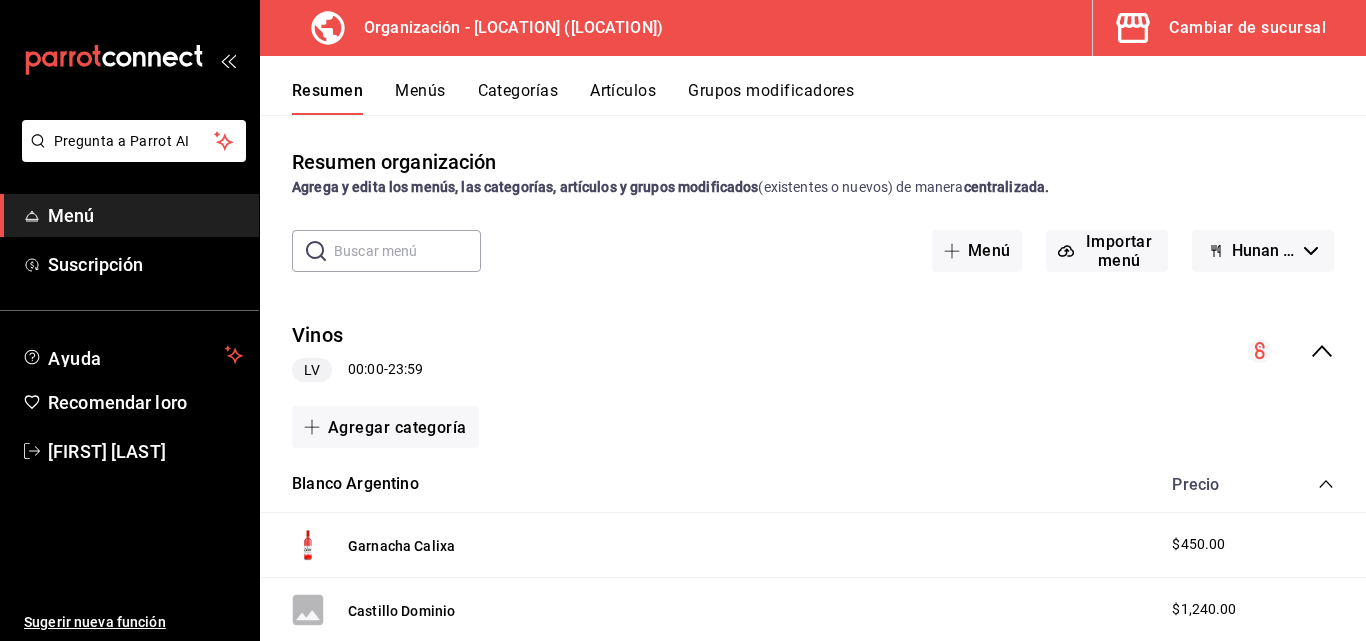 click on "Categorías" at bounding box center (518, 90) 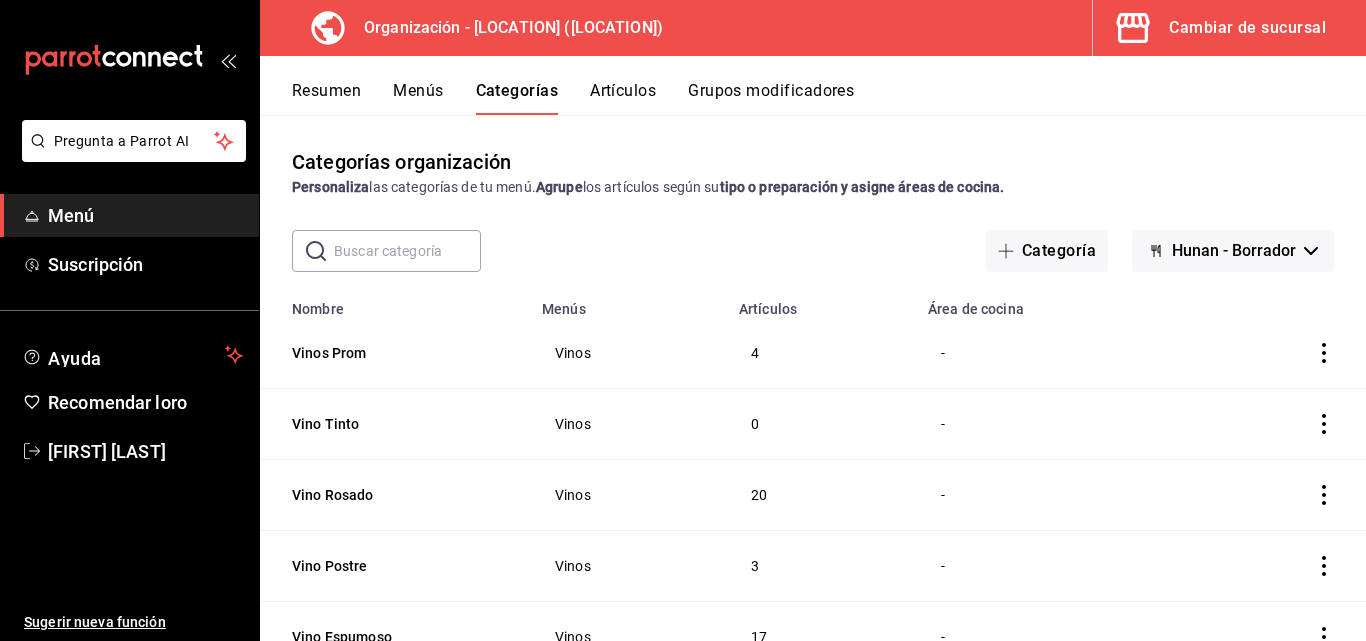 click on "Artículos" at bounding box center (623, 90) 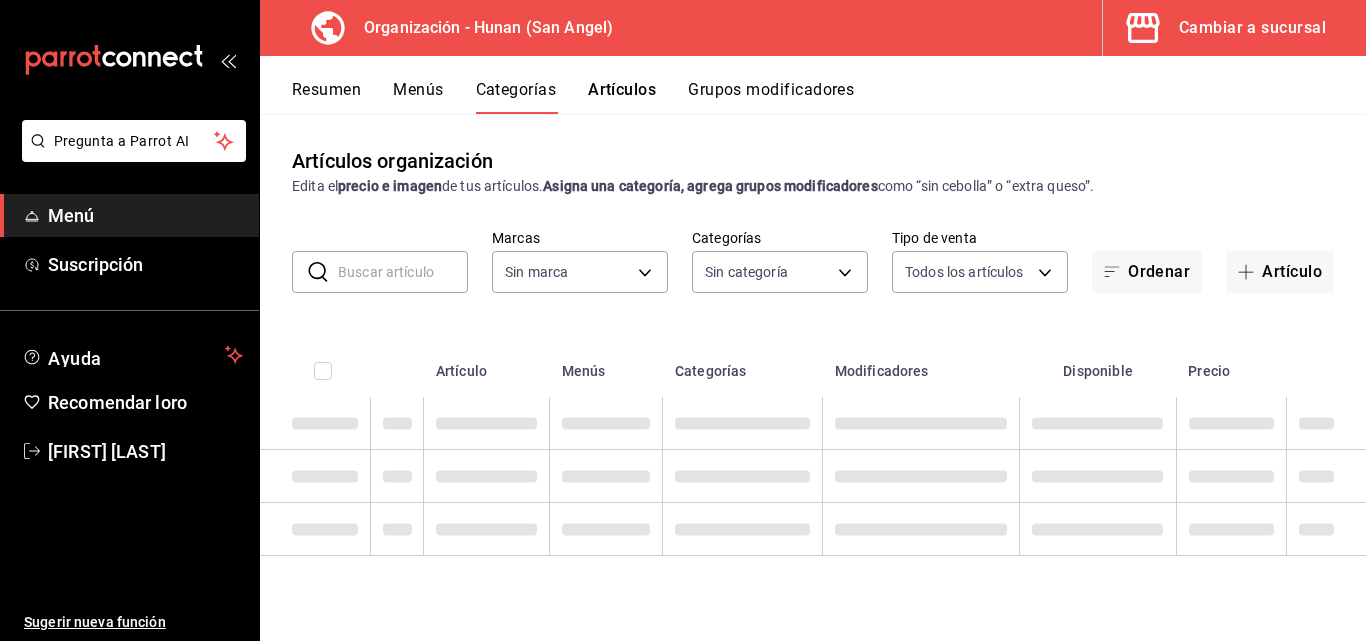 click on "Artículos" at bounding box center (622, 97) 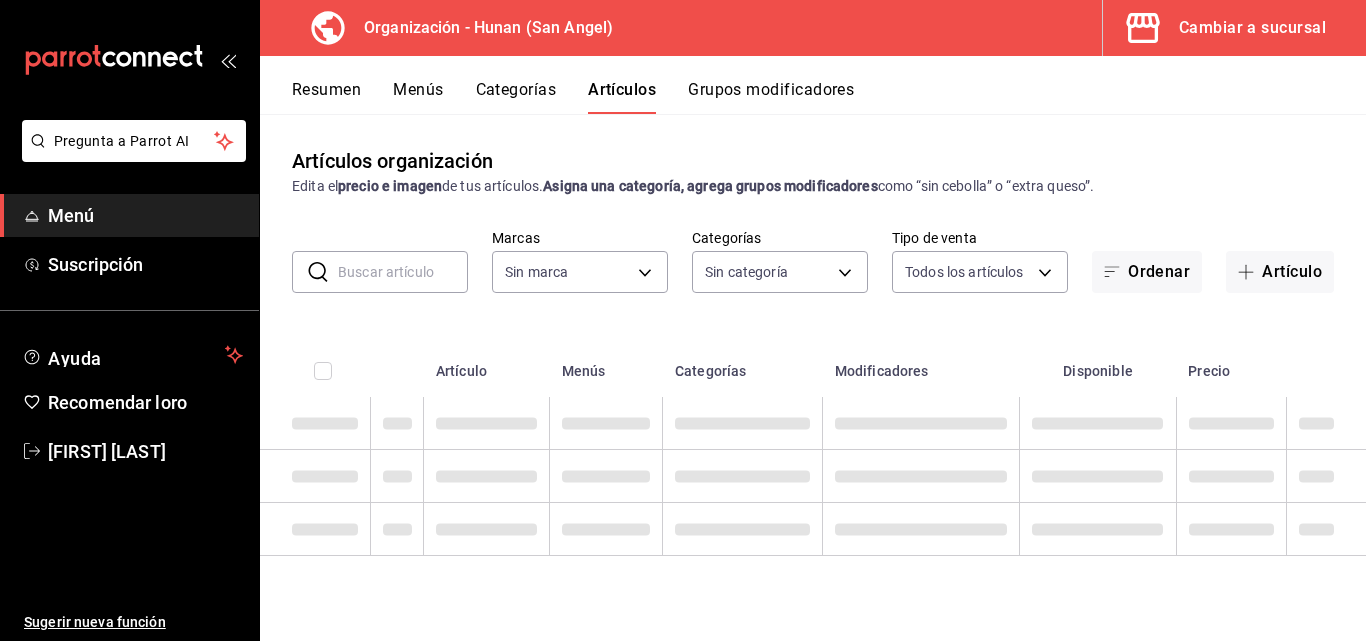 type on "d384c8d0-66a7-43b9-ac0d-3f995a6be0a8" 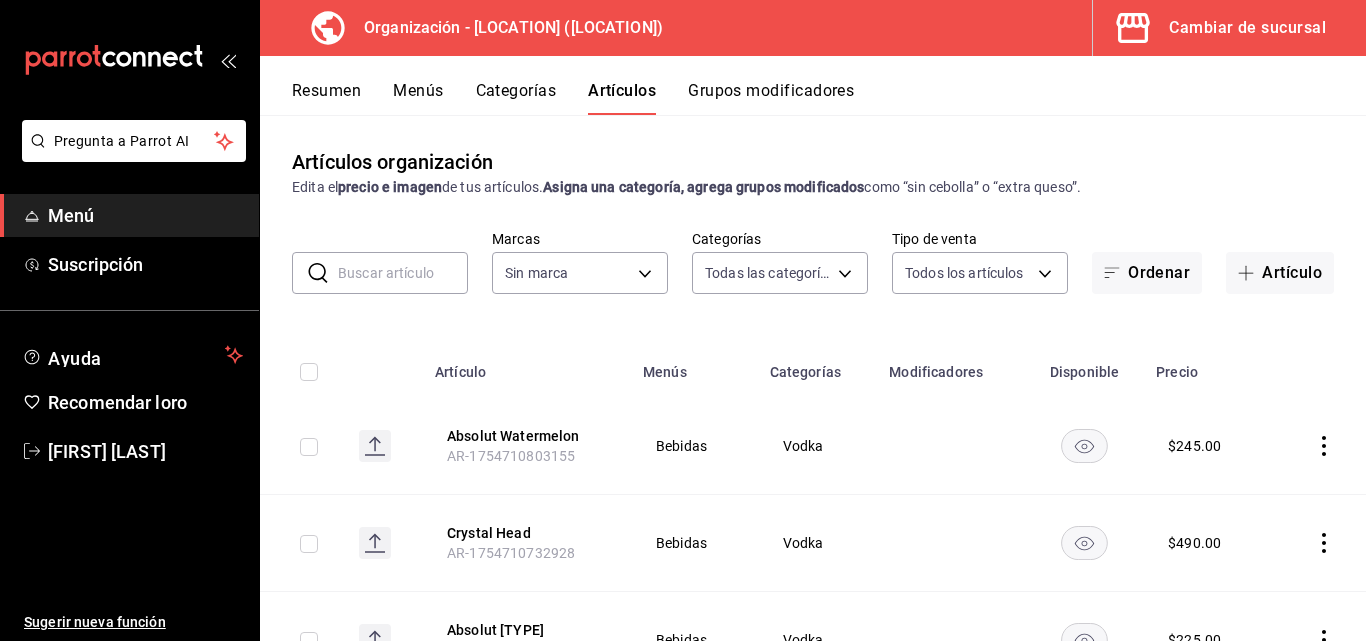 type on "5e6c8ed4-bdf8-42e8-816b-d39911e12aa6,1cac5387-84ff-42b0-b512-876f76fa8552,4df8252f-8381-4e4b-aa36-cbf6799b9b19,66c890f6-31da-4825-873c-06ad82b2a8d1,42138e37-9094-49a3-9b1d-d8bd571e538f,6c974f5b-64a1-4db4-9329-f8007736791e,8f9a5257-0753-41f6-908c-b25ff31d048a,d43900f8-5062-4f3a-931c-f4693d6acd48,0f03c763-f264-4281-b2e6-084ea7303955,7c1312d1-d61e-4024-9980-e59e50ff31fe,74f692cd-2d9d-4422-8d8b-c1d16f937b06,2abbedeb-6956-444c-8311-af12ab2f48cf,45acaf2d-1a5d-4869-8095-20515bade5f2,d2e1e135-9b60-490d-a190-91b5254c9e3f,6e7b6b96-f09b-429d-86c0-6dfadc554d16,1981e156-6f71-485c-aa99-da763a422a7e,7dd48d4e-9a72-4f43-975c-517530808e20,8235b652-b3e0-4365-9283-4a1a7ce3d654,542dcf18-e5bb-4dfd-811b-dde650df56d2,153b917f-3aae-4ded-87c3-ae1f0e41e87a,a83457d1-f450-41d8-829a-5c954141f3d6,119f2a60-242e-4e16-a87b-7d977e585b68,6a4bf5ff-1286-47ca-a9ed-be9c72c96a48,65c0dfef-038a-4f78-a7ec-44366e865eba,821c8703-2032-4a64-9509-4b99b9262e77,43aa3d75-9ced-4ca3-8a60-36cc8ae8679b,15ef8ebb-4127-47dc-8e29-c05443de52b5,a684563e-7796-44d5-b98..." 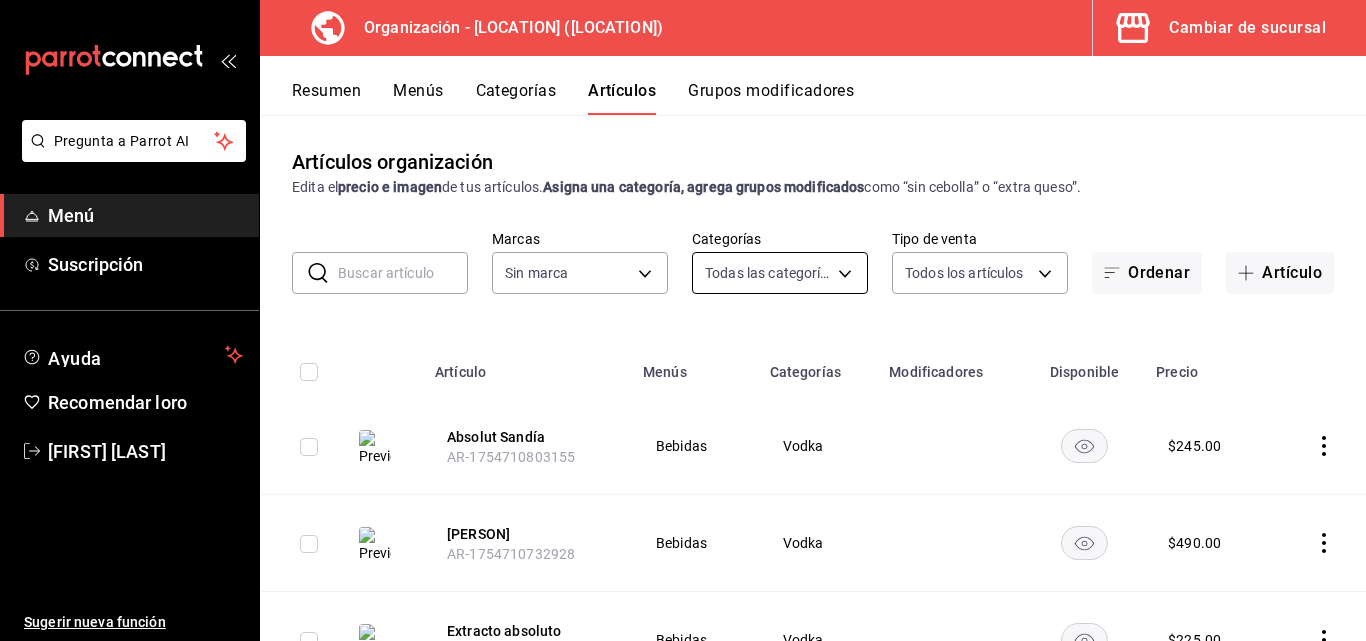 click on "Pregunta a Parrot AI Menú   Suscripción   Ayuda Recomendar loro   Iván Martínez Godínez   Sugerir nueva función   Organización - Hunan (San Ángel) Cambiar de sucursal Resumen Menús Categorías Artículos Grupos modificadores Artículos organización Edita el  precio e imagen  de tus artículos.  Asigna una categoría, agrega grupos modificados  como “sin cebolla” o “extra queso”. ​ ​ Marcas Sin marca d384c8d0-66a7-43b9-ac0d-3f995a6be0a8 Categorías Todas las categorías, Sin categoría Tipo de venta Todos los artículos ALL Ordenar Artículo Artículo Menús Categorías Modificadores Disponible Precio Absolut Sandía AR-1754710803155 Bebidas Vodka $  245.00 Cabeza de cristal AR-1754710732928 Bebidas Vodka $  490.00 Extracto absoluto AR-1754710650031 Bebidas Vodka $  225.00 Melocotón Naranja Blos Ketel AR-1754710525907 Bebidas Vodka $  255.00 Ketel de pepino y menta AR-1754710433260 Bebidas Vodka $  255.00 Rose Ketel Pomelo AR-1754710177745 Bebidas Vodka $  255.00 Vodka Titos Bebidas $" at bounding box center [683, 320] 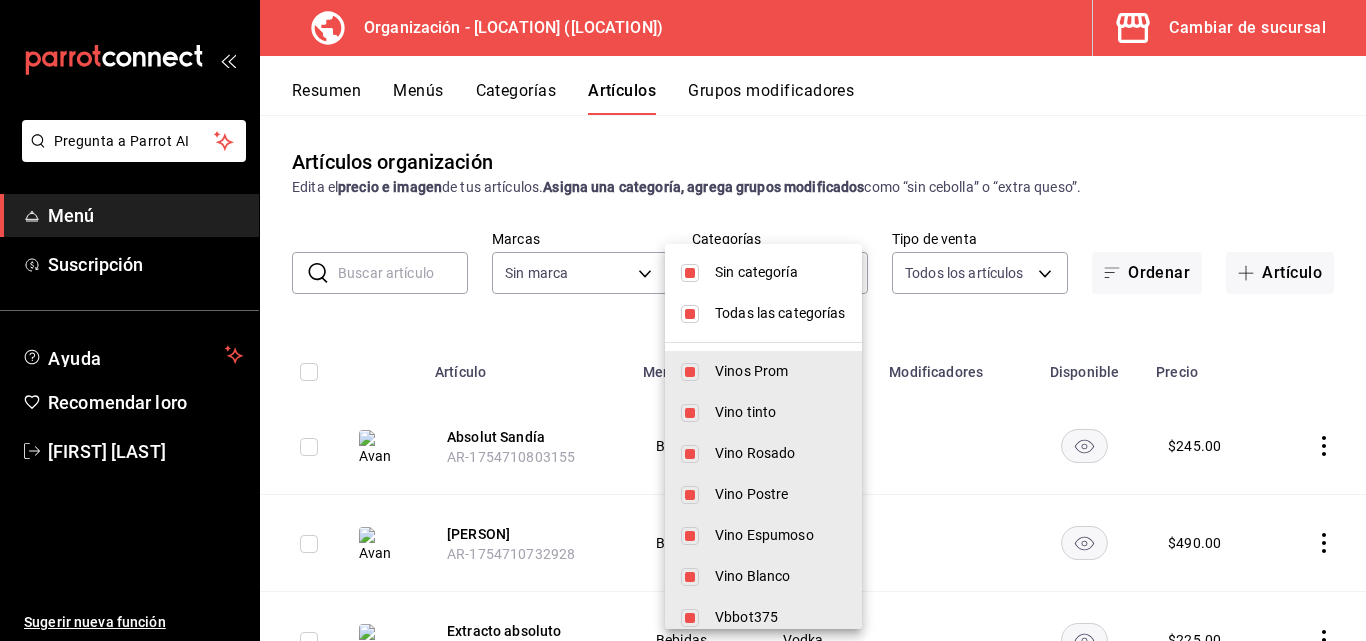 click on "Todas las categorías" at bounding box center [763, 313] 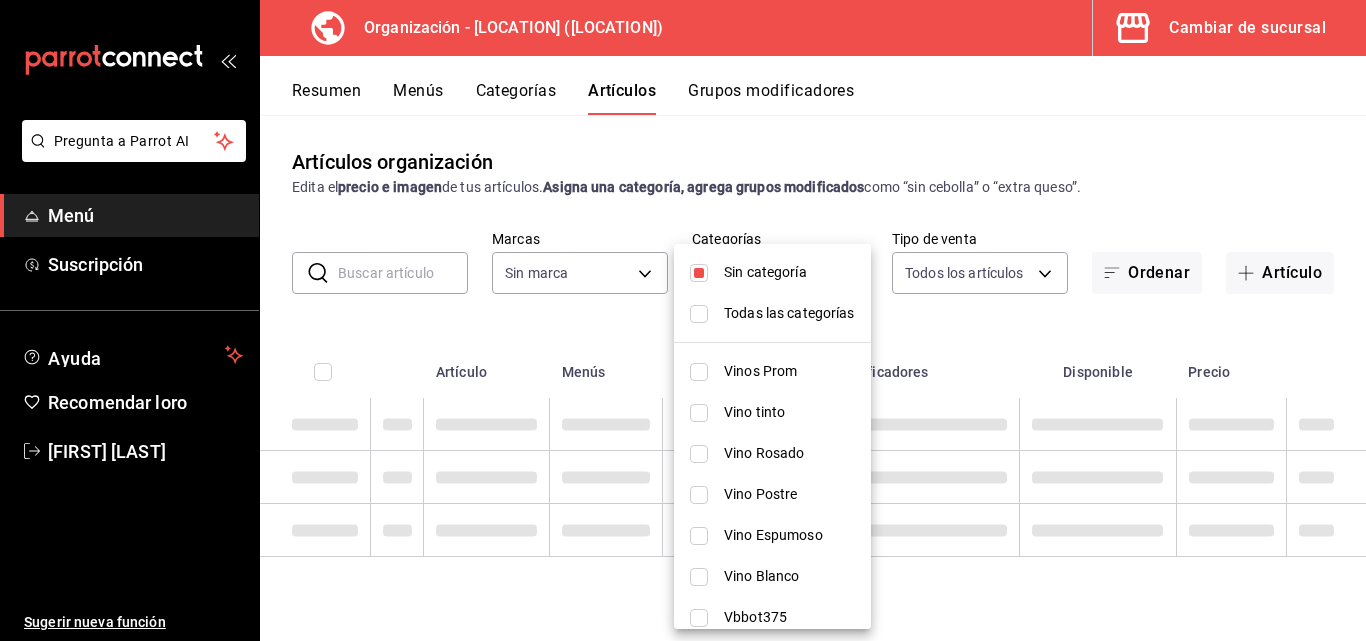 click on "Sin categoría" at bounding box center [765, 272] 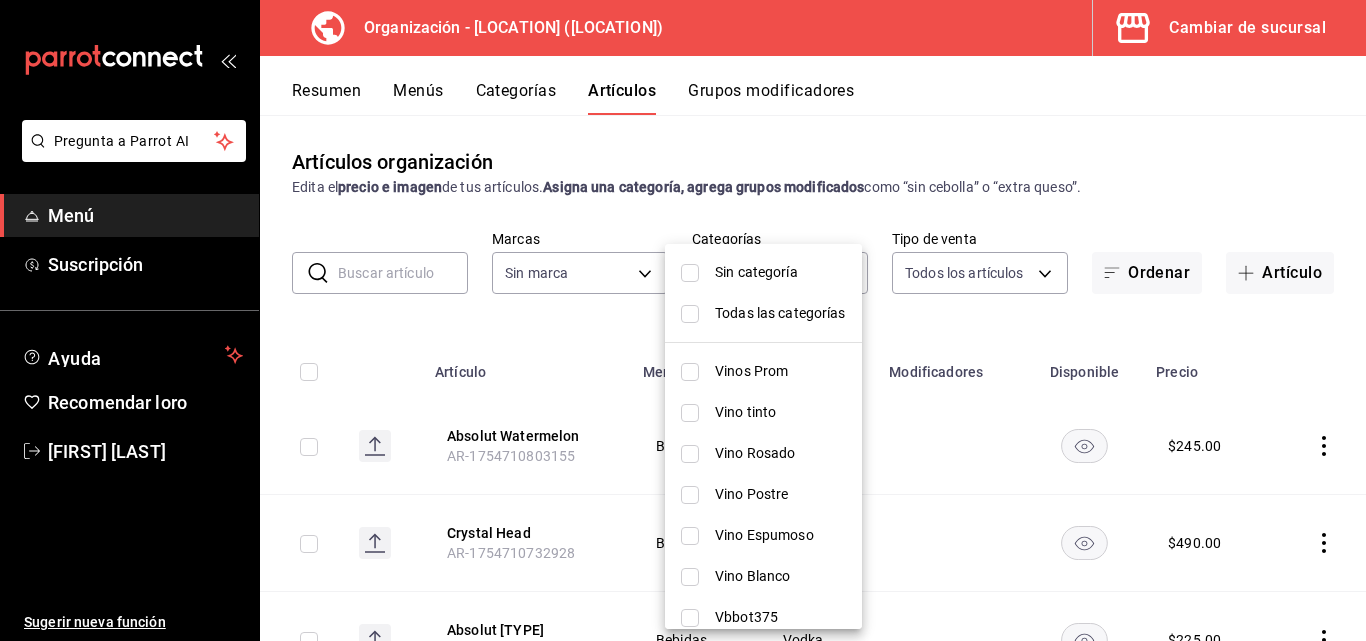 click at bounding box center [683, 320] 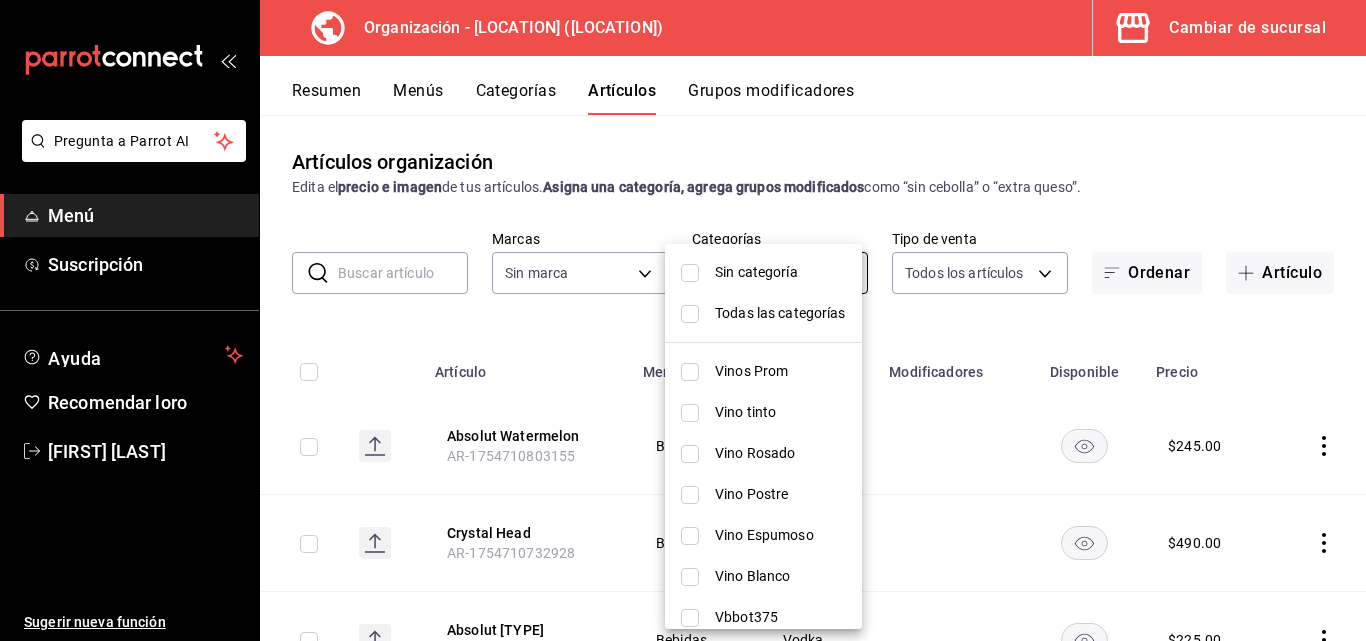 scroll, scrollTop: 336, scrollLeft: 0, axis: vertical 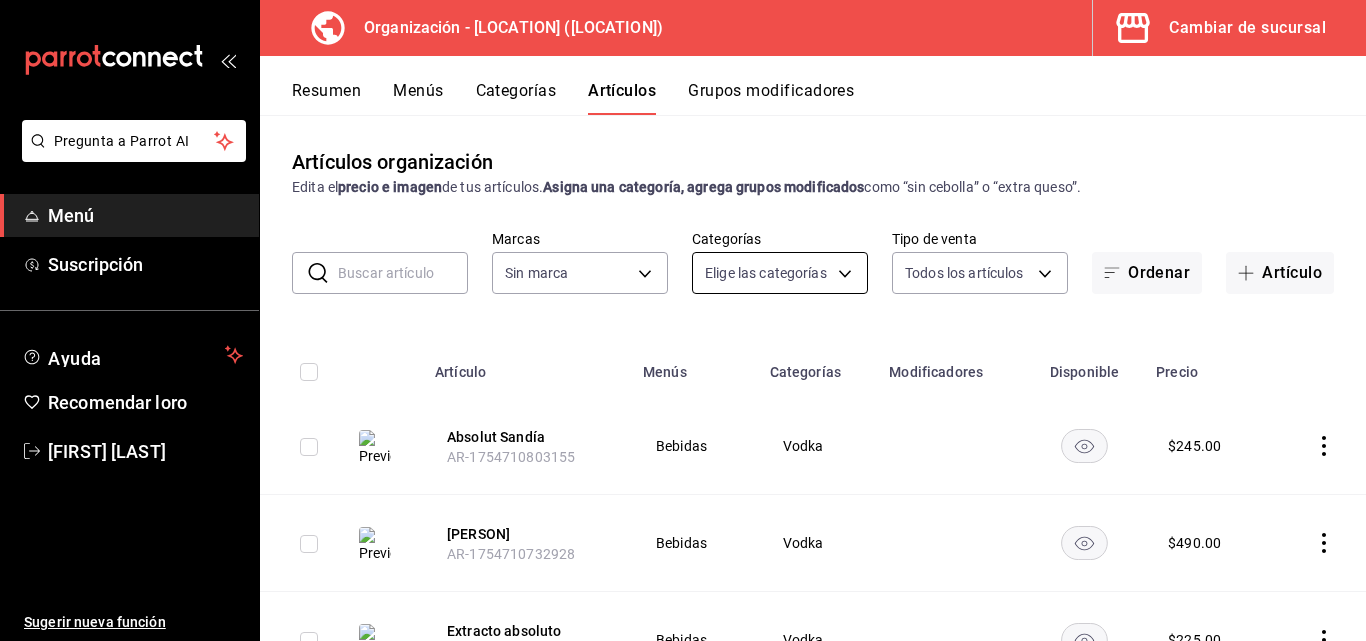 click on "Pregunta a Parrot AI Menú   Suscripción   Ayuda Recomendar loro   Iván Martínez Godínez   Sugerir nueva función   Organización - Hunan (San Ángel) Cambiar de sucursal Resumen Menús Categorías Artículos Grupos modificadores Artículos organización Edita el  precio e imagen  de tus artículos.  Asigna una categoría, agrega grupos modificados  como “sin cebolla” o “extra queso”. ​ ​ Marcas Sin marca d384c8d0-66a7-43b9-ac0d-3f995a6be0a8 Categorías Elige las categorías Tipo de venta Todos los artículos ALL Ordenar Artículo Artículo Menús Categorías Modificadores Disponible Precio Absolut Sandía AR-1754710803155 Bebidas Vodka $  245.00 Cabeza de cristal AR-1754710732928 Bebidas Vodka $  490.00 Extracto absoluto AR-1754710650031 Bebidas Vodka $  225.00 Melocotón Naranja Blos Ketel AR-1754710525907 Bebidas Vodka $  255.00 Ketel de pepino y menta AR-1754710433260 Bebidas Vodka $  255.00 Rose Ketel Pomelo AR-1754710177745 Bebidas Vodka $  255.00 Vodka Titos AR-1754709963590 Bebidas $" at bounding box center [683, 320] 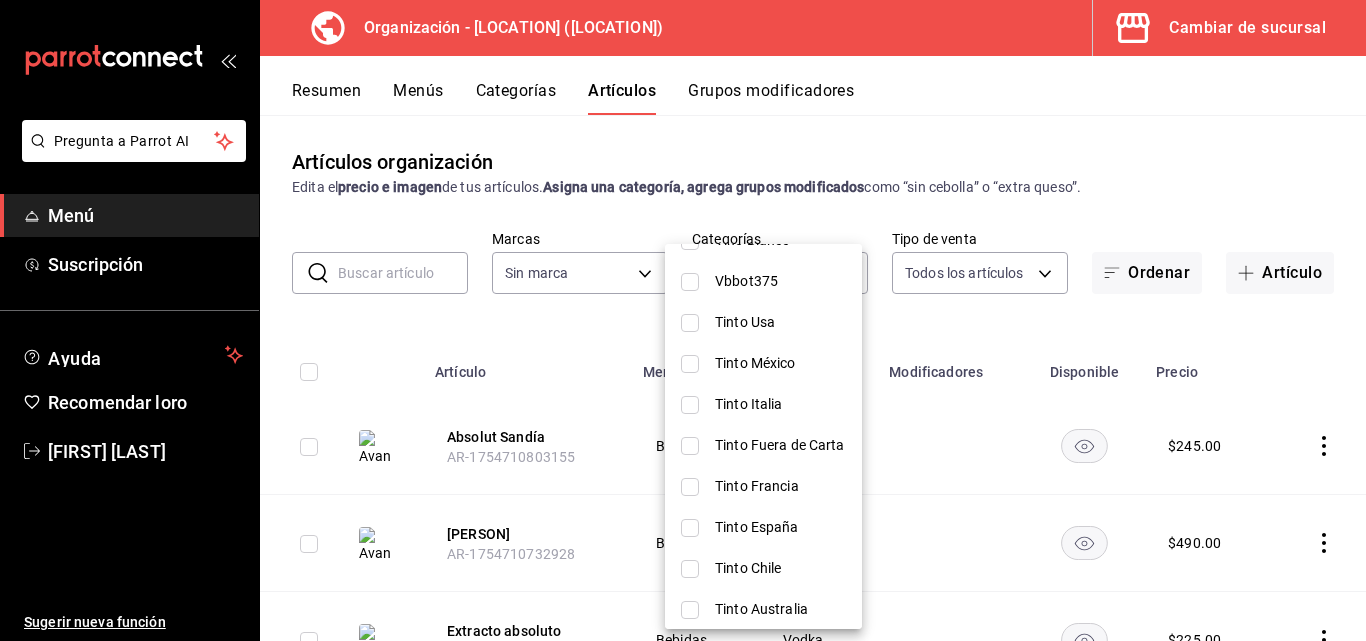 scroll, scrollTop: 672, scrollLeft: 0, axis: vertical 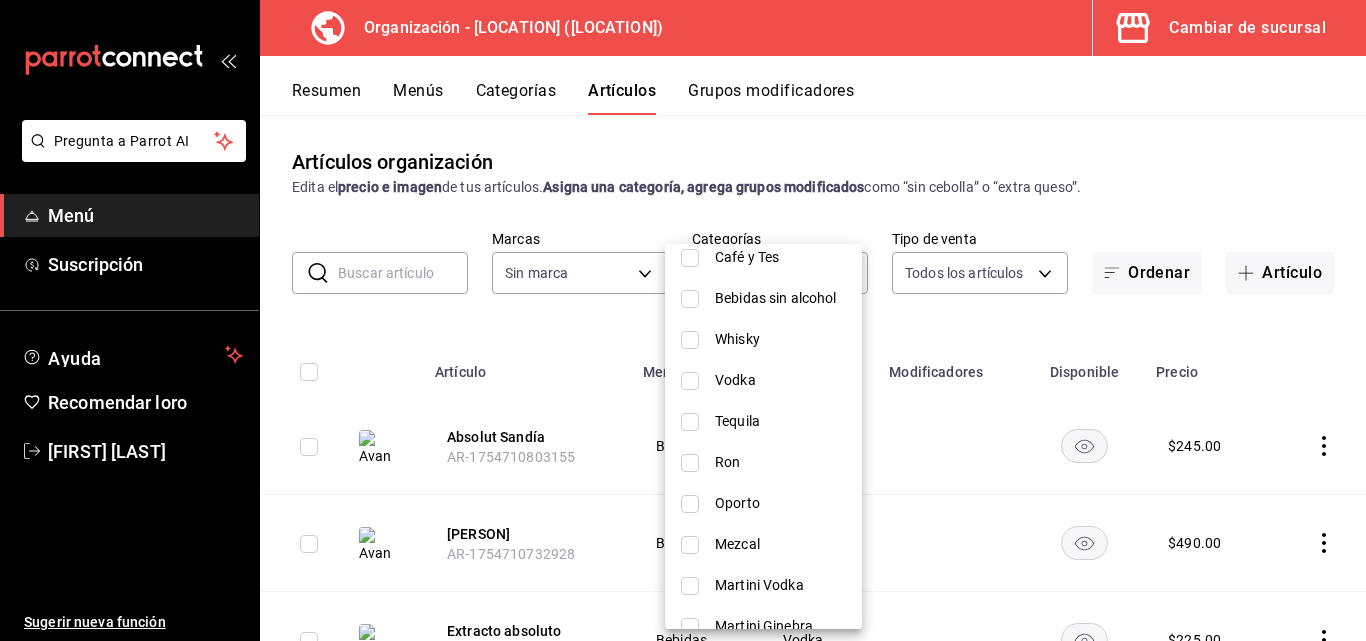 click on "Whisky" at bounding box center (737, 339) 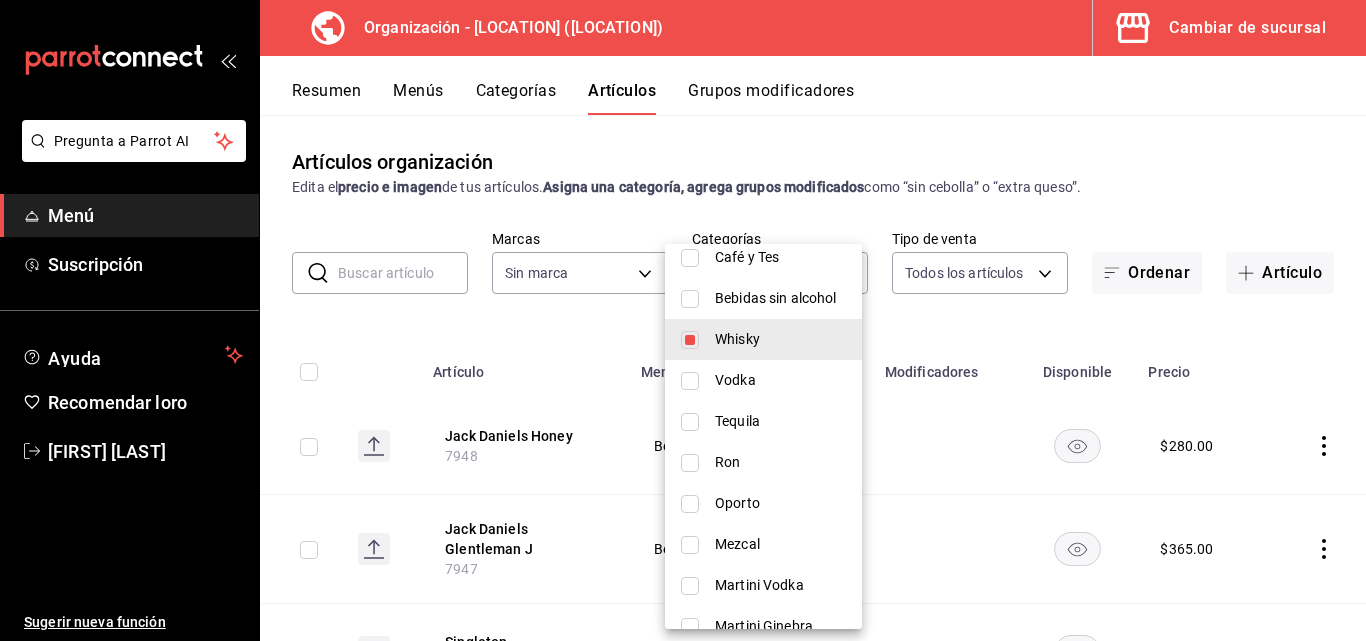click at bounding box center [683, 320] 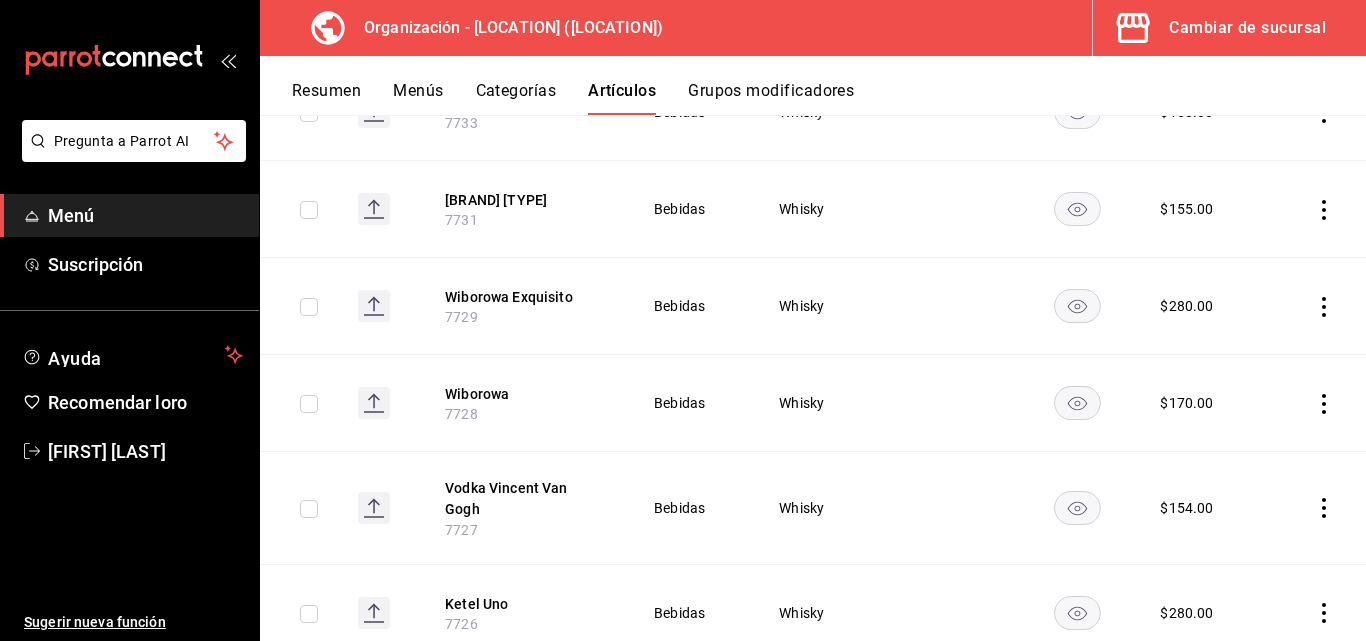 scroll, scrollTop: 5538, scrollLeft: 0, axis: vertical 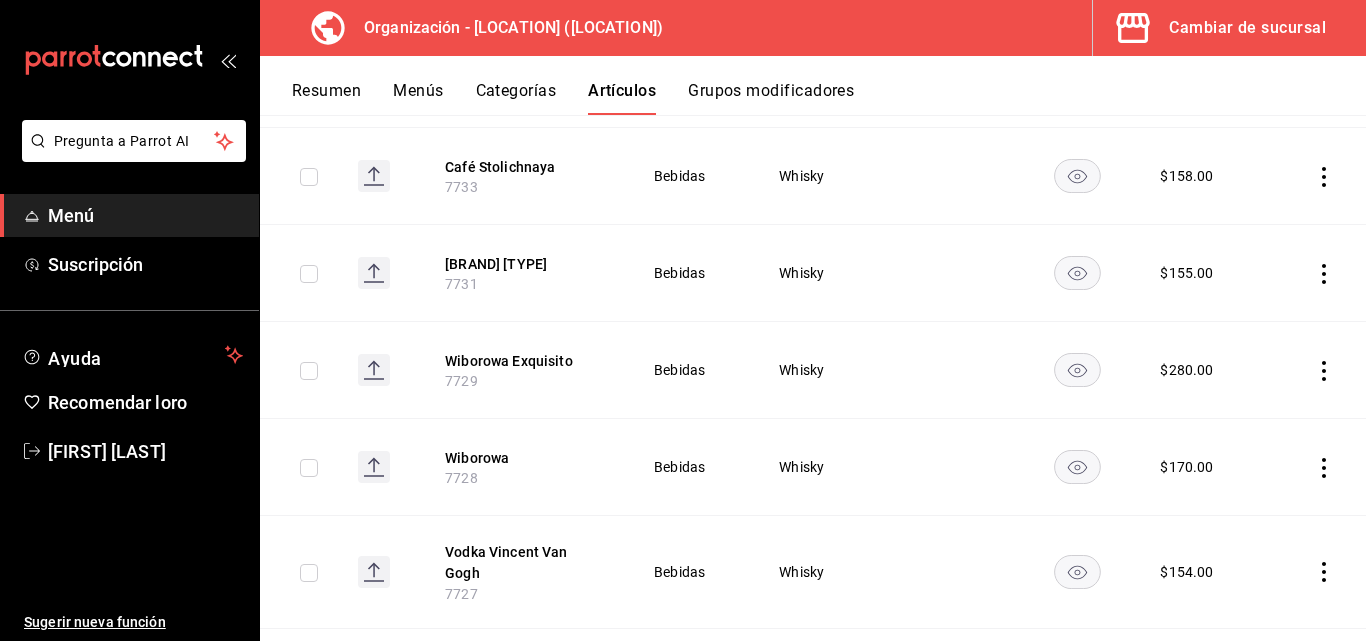 click on "Wiborowa Exquisito 7729" at bounding box center (525, 369) 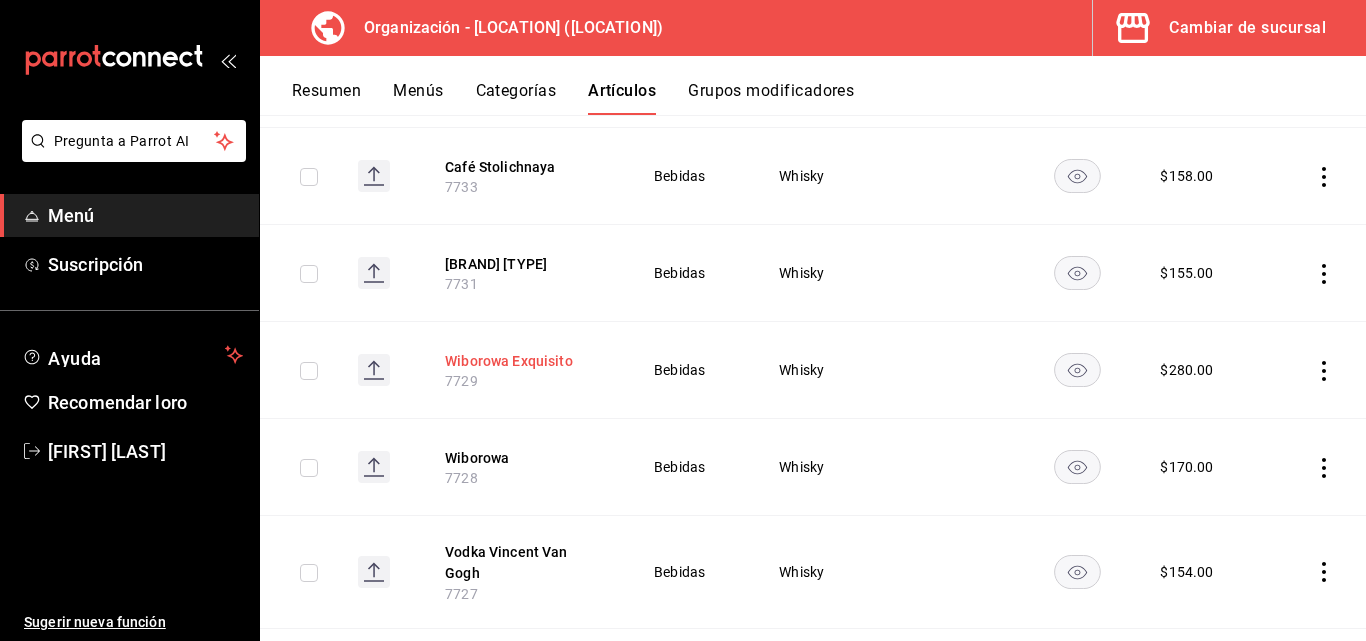click on "Wiborowa Exquisito" at bounding box center (509, 361) 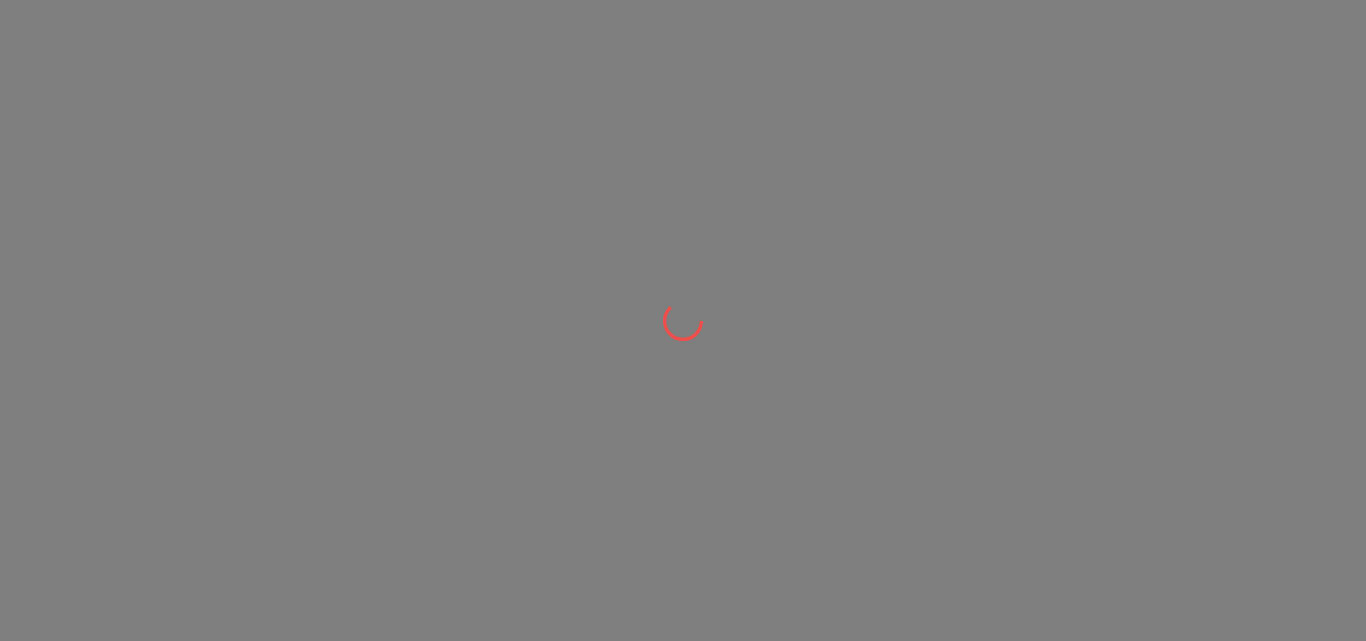 scroll, scrollTop: 0, scrollLeft: 0, axis: both 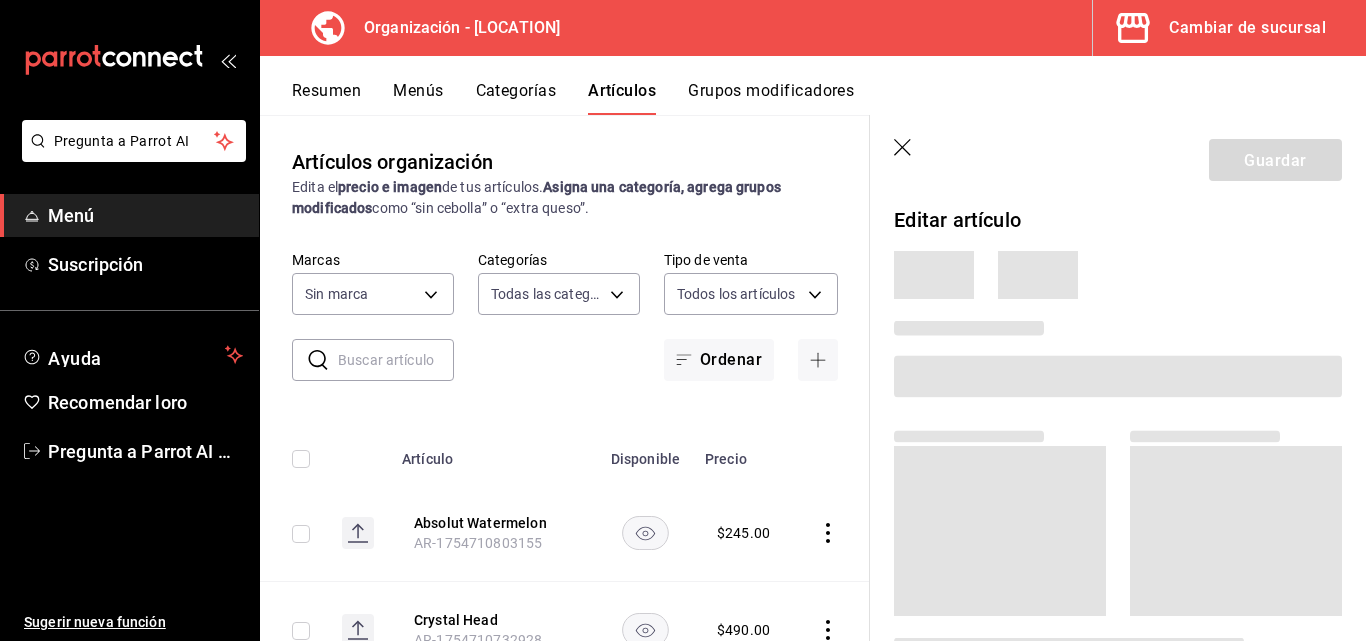 type on "5e6c8ed4-bdf8-42e8-816b-d39911e12aa6,1cac5387-84ff-42b0-b512-876f76fa8552,4df8252f-8381-4e4b-aa36-cbf6799b9b19,66c890f6-31da-4825-873c-06ad82b2a8d1,42138e37-9094-49a3-9b1d-d8bd571e538f,6c974f5b-64a1-4db4-9329-f8007736791e,8f9a5257-0753-41f6-908c-b25ff31d048a,d43900f8-5062-4f3a-931c-f4693d6acd48,0f03c763-f264-4281-b2e6-084ea7303955,7c1312d1-d61e-4024-9980-e59e50ff31fe,74f692cd-2d9d-4422-8d8b-c1d16f937b06,2abbedeb-6956-444c-8311-af12ab2f48cf,45acaf2d-1a5d-4869-8095-20515bade5f2,d2e1e135-9b60-490d-a190-91b5254c9e3f,6e7b6b96-f09b-429d-86c0-6dfadc554d16,1981e156-6f71-485c-aa99-da763a422a7e,7dd48d4e-9a72-4f43-975c-517530808e20,8235b652-b3e0-4365-9283-4a1a7ce3d654,542dcf18-e5bb-4dfd-811b-dde650df56d2,153b917f-3aae-4ded-87c3-ae1f0e41e87a,a83457d1-f450-41d8-829a-5c954141f3d6,119f2a60-242e-4e16-a87b-7d977e585b68,6a4bf5ff-1286-47ca-a9ed-be9c72c96a48,65c0dfef-038a-4f78-a7ec-44366e865eba,821c8703-2032-4a64-9509-4b99b9262e77,43aa3d75-9ced-4ca3-8a60-36cc8ae8679b,15ef8ebb-4127-47dc-8e29-c05443de52b5,a684563e-7796-44d5-b98..." 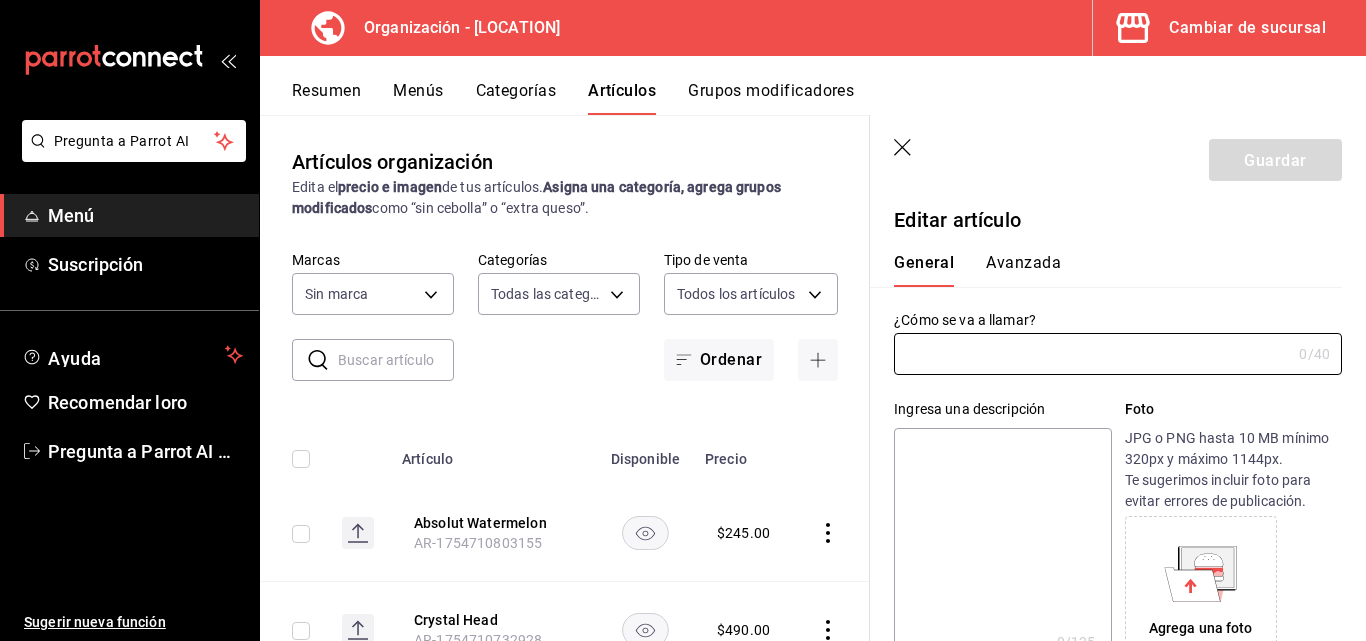 type on "d384c8d0-66a7-43b9-ac0d-3f995a6be0a8" 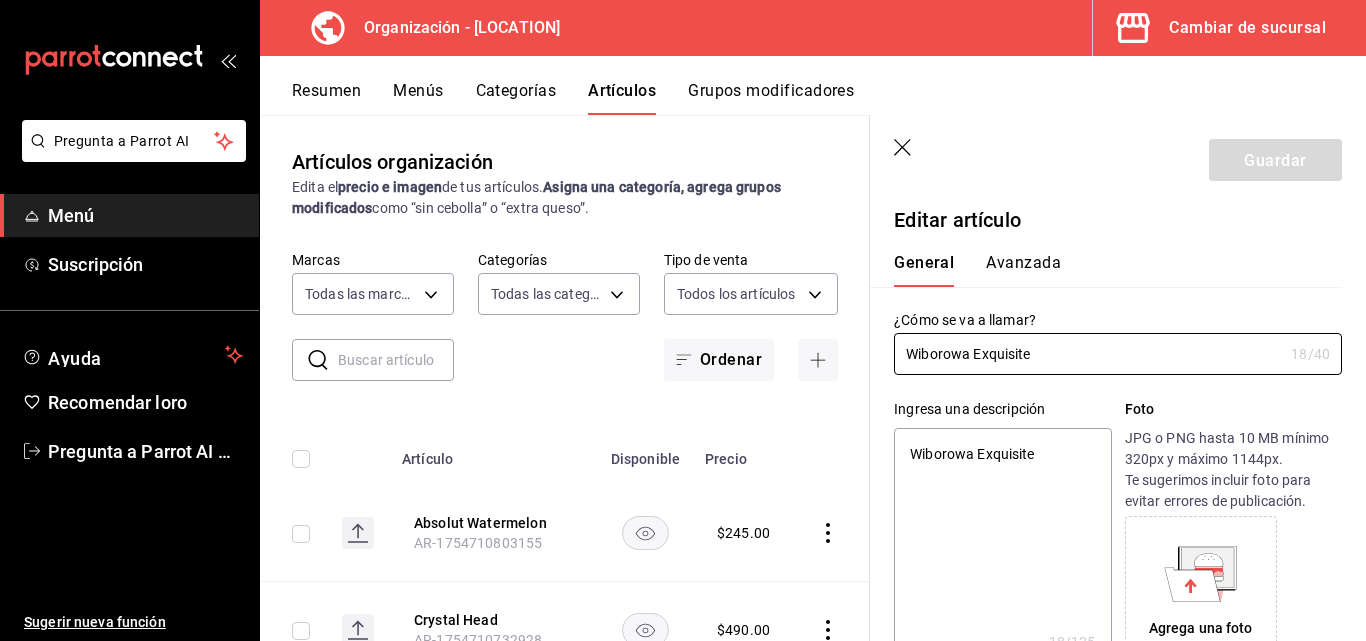 type on "x" 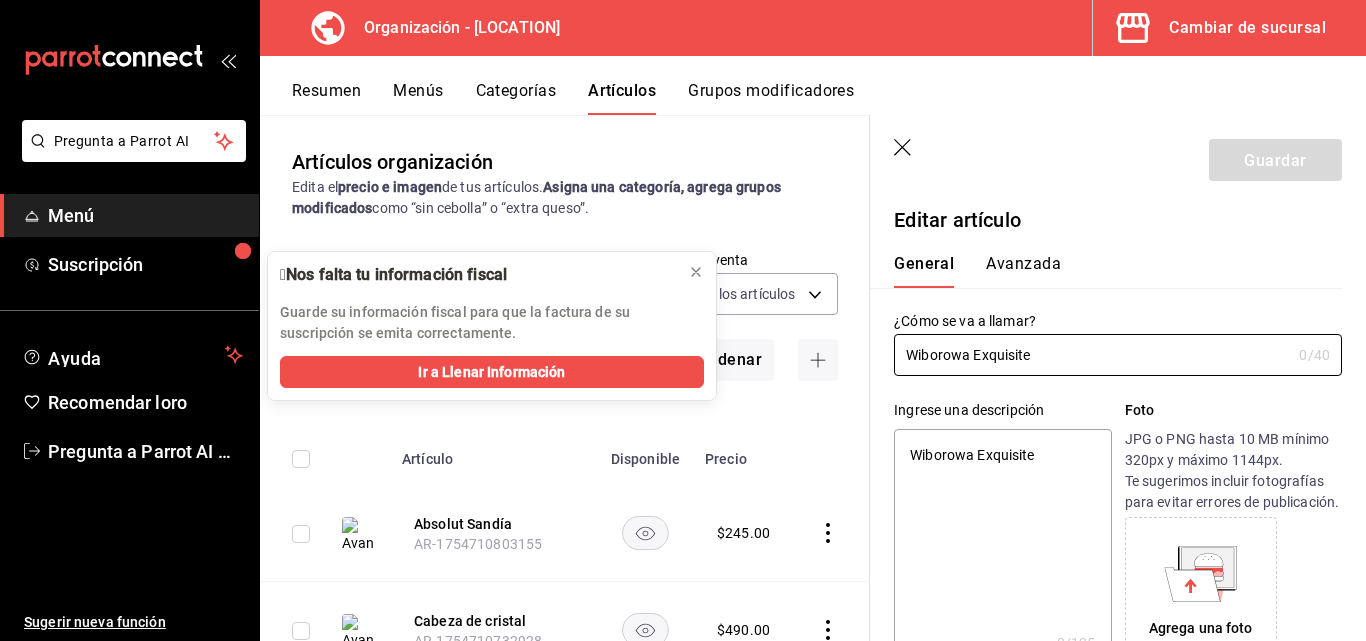 click 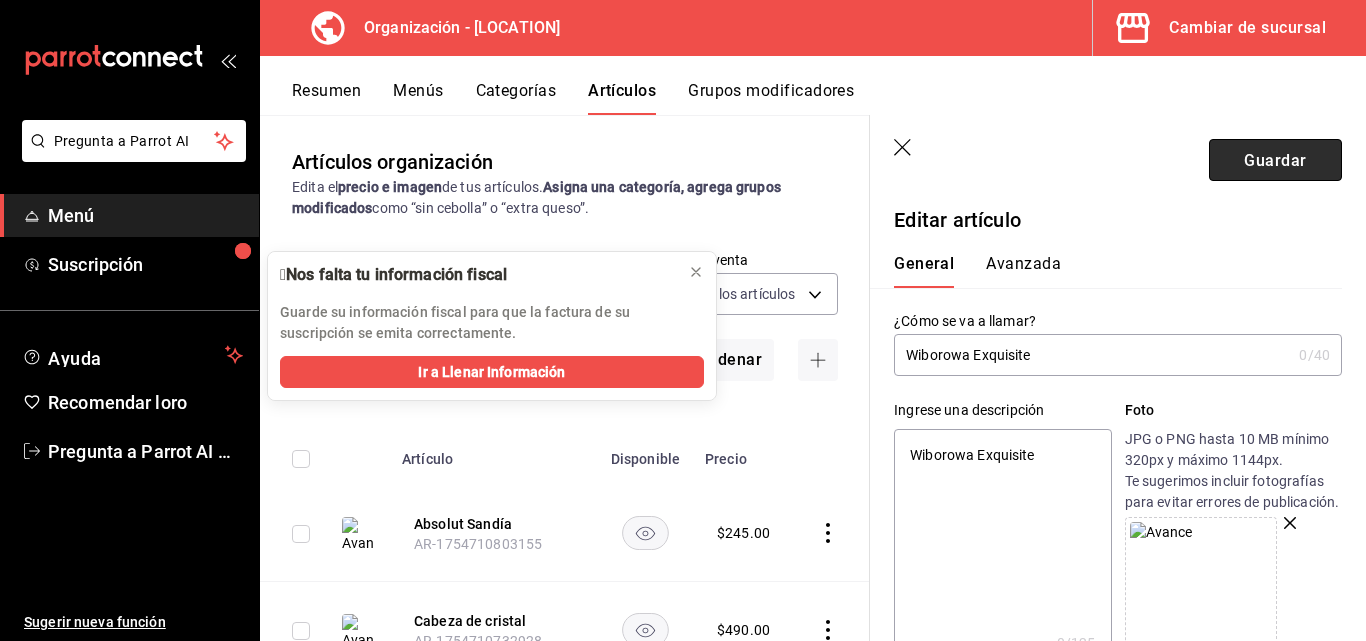click on "Guardar" at bounding box center (1275, 159) 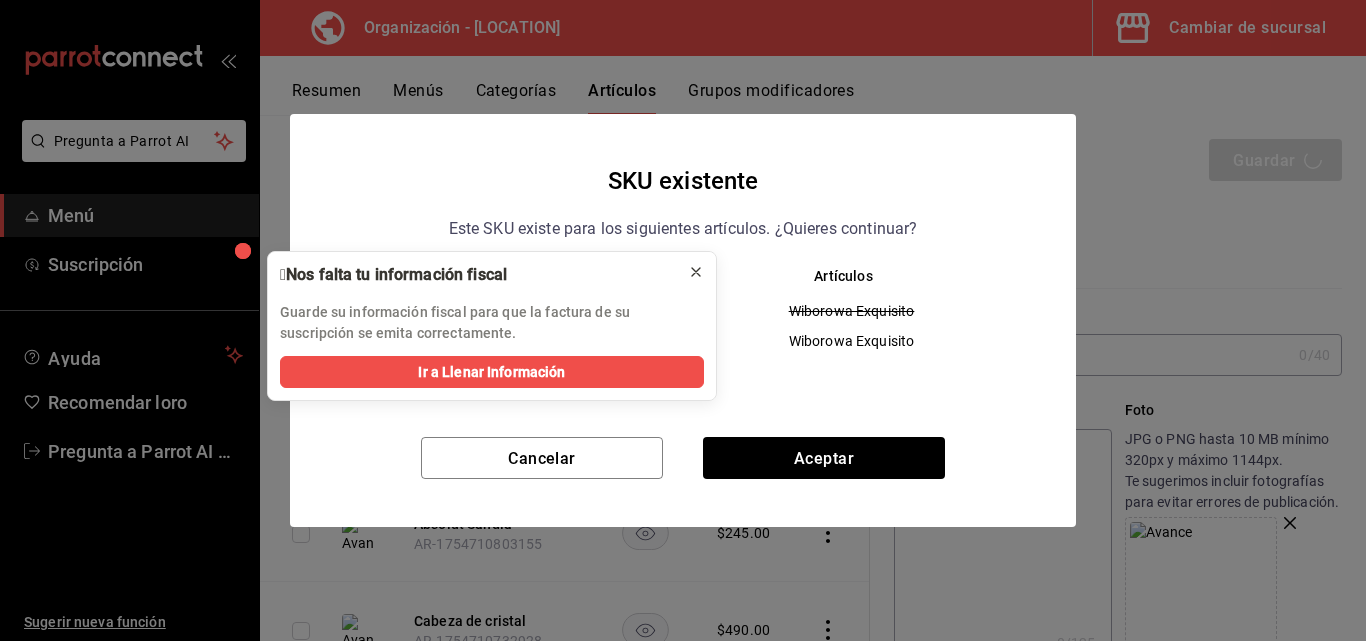 click at bounding box center [696, 272] 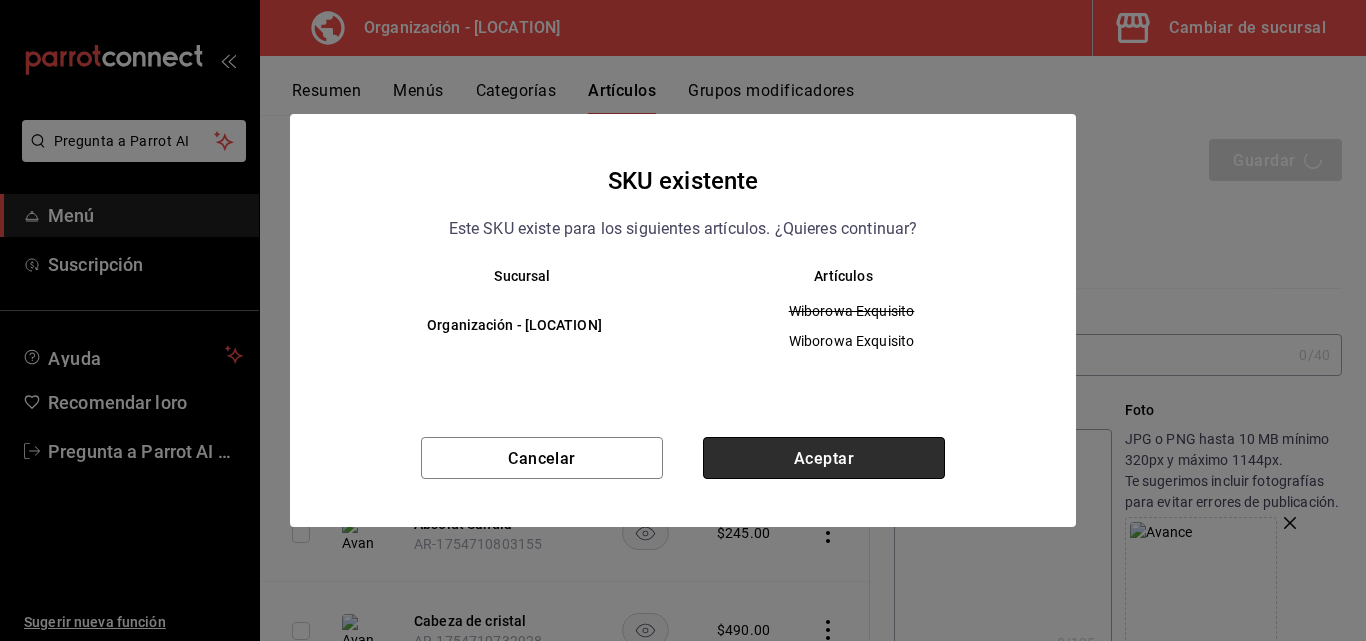 click on "Aceptar" at bounding box center [824, 458] 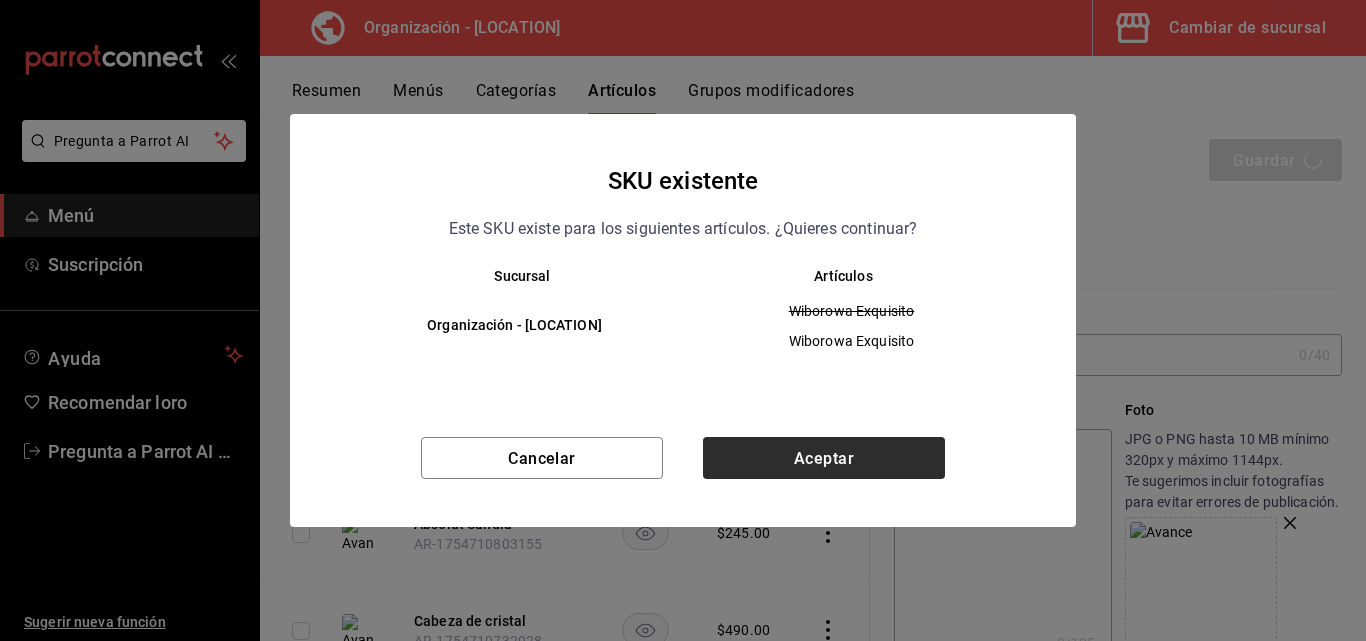 type on "x" 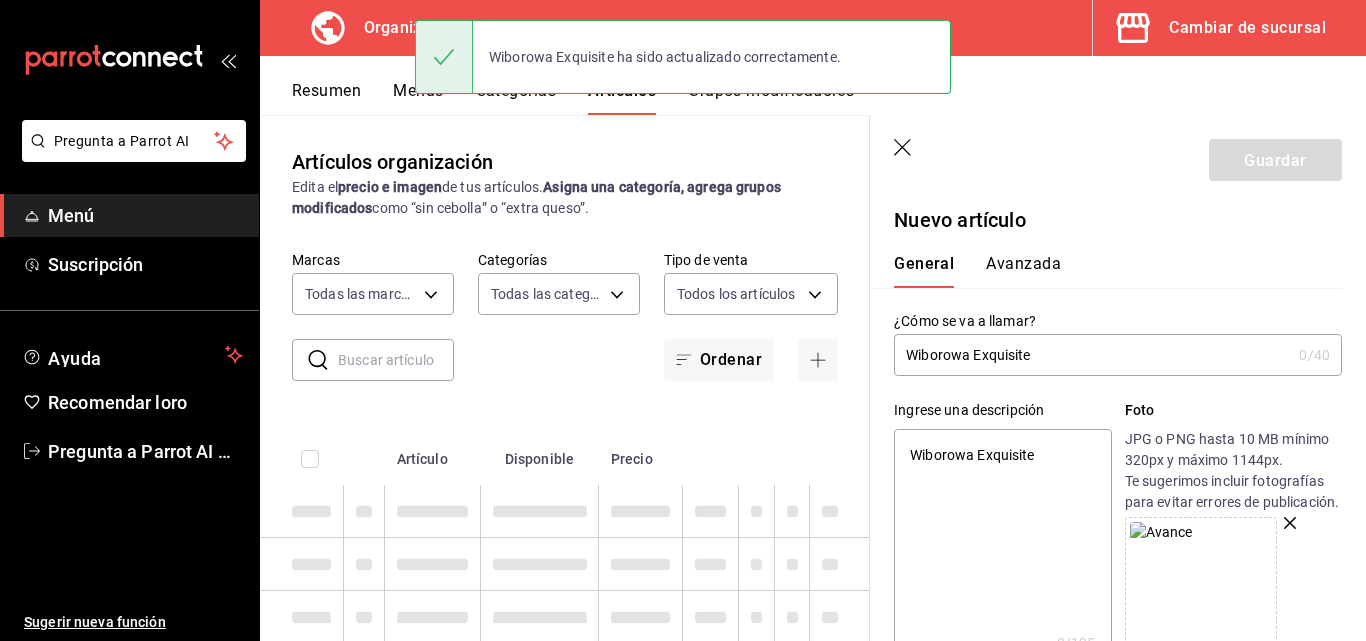type 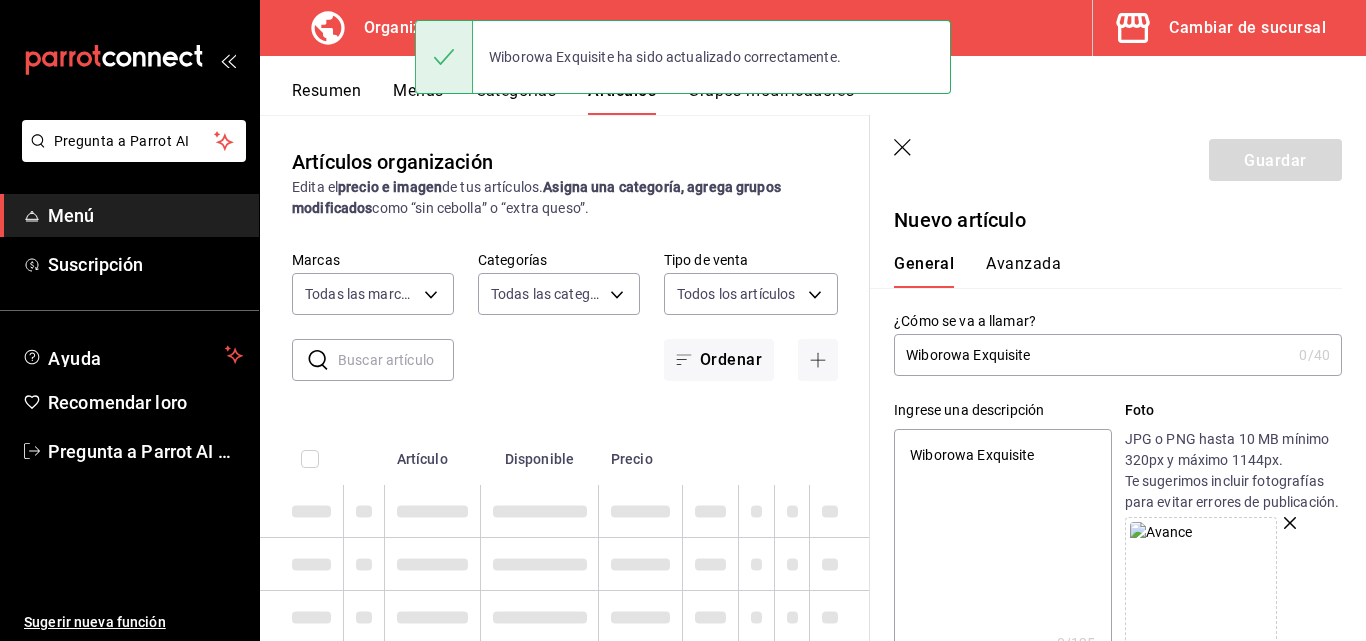 type 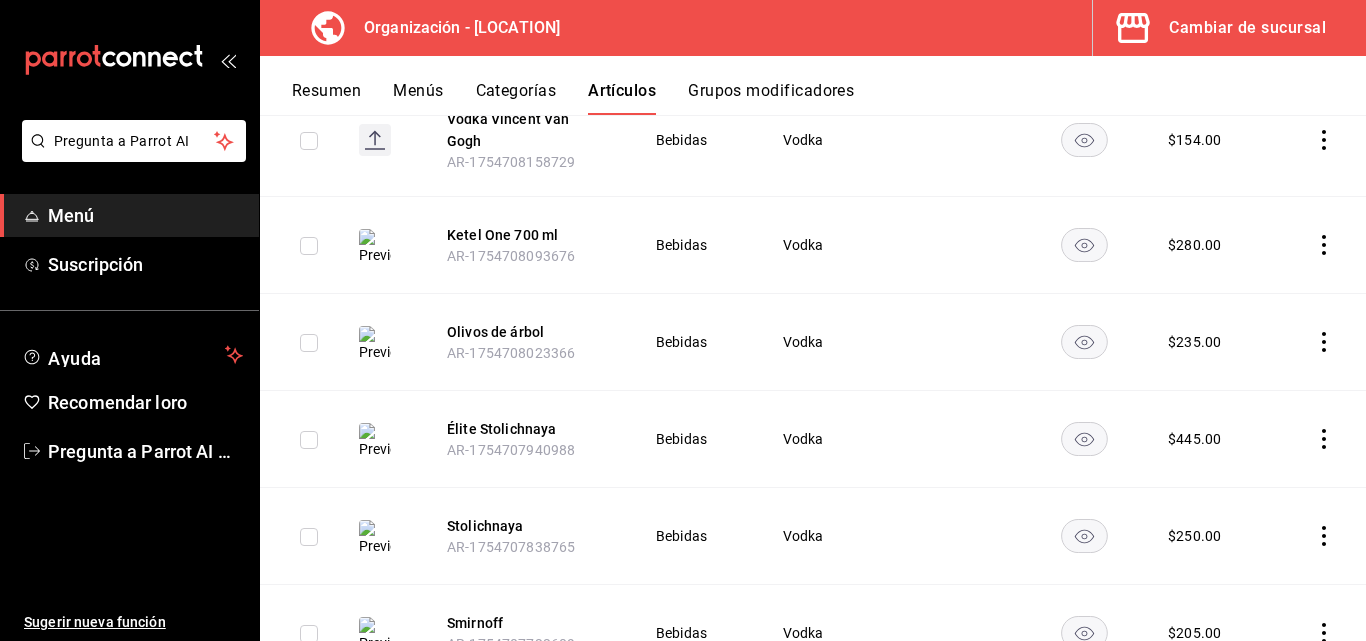 scroll, scrollTop: 1777, scrollLeft: 0, axis: vertical 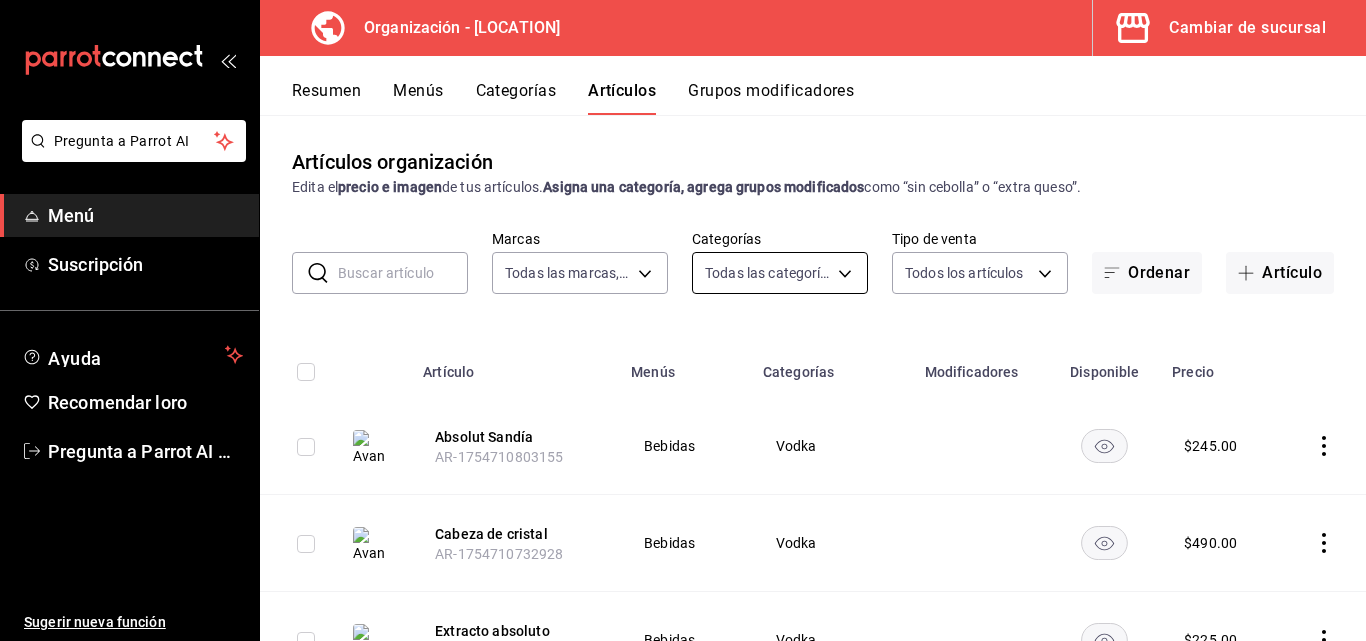 click on "Pregunta a Parrot AI Menú   Suscripción   Ayuda Recomendar loro   Iván Martínez Godínez   Sugerir nueva función   Organización - Hunan (San Ángel) Cambiar de sucursal Resumen Menús Categorías Artículos Grupos modificadores Artículos organización Edita el  precio e imagen  de tus artículos.  Asigna una categoría, agrega grupos modificados  como “sin cebolla” o “extra queso”. ​ ​ Marcas Todas las marcas, Sin marca d384c8d0-66a7-43b9-ac0d-3f995a6be0a8 Categorías Todas las categorías, Sin categoría Tipo de venta Todos los artículos ALL Ordenar Artículo Artículo Menús Categorías Modificadores Disponible Precio Absolut Sandía AR-1754710803155 Bebidas Vodka $  245.00 Cabeza de cristal AR-1754710732928 Bebidas Vodka $  490.00 Extracto absoluto AR-1754710650031 Bebidas Vodka $  225.00 Melocotón Naranja Blos Ketel AR-1754710525907 Bebidas Vodka $  255.00 Ketel de pepino y menta AR-1754710433260 Bebidas Vodka $  255.00 Rose Ketel Pomelo AR-1754710177745 Bebidas Vodka $  255.00 Vodka" at bounding box center (683, 320) 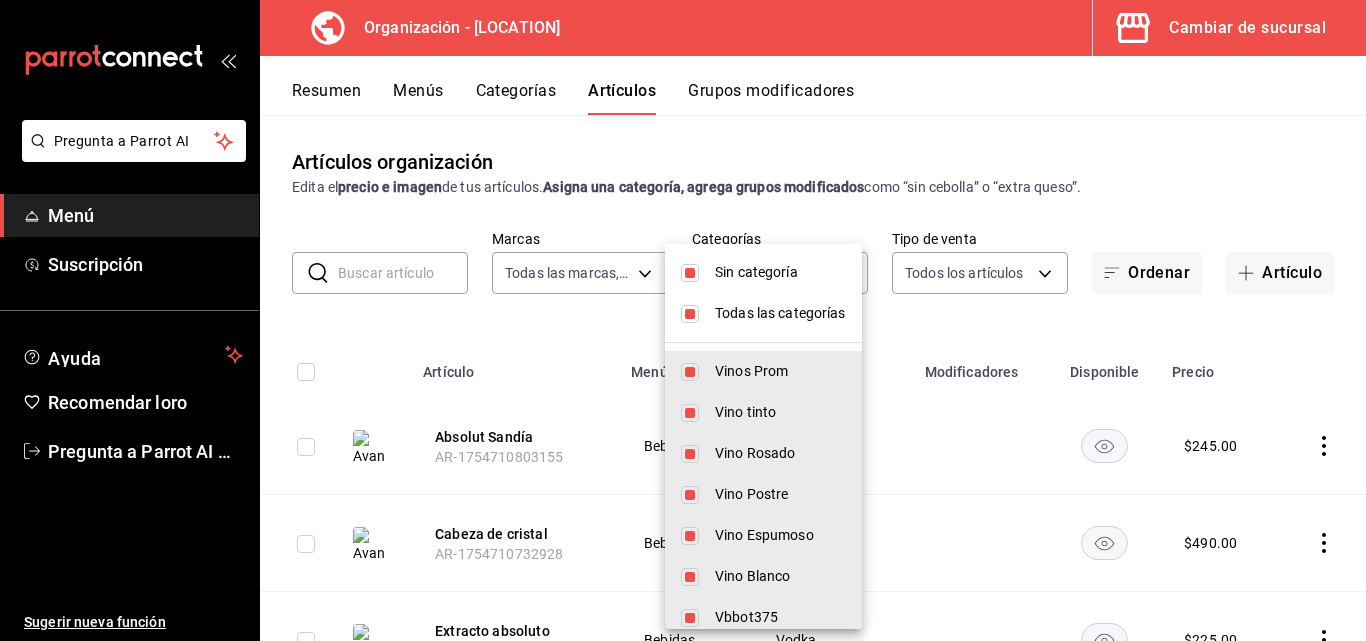 click on "Sin categoría" at bounding box center (780, 272) 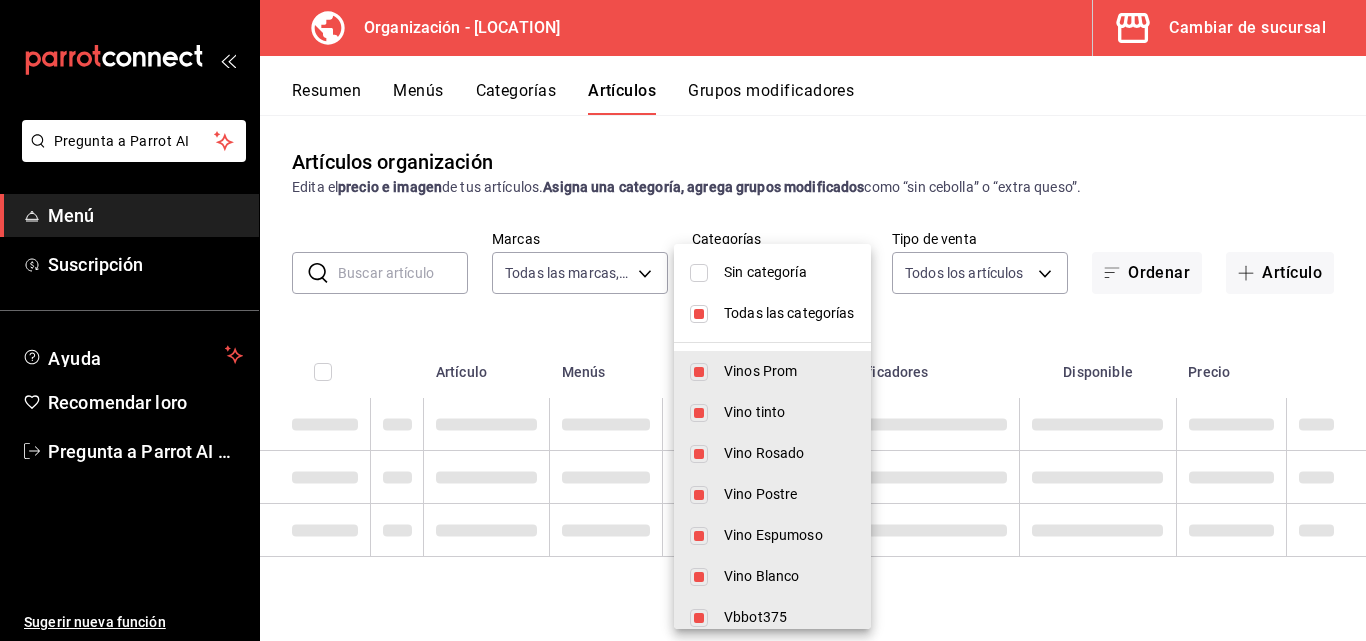 click on "Todas las categorías" at bounding box center [789, 313] 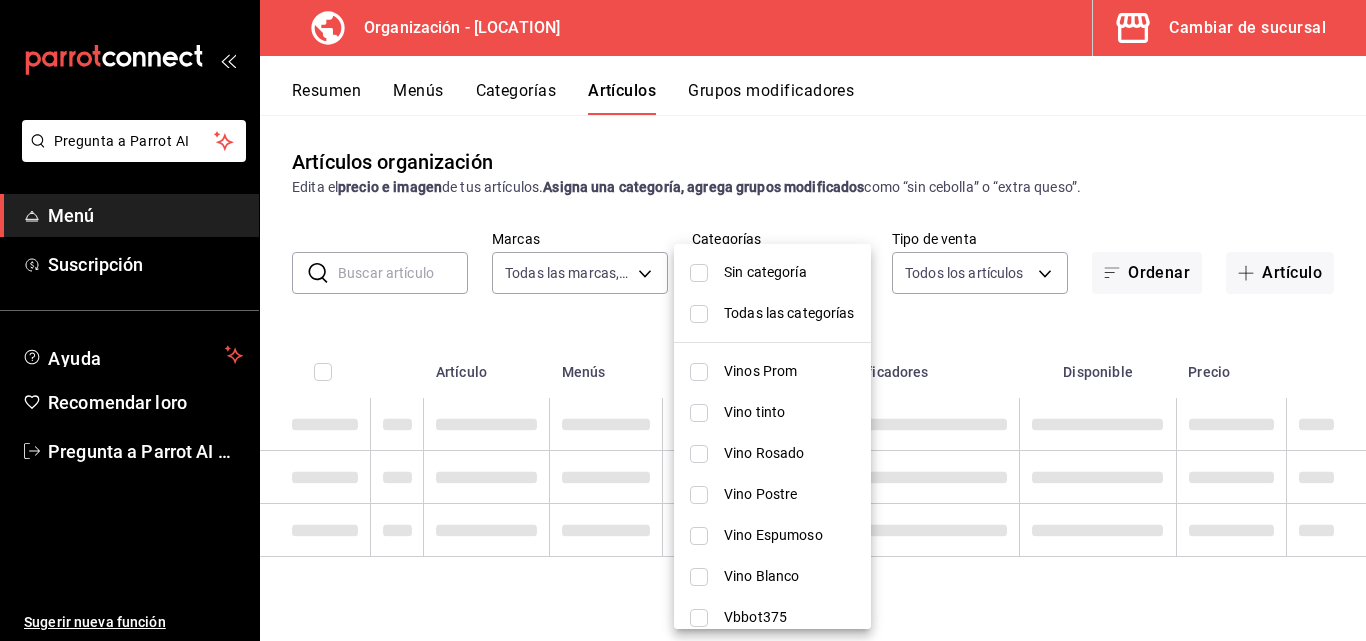 type 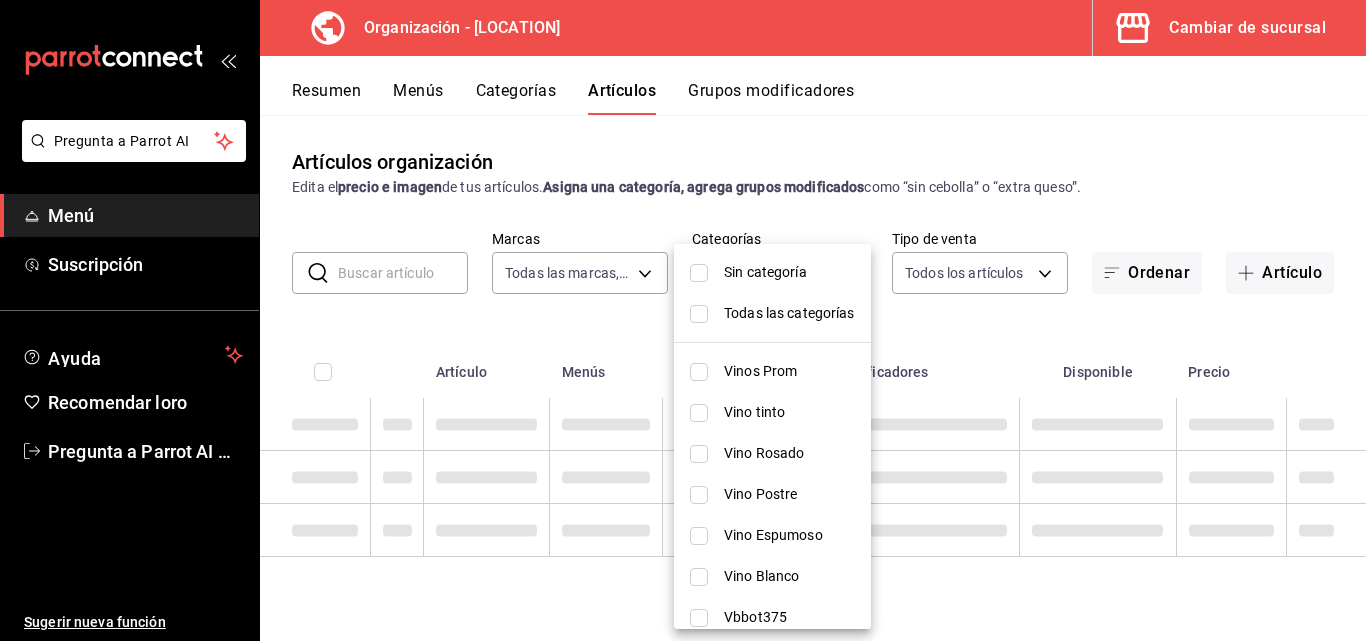 checkbox on "false" 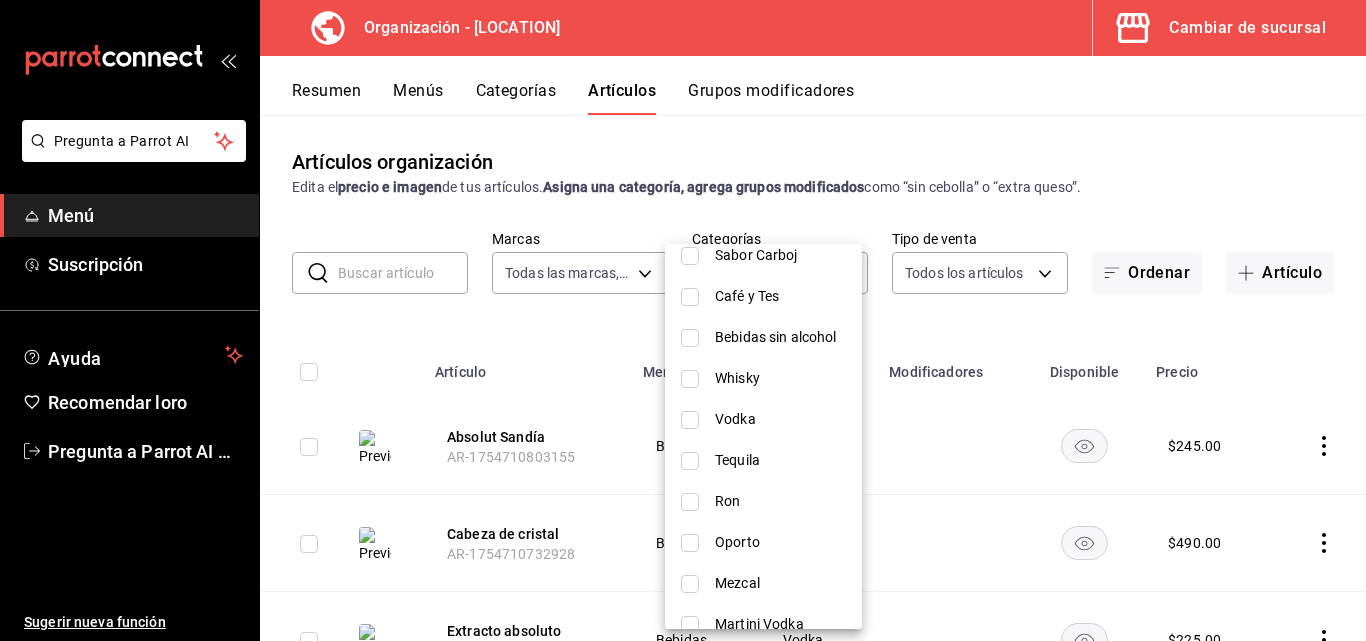 scroll, scrollTop: 1379, scrollLeft: 0, axis: vertical 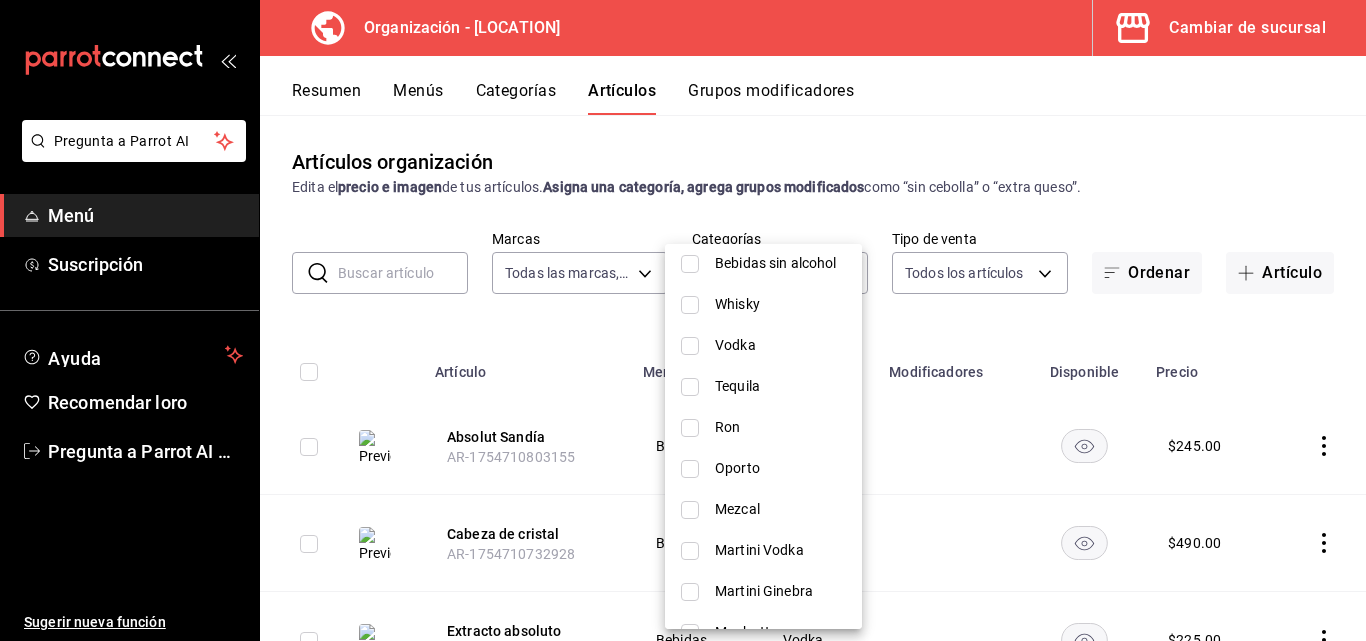 click on "Vodka" at bounding box center [780, 345] 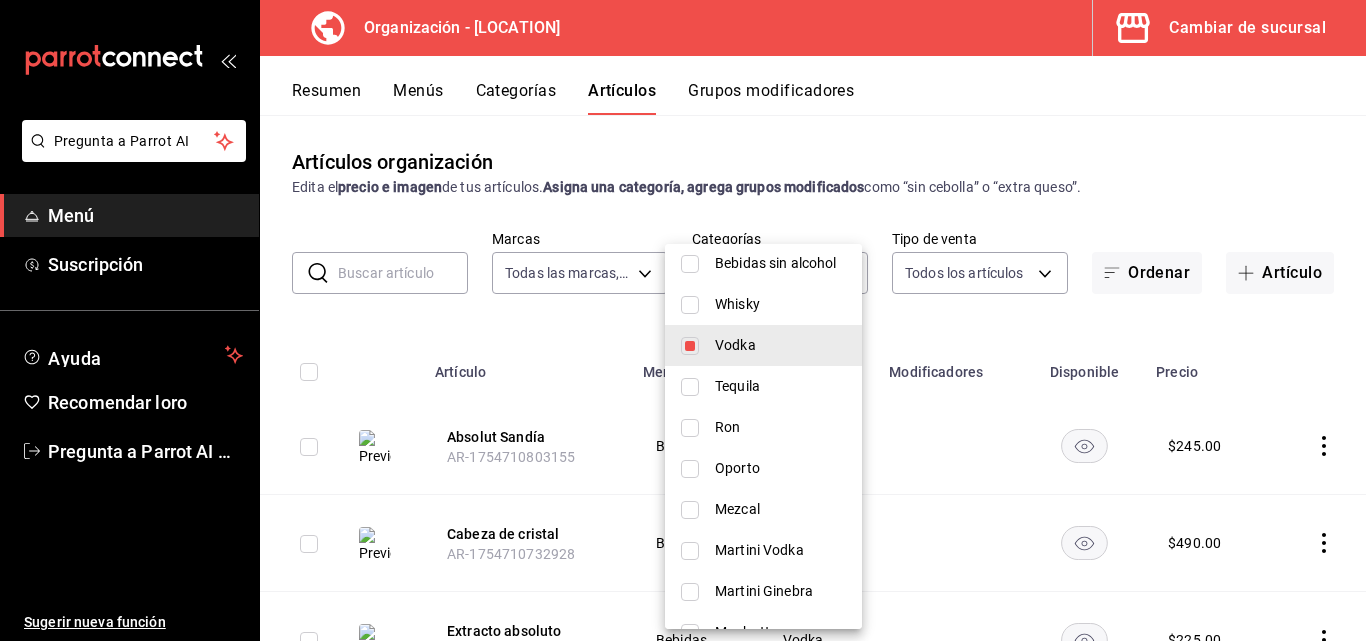 click at bounding box center [683, 320] 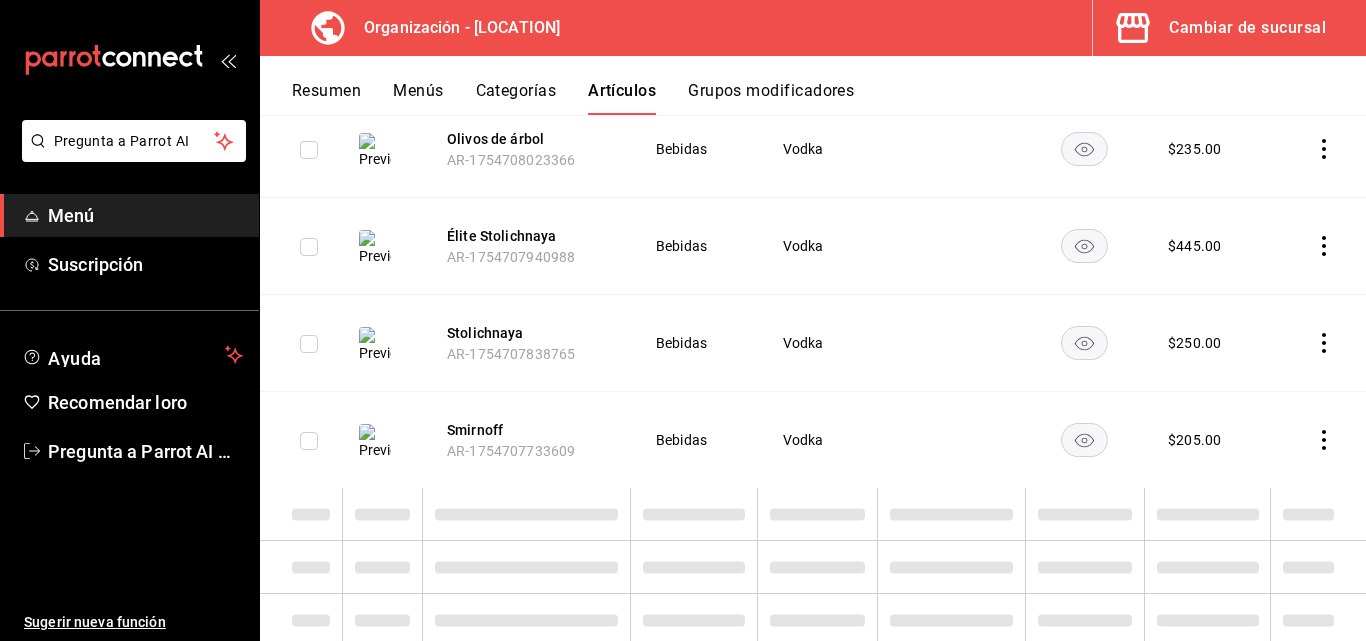 scroll, scrollTop: 1885, scrollLeft: 0, axis: vertical 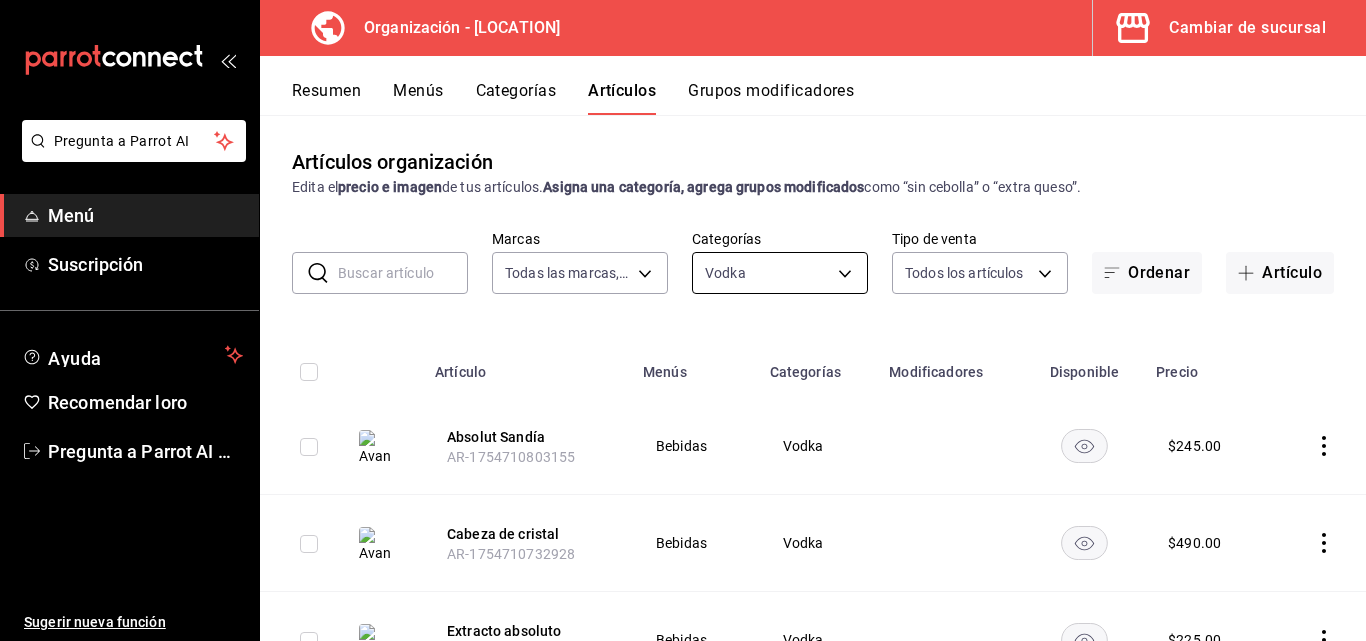 click on "Pregunta a Parrot AI Menú   Suscripción   Ayuda Recomendar loro   Iván Martínez Godínez   Sugerir nueva función   Organización - Hunan (San Ángel) Cambiar de sucursal Resumen Menús Categorías Artículos Grupos modificadores Artículos organización Edita el  precio e imagen  de tus artículos.  Asigna una categoría, agrega grupos modificados  como “sin cebolla” o “extra queso”. ​ ​ Marcas Todas las marcas, Sin marca d384c8d0-66a7-43b9-ac0d-3f995a6be0a8 Categorías Vodka 7b1b4f4b-efc7-4841-ad3e-71be51af63c7 Tipo de venta Todos los artículos ALL Ordenar Artículo Artículo Menús Categorías Modificadores Disponible Precio Absolut Sandía AR-1754710803155 Bebidas Vodka $  245.00 Cabeza de cristal AR-1754710732928 Bebidas Vodka $  490.00 Extracto absoluto AR-1754710650031 Bebidas Vodka $  225.00 Melocotón Naranja Blos Ketel AR-1754710525907 Bebidas Vodka $  255.00 Ketel de pepino y menta AR-1754710433260 Bebidas Vodka $  255.00 Rose Ketel Pomelo AR-1754710177745 Bebidas Vodka $  255.00" at bounding box center (683, 320) 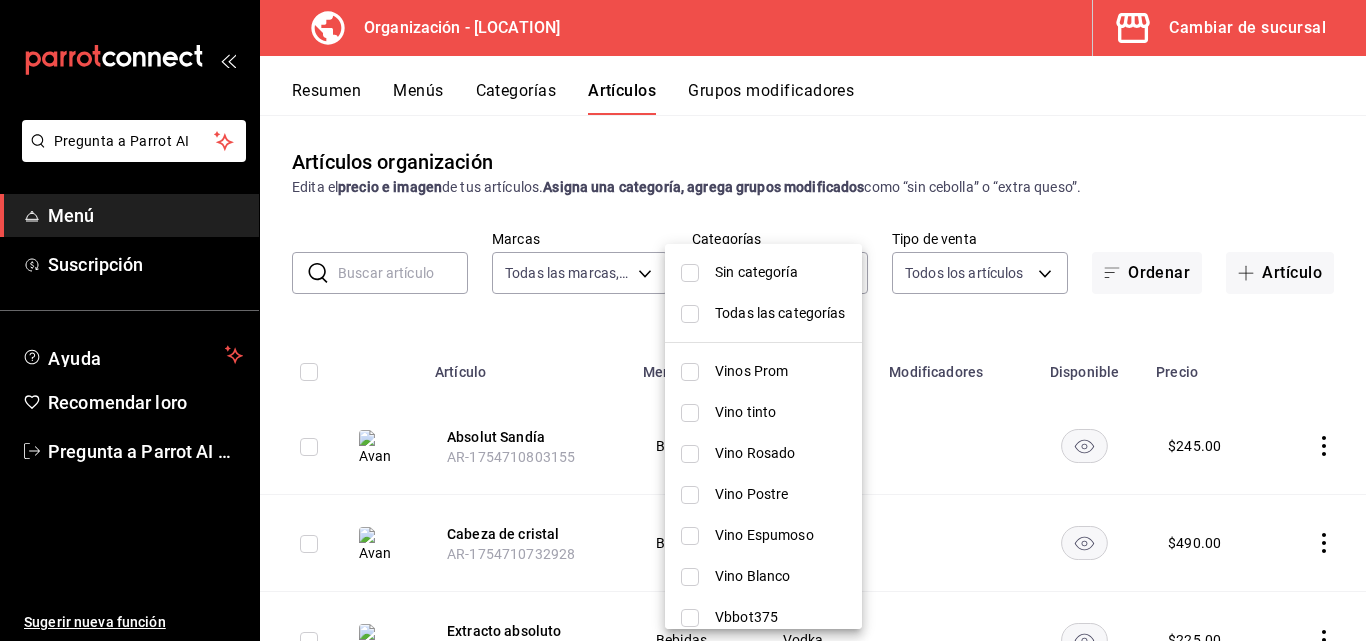 click at bounding box center (683, 320) 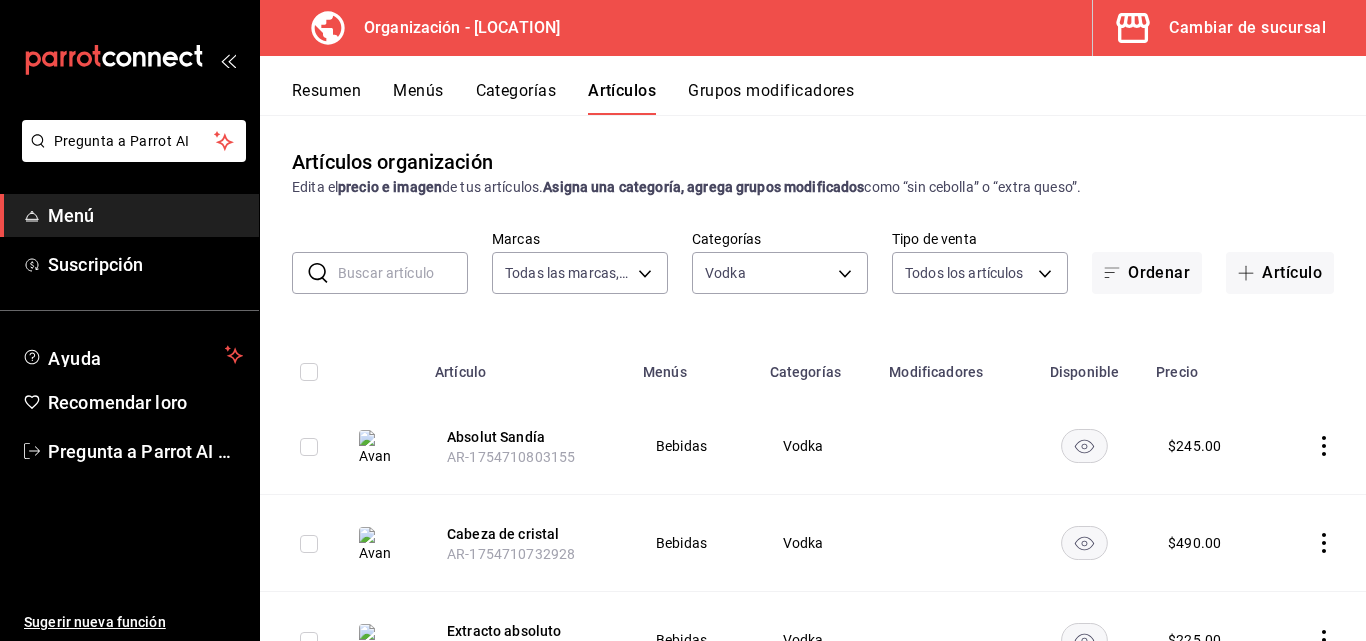 click on "Sin categoría Todas las categorías Vinos Prom Vino tinto Vino Rosado Vino Postre Vino Espumoso Vino Blanco Vbbot375 Tinto Usa Tinto México Tinto Italia Tinto Fuera de Carta Tinto Francia Tinto España Tinto Chile Tinto Australia Tinto Argentina Capitán Tinto Cp Blanco Champán Botvt375 Blanco Usa Blanco México Blanco Italia Blanco Francia Blanco Espada Blanco Chile Blanco Australia Blanco Argentino Otros Sabor Carboj Café y Tes Bebidas sin alcohol Whisky Vodka Tequila Ron Oporto Mezcal Martini Vodka Martini Ginebra Manhattan Licor Jerez Ginebra Coñac Coctelería Cervezas brandy Aperitivos Anís Aguardiente Verduras Sugerencias Sopas Salsa y Extras Res Puerco Postres Pollo Pato Menú Dietético Mariscos James Huang Especiales Entrada fría Entrada Caliente Creaciones Arroz Tallarines" at bounding box center (683, 320) 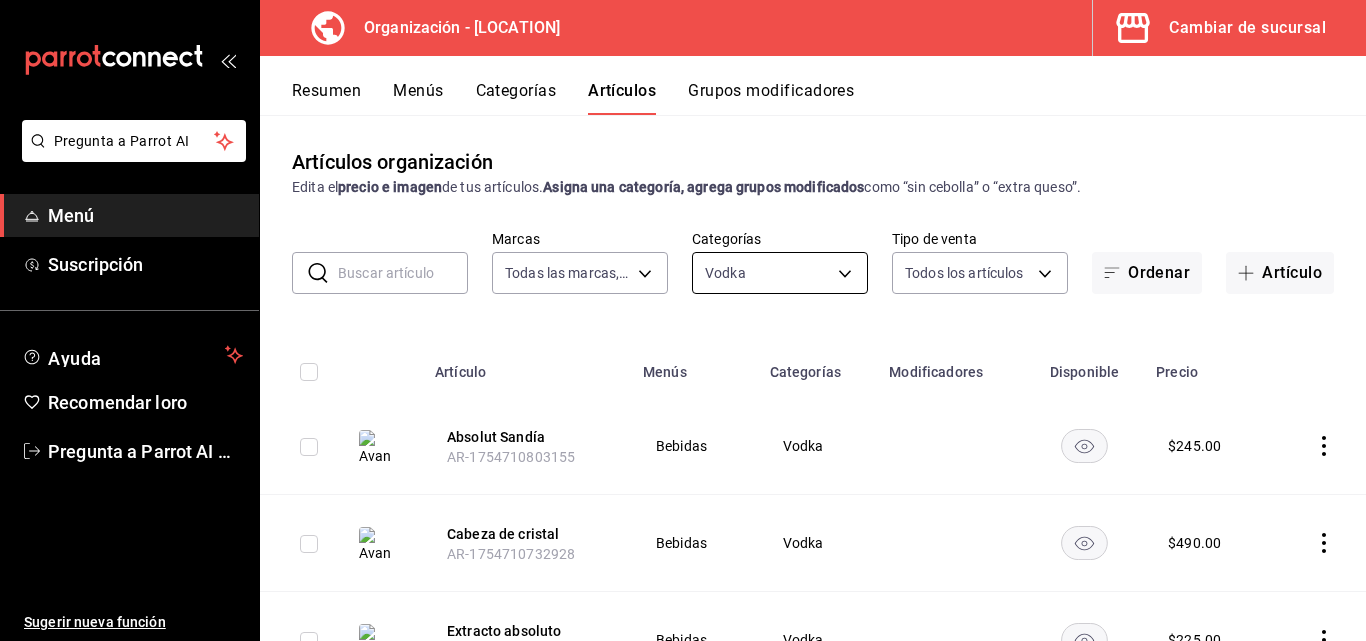 click on "Pregunta a Parrot AI Menú   Suscripción   Ayuda Recomendar loro   Iván Martínez Godínez   Sugerir nueva función   Organización - Hunan (San Ángel) Cambiar de sucursal Resumen Menús Categorías Artículos Grupos modificadores Artículos organización Edita el  precio e imagen  de tus artículos.  Asigna una categoría, agrega grupos modificados  como “sin cebolla” o “extra queso”. ​ ​ Marcas Todas las marcas, Sin marca d384c8d0-66a7-43b9-ac0d-3f995a6be0a8 Categorías Vodka 7b1b4f4b-efc7-4841-ad3e-71be51af63c7 Tipo de venta Todos los artículos ALL Ordenar Artículo Artículo Menús Categorías Modificadores Disponible Precio Absolut Sandía AR-1754710803155 Bebidas Vodka $  245.00 Cabeza de cristal AR-1754710732928 Bebidas Vodka $  490.00 Extracto absoluto AR-1754710650031 Bebidas Vodka $  225.00 Melocotón Naranja Blos Ketel AR-1754710525907 Bebidas Vodka $  255.00 Ketel de pepino y menta AR-1754710433260 Bebidas Vodka $  255.00 Rose Ketel Pomelo AR-1754710177745 Bebidas Vodka $  255.00" at bounding box center (683, 320) 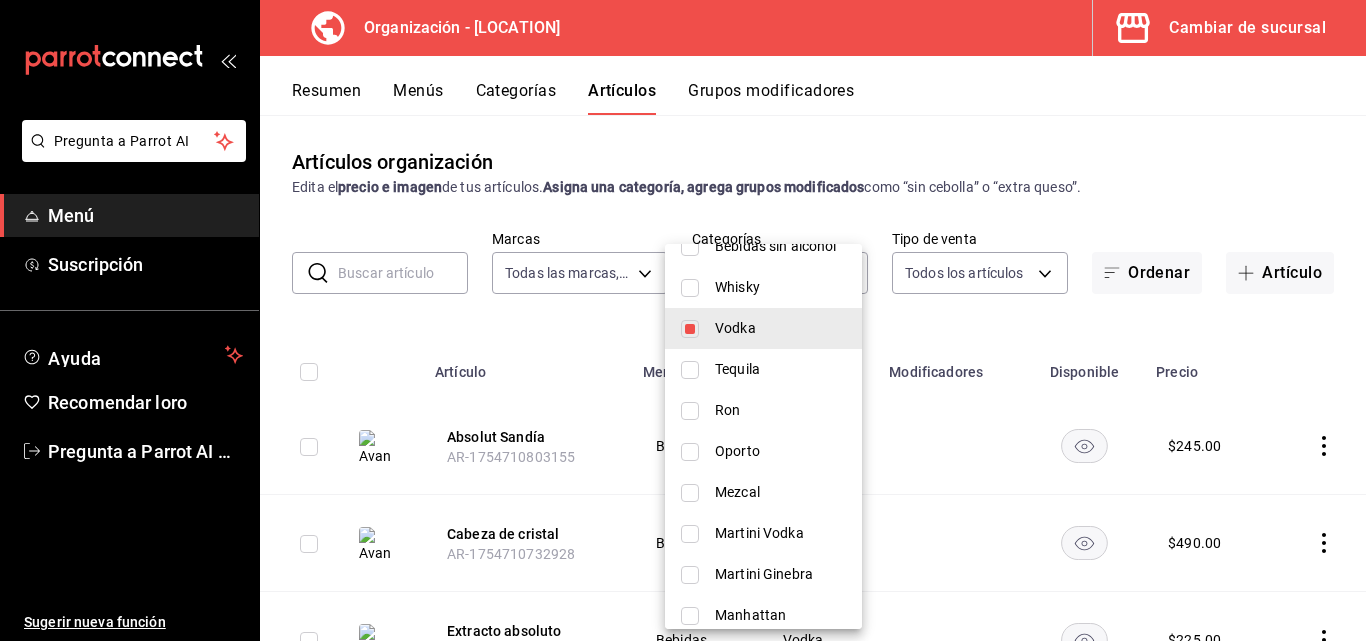 scroll, scrollTop: 1388, scrollLeft: 0, axis: vertical 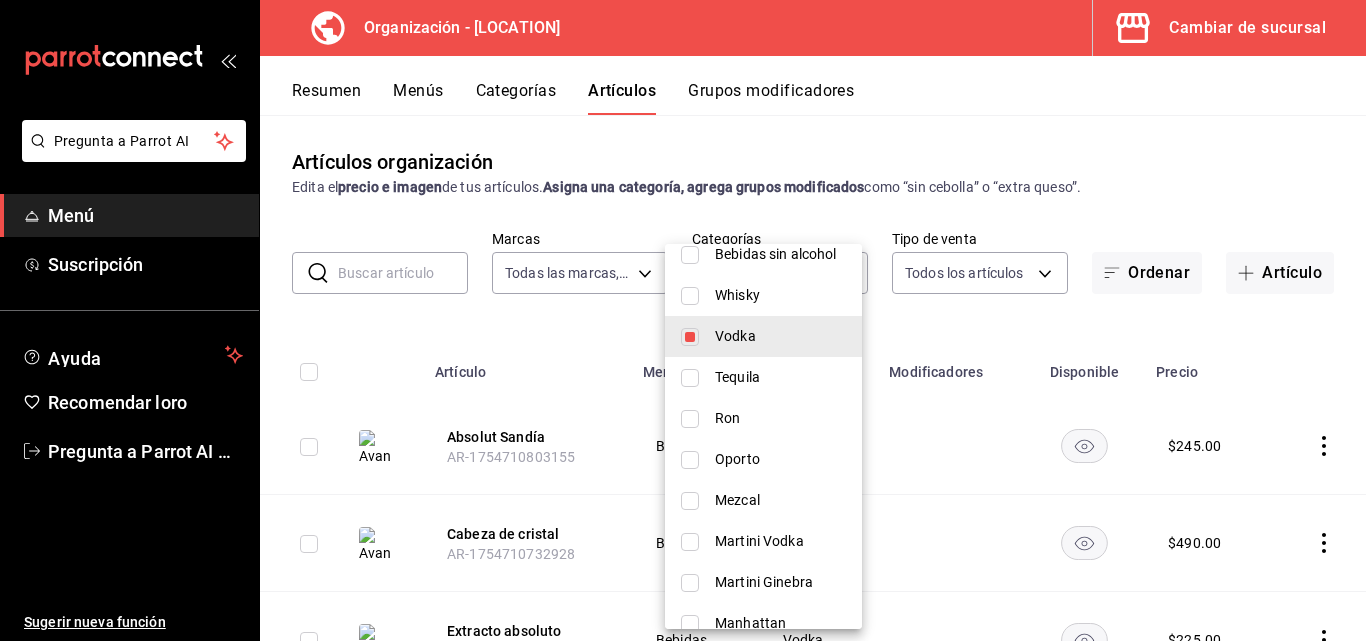 click on "Vodka" at bounding box center [735, 336] 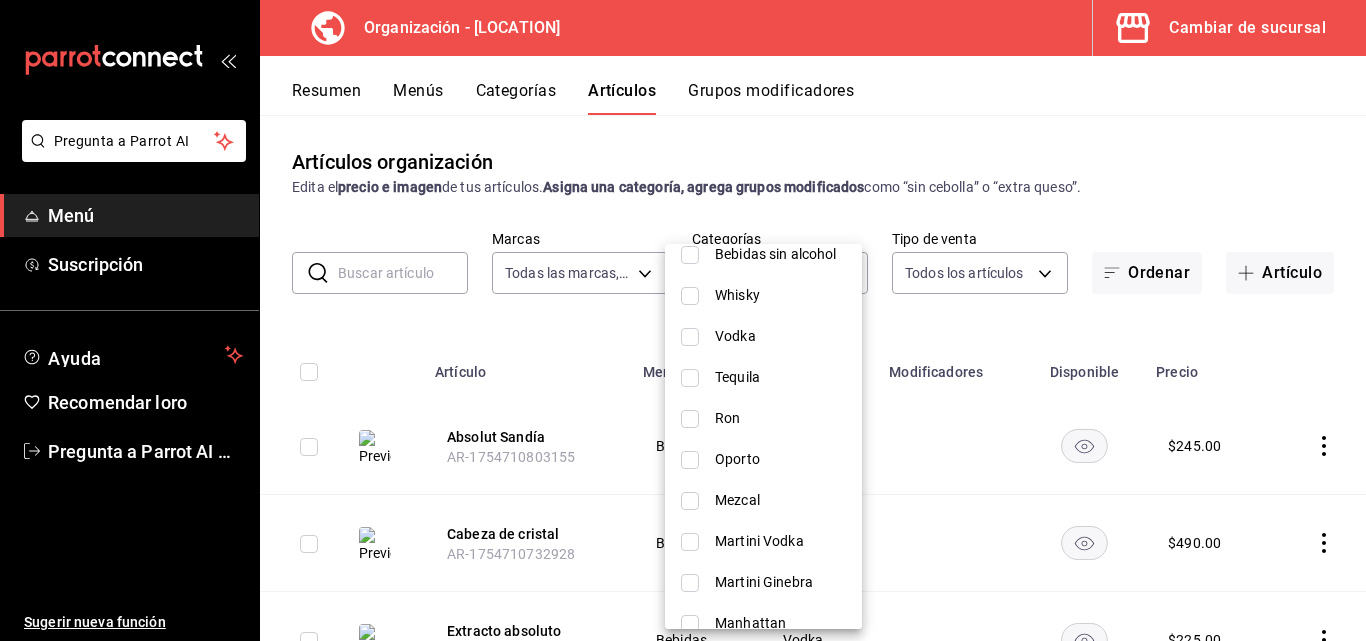 click on "Whisky" at bounding box center (780, 295) 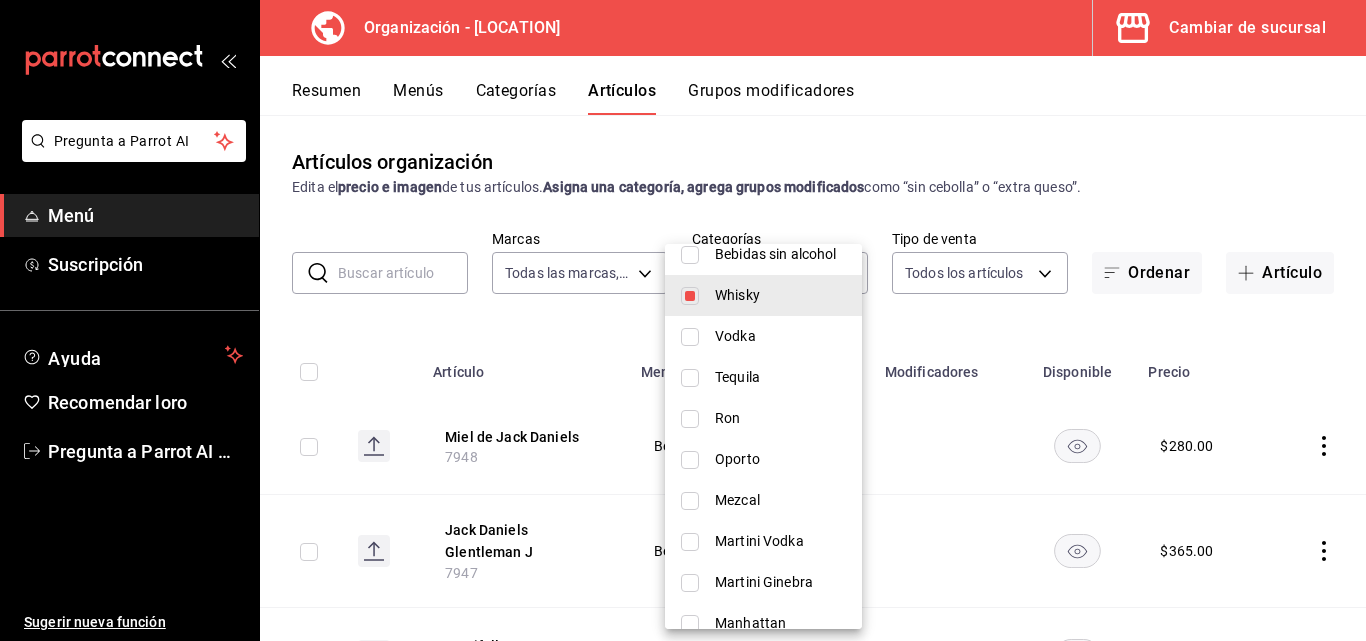click at bounding box center (683, 320) 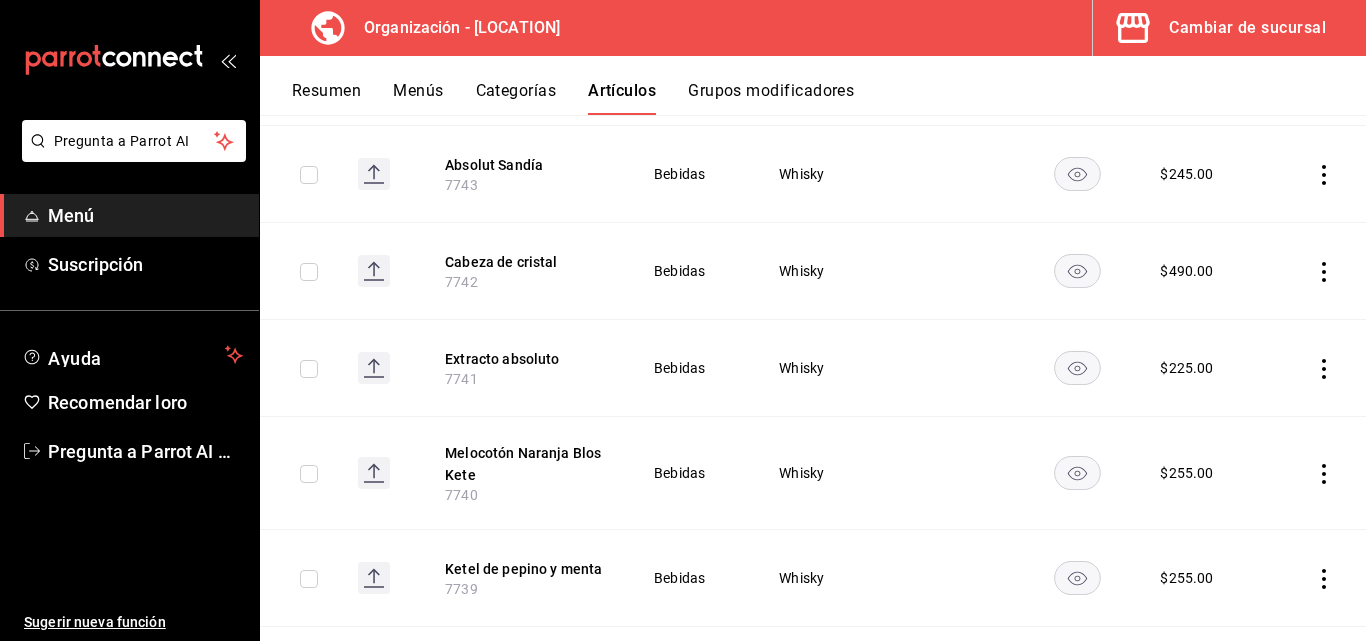 scroll, scrollTop: 4499, scrollLeft: 0, axis: vertical 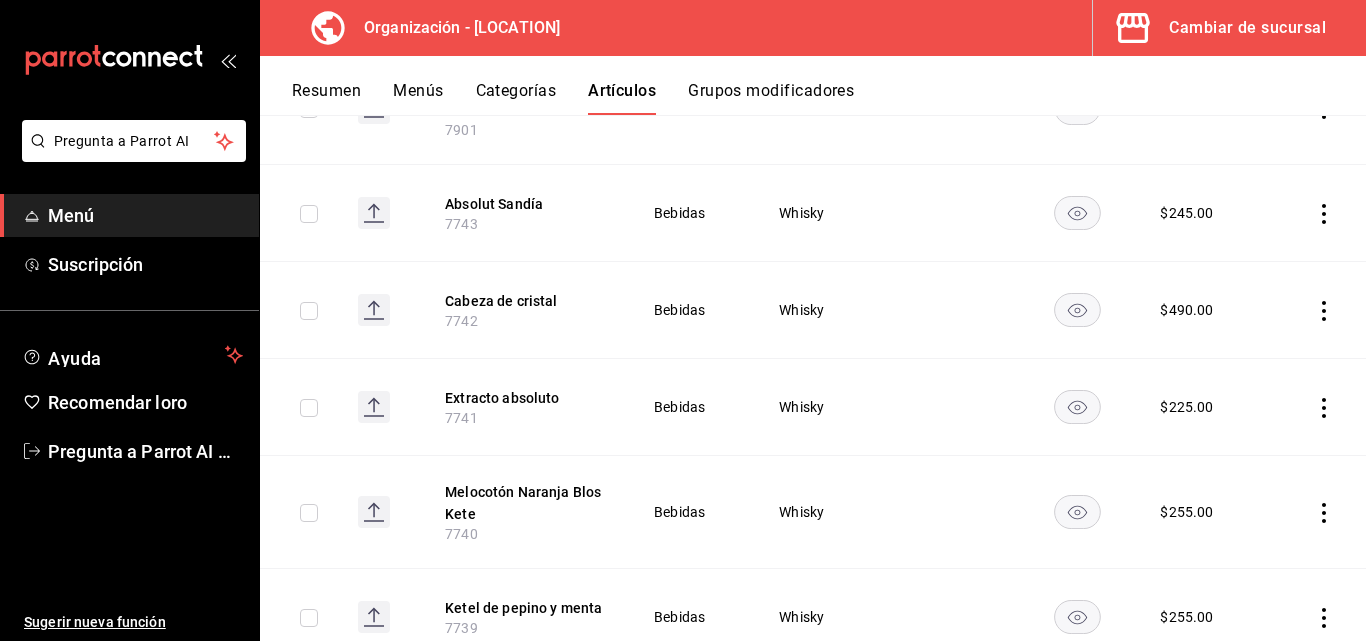click at bounding box center (1319, 213) 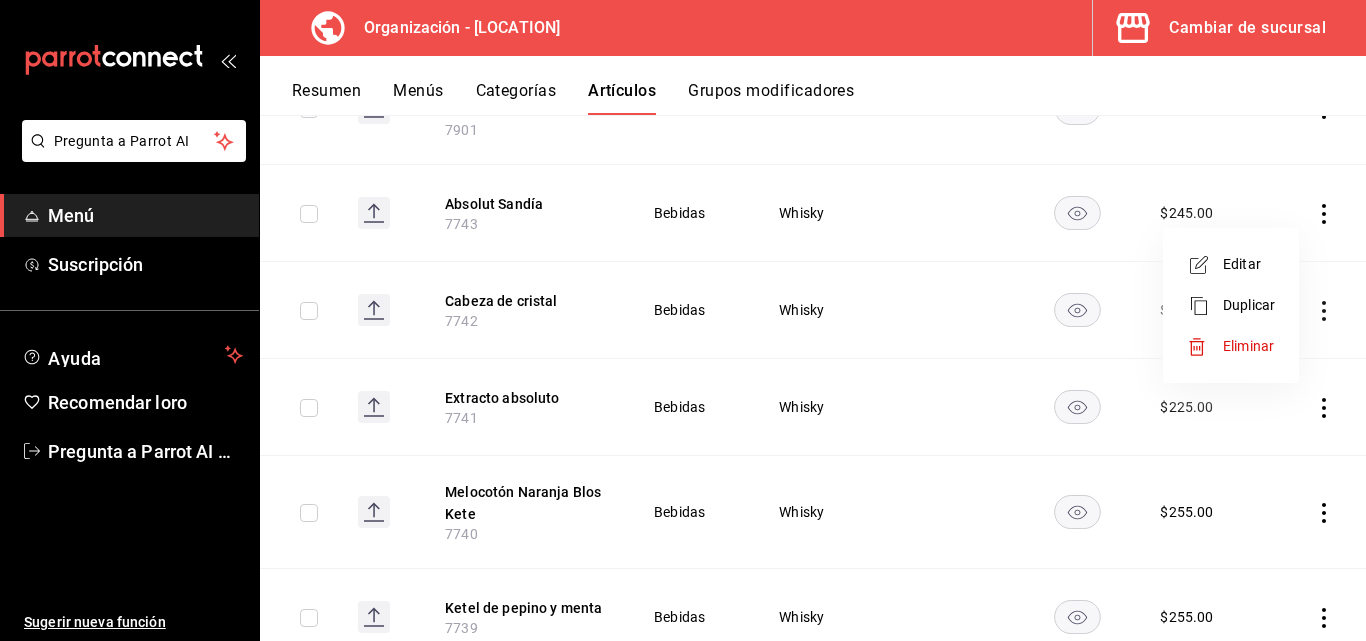 drag, startPoint x: 1232, startPoint y: 348, endPoint x: 1119, endPoint y: 331, distance: 114.27161 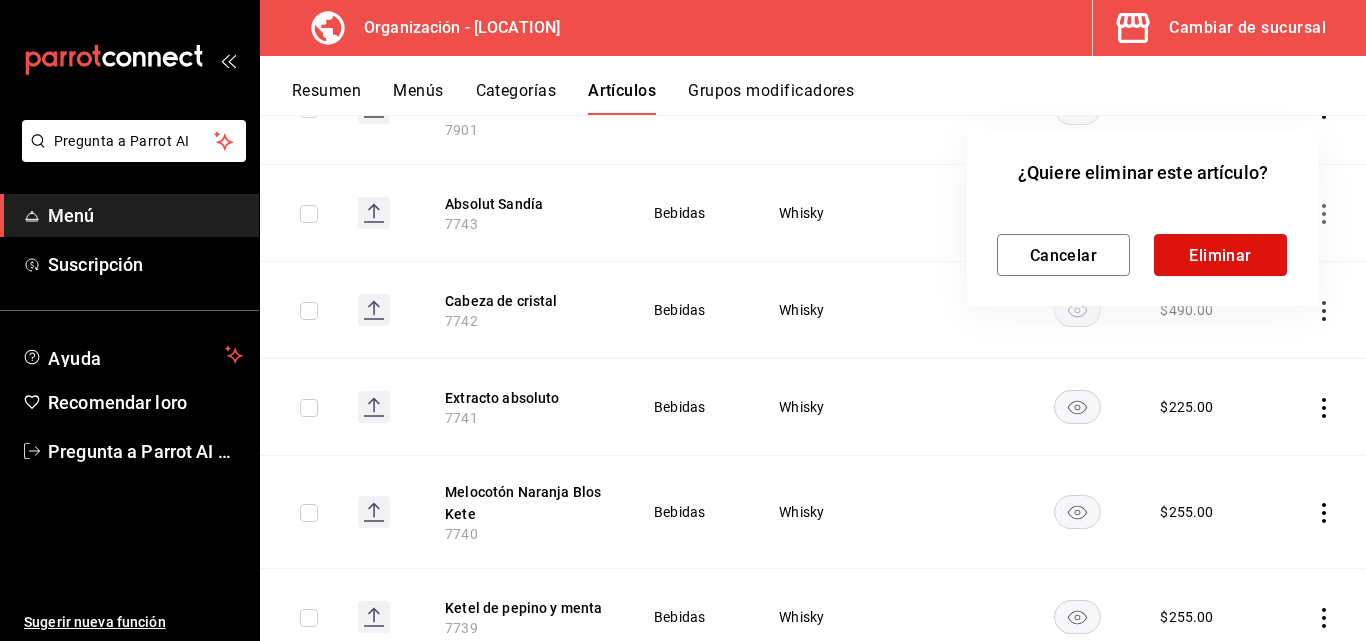 click on "Eliminar" at bounding box center (1220, 254) 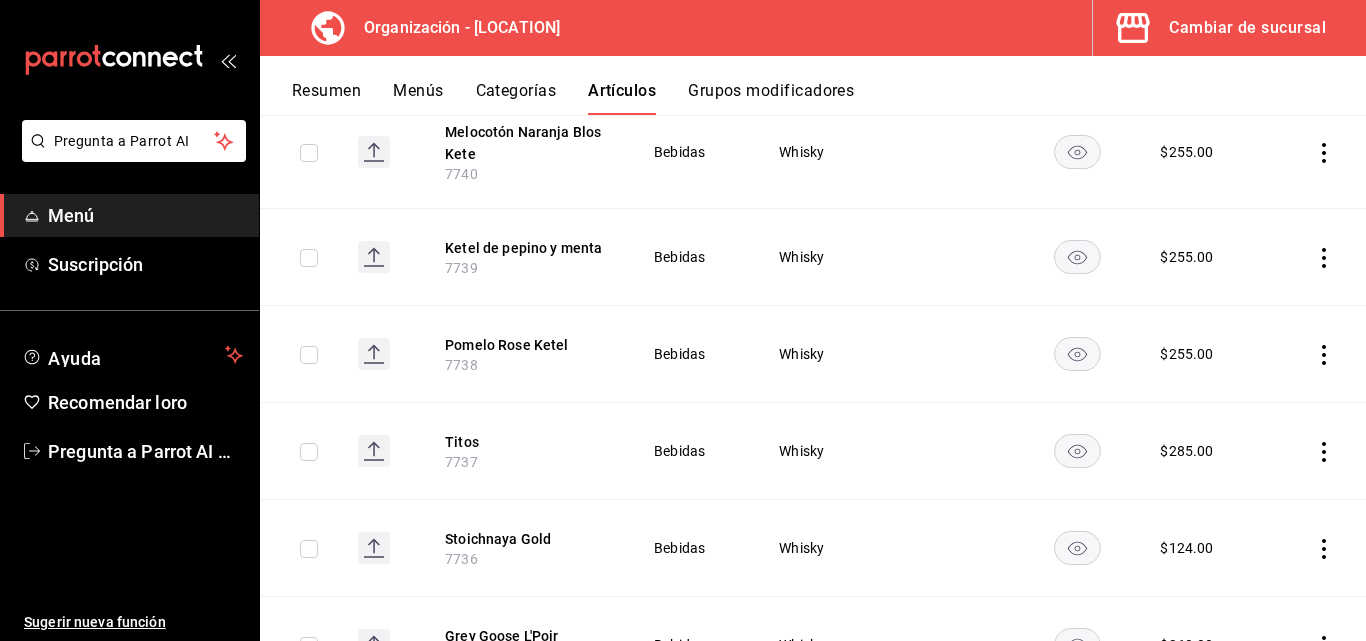 scroll, scrollTop: 4825, scrollLeft: 0, axis: vertical 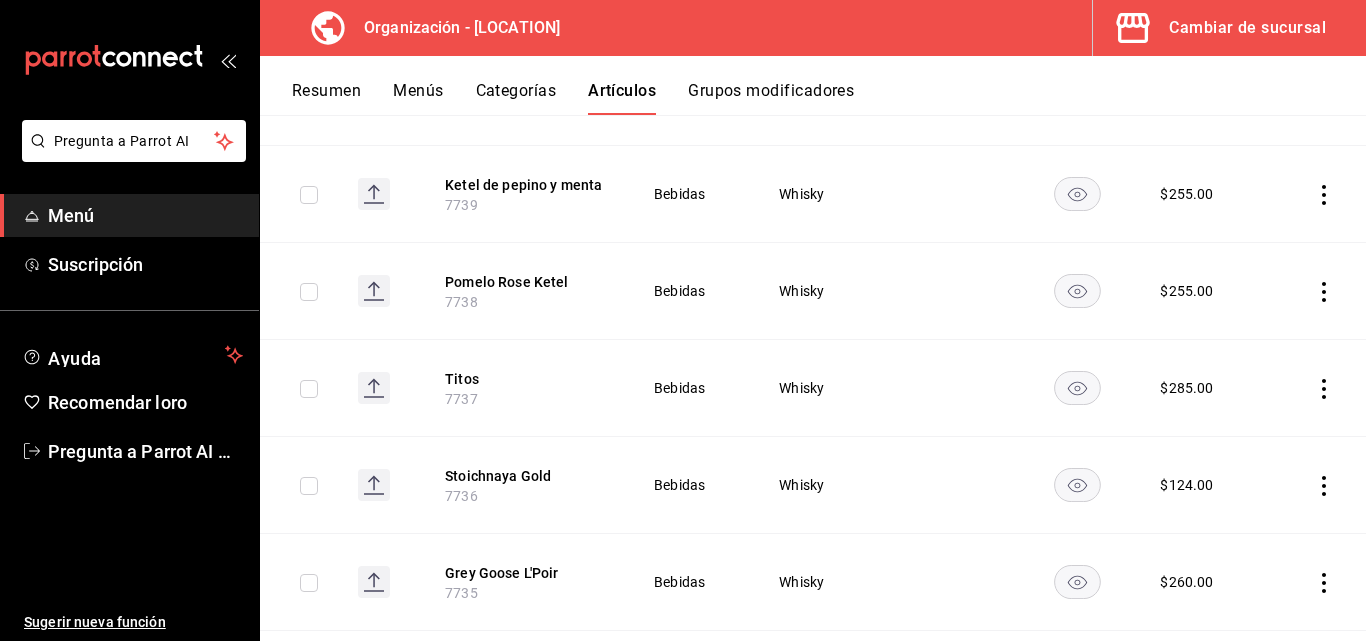 click at bounding box center (1319, 388) 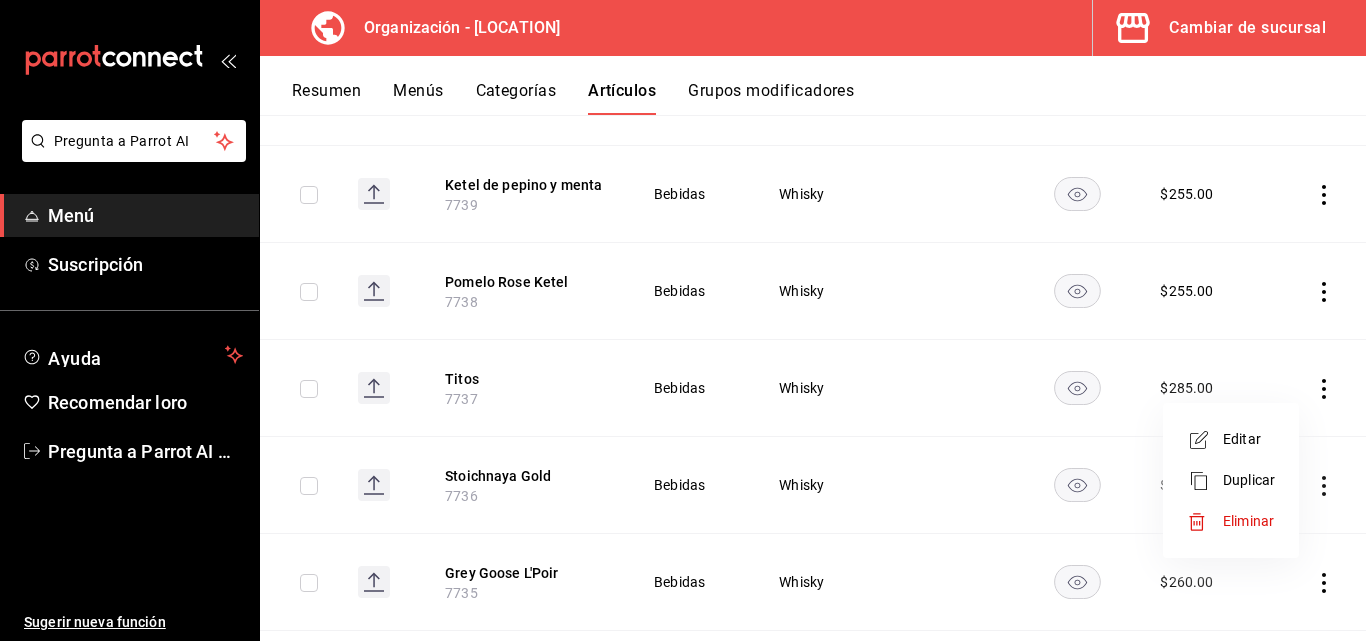 click on "Eliminar" at bounding box center (1248, 521) 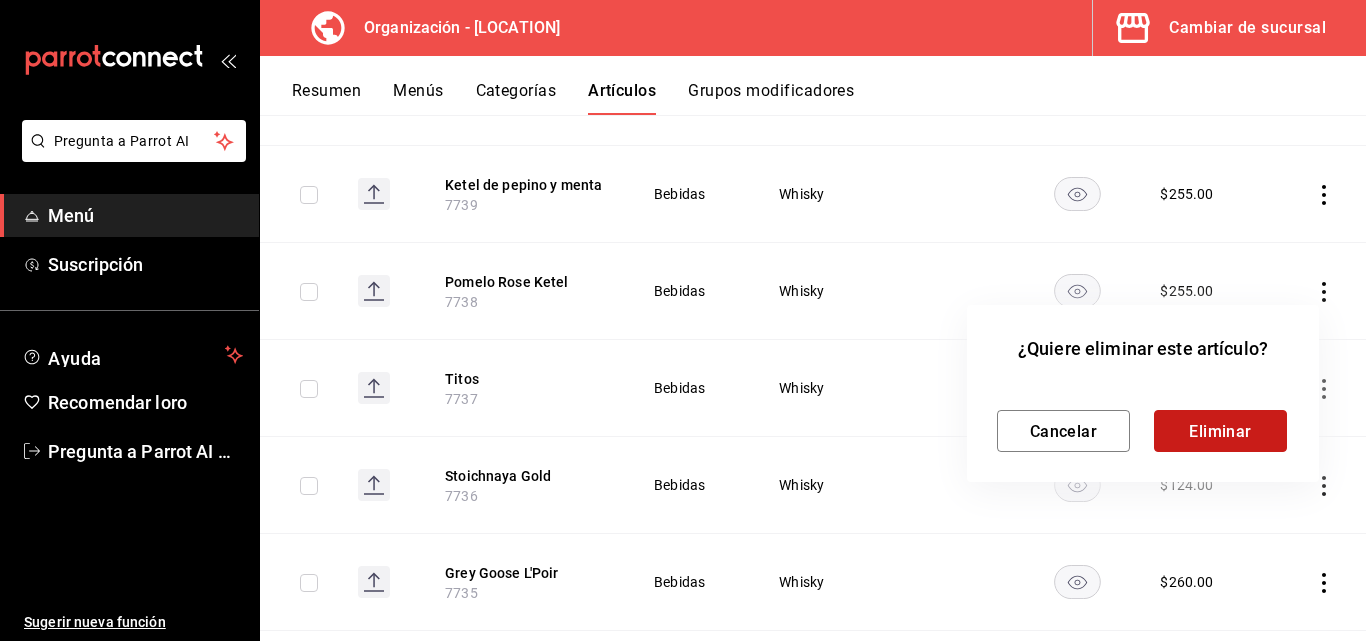 click on "Eliminar" at bounding box center (1220, 431) 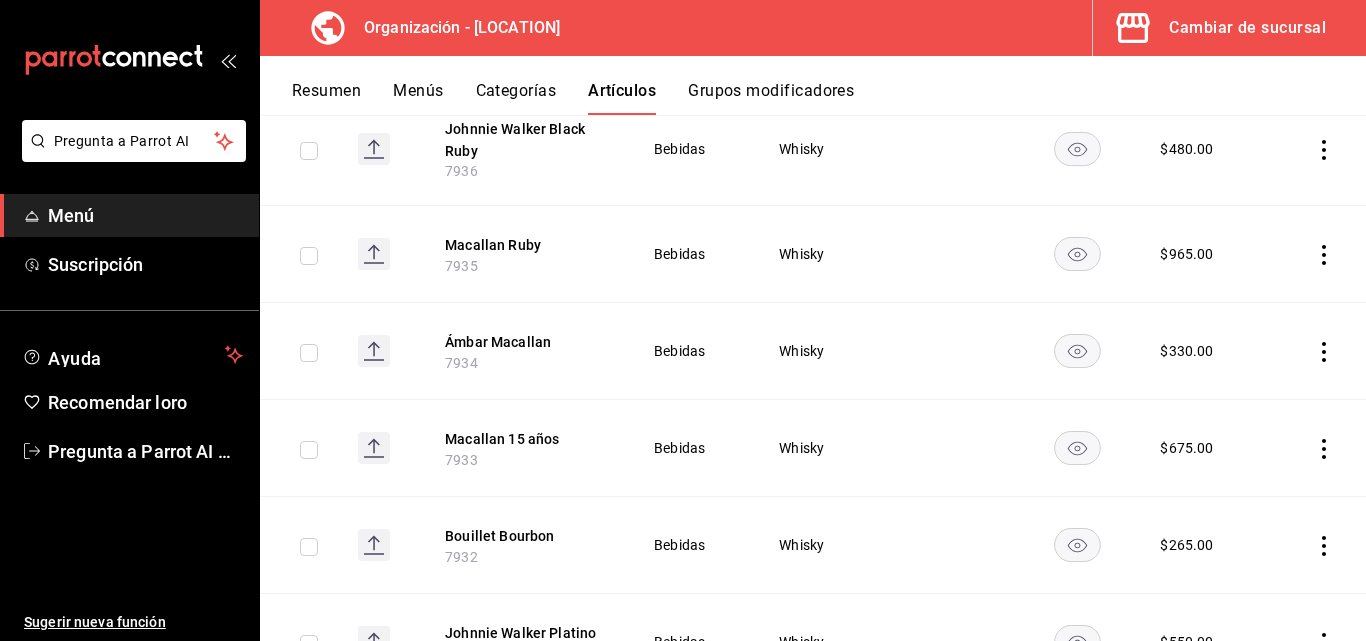 scroll, scrollTop: 0, scrollLeft: 0, axis: both 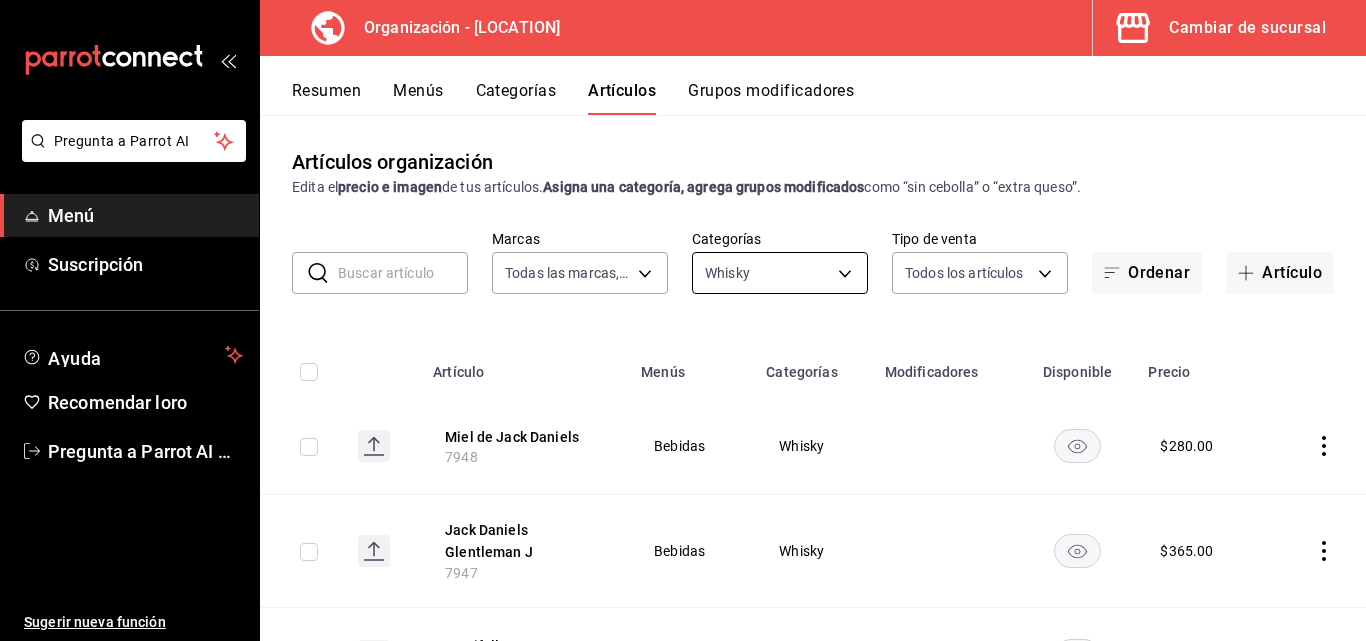 click on "Pregunta a Parrot AI Menú   Suscripción   Ayuda Recomendar loro   Iván Martínez Godínez   Sugerir nueva función   Organización - Hunan (San Ángel) Cambiar de sucursal Resumen Menús Categorías Artículos Grupos modificadores Artículos organización Edita el  precio e imagen  de tus artículos.  Asigna una categoría, agrega grupos modificados  como “sin cebolla” o “extra queso”. ​ ​ Marcas Todas las marcas, Sin marca d384c8d0-66a7-43b9-ac0d-3f995a6be0a8 Categorías Whisky 3e5fd6a6-09a5-47a9-9884-0c062c8d2ea4 Tipo de venta Todos los artículos ALL Ordenar Artículo Artículo Menús Categorías Modificadores Disponible Precio Miel de Jack Daniels 7948 Bebidas Whisky $  280.00 Jack Daniels Glentleman J 7947 Bebidas Whisky $  365.00 Semifallo 7946 Bebidas Whisky $  425.00 Glengrant 12 años 7945 Bebidas Whisky $  465.00 Glengrant 10 años 7944 Bebidas Whisky $  395.00 Promoción de Jw Gold 7943 Bebidas Whisky $  159.00 Etiqueta Verde JW 7942 Bebidas Whisky $  470.00 Busmills Blackbush 7941" at bounding box center (683, 320) 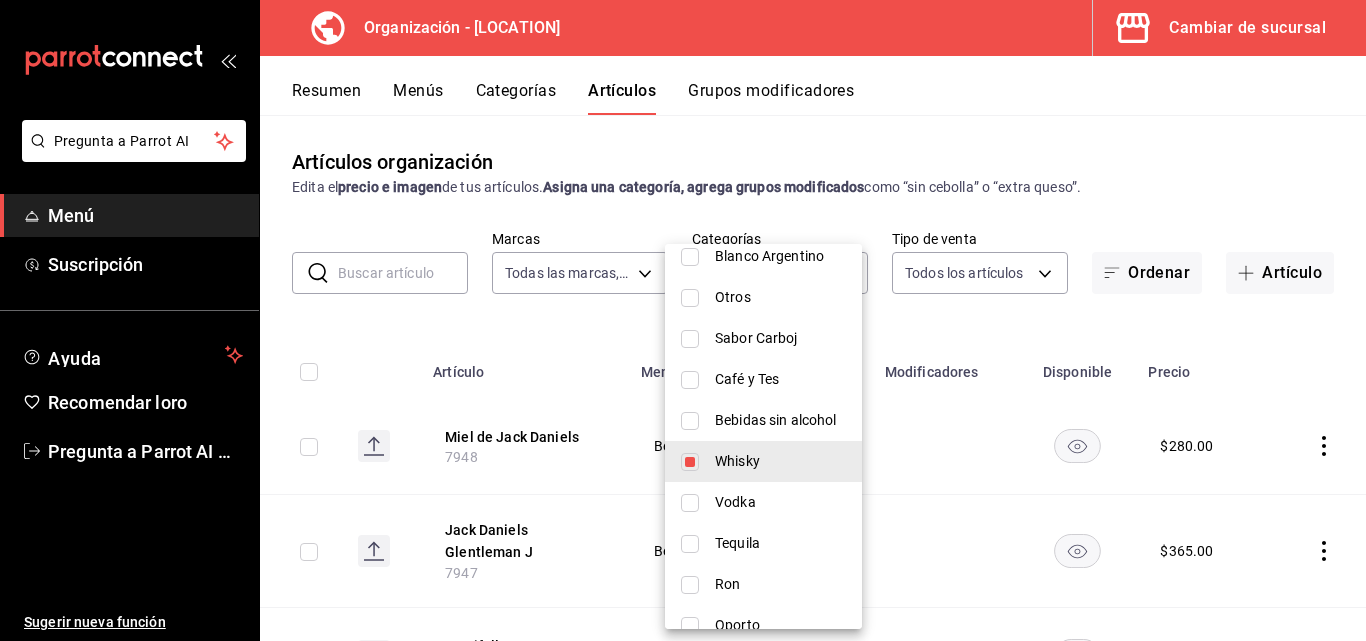 scroll, scrollTop: 1238, scrollLeft: 0, axis: vertical 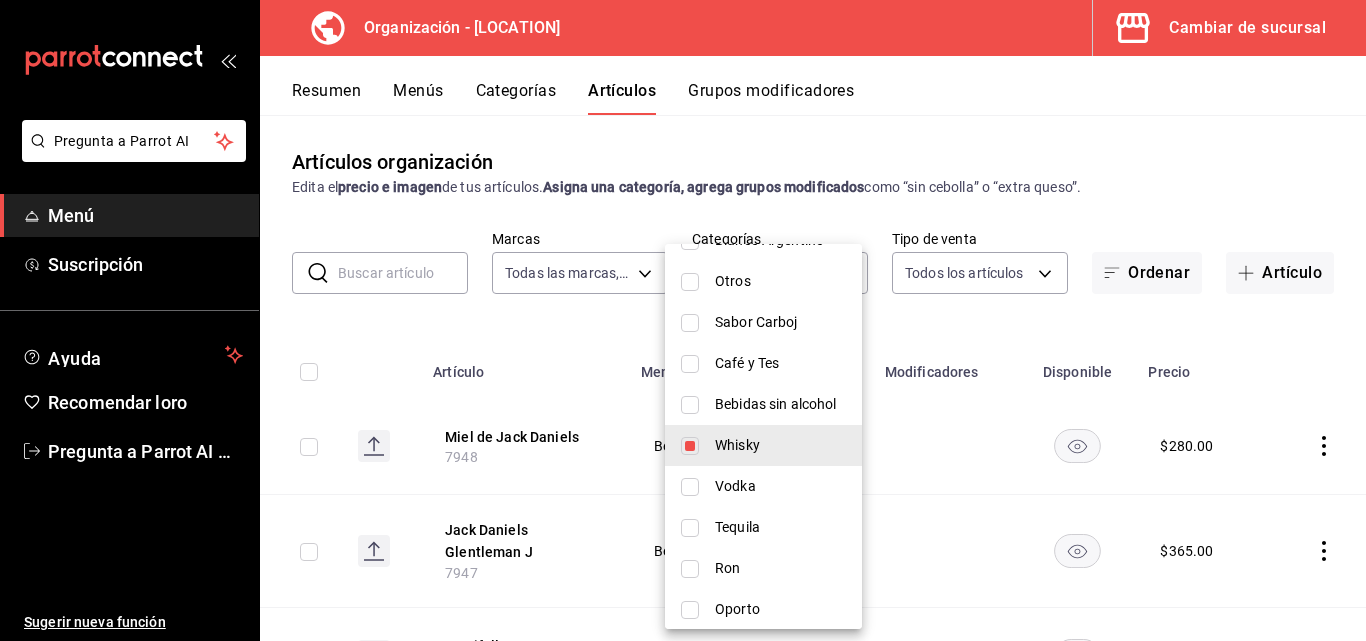 click on "Whisky" at bounding box center [780, 445] 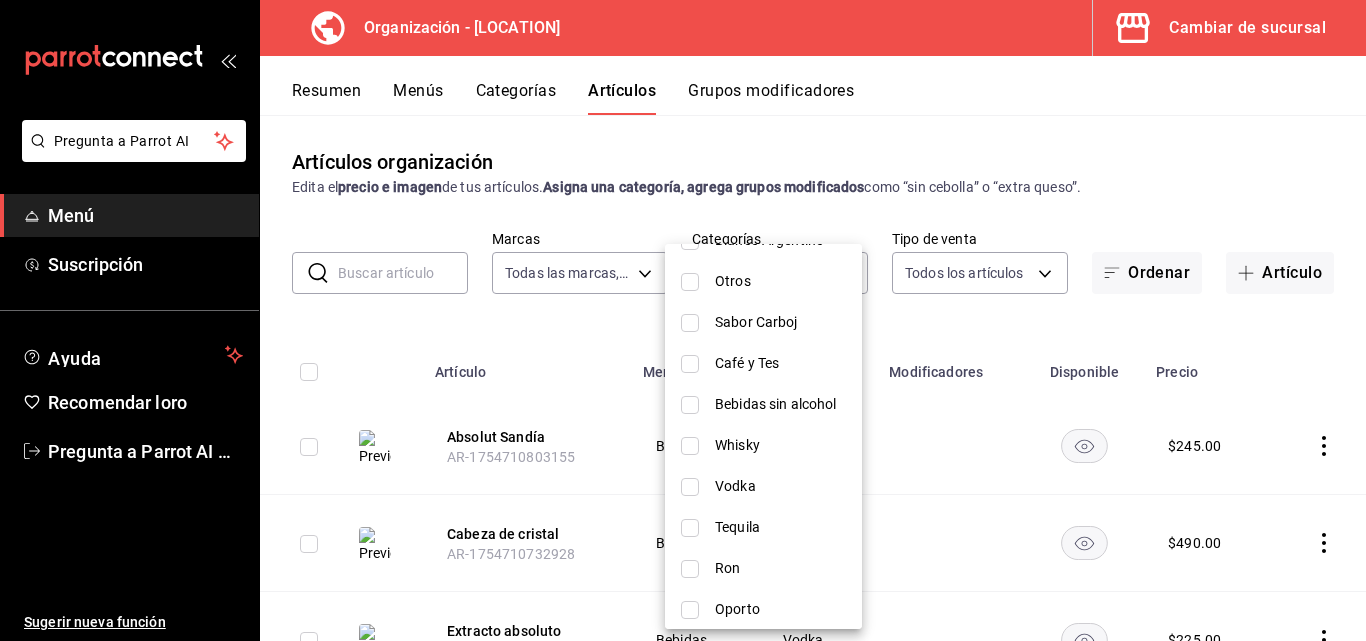 click on "Vodka" at bounding box center (780, 486) 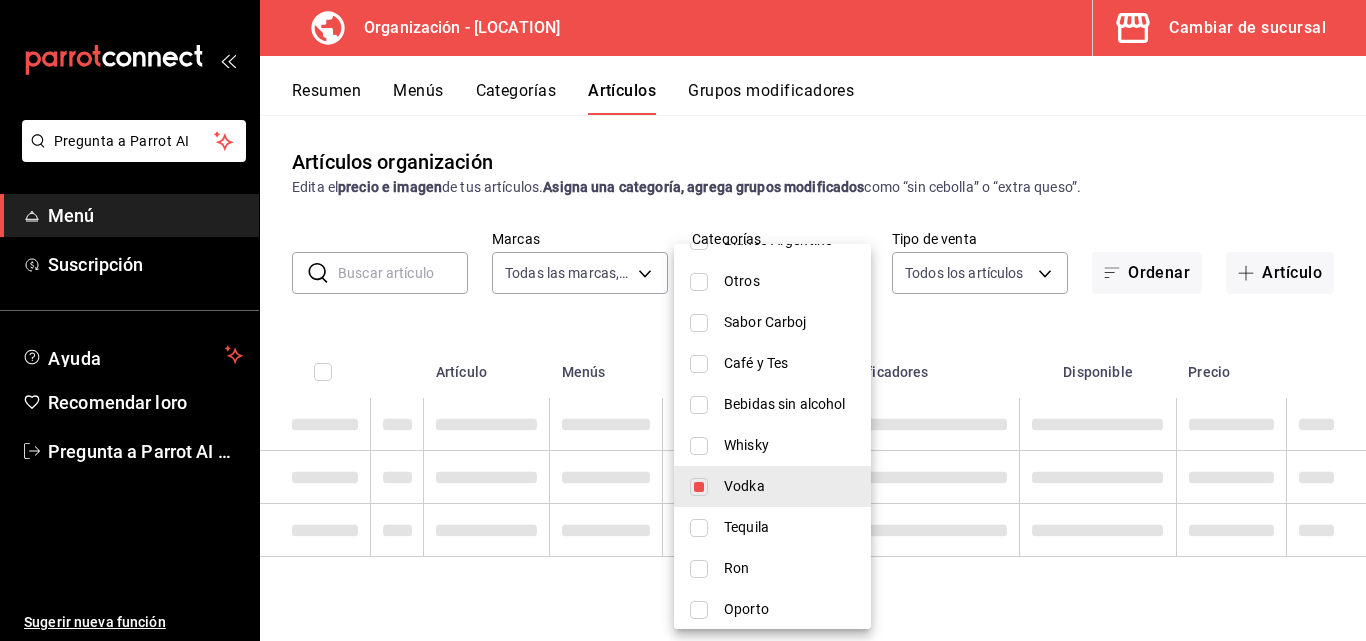 type on "7b1b4f4b-efc7-4841-ad3e-71be51af63c7" 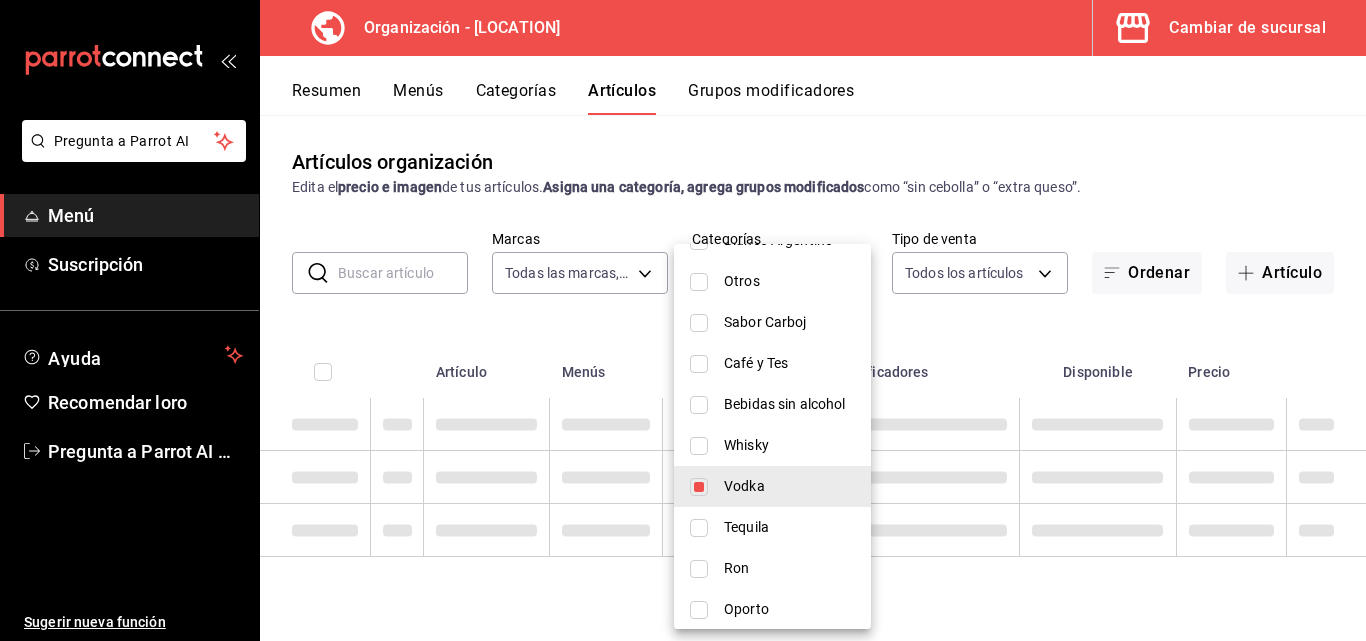 checkbox on "true" 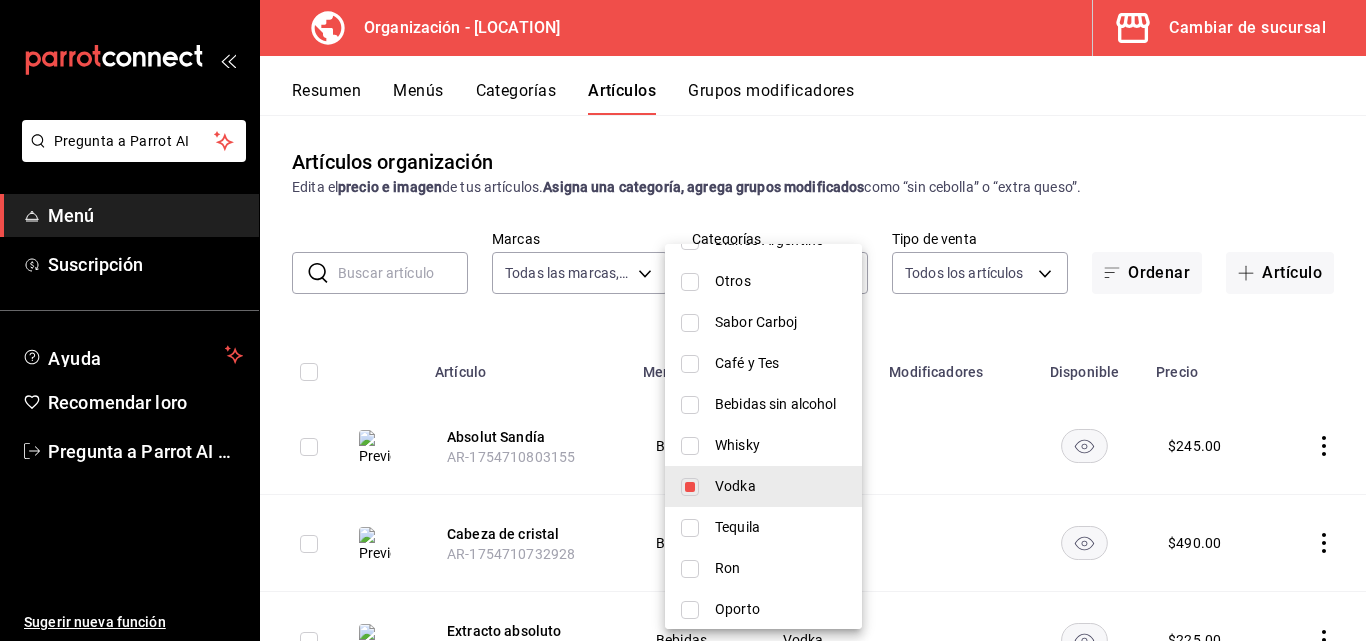 click at bounding box center (683, 320) 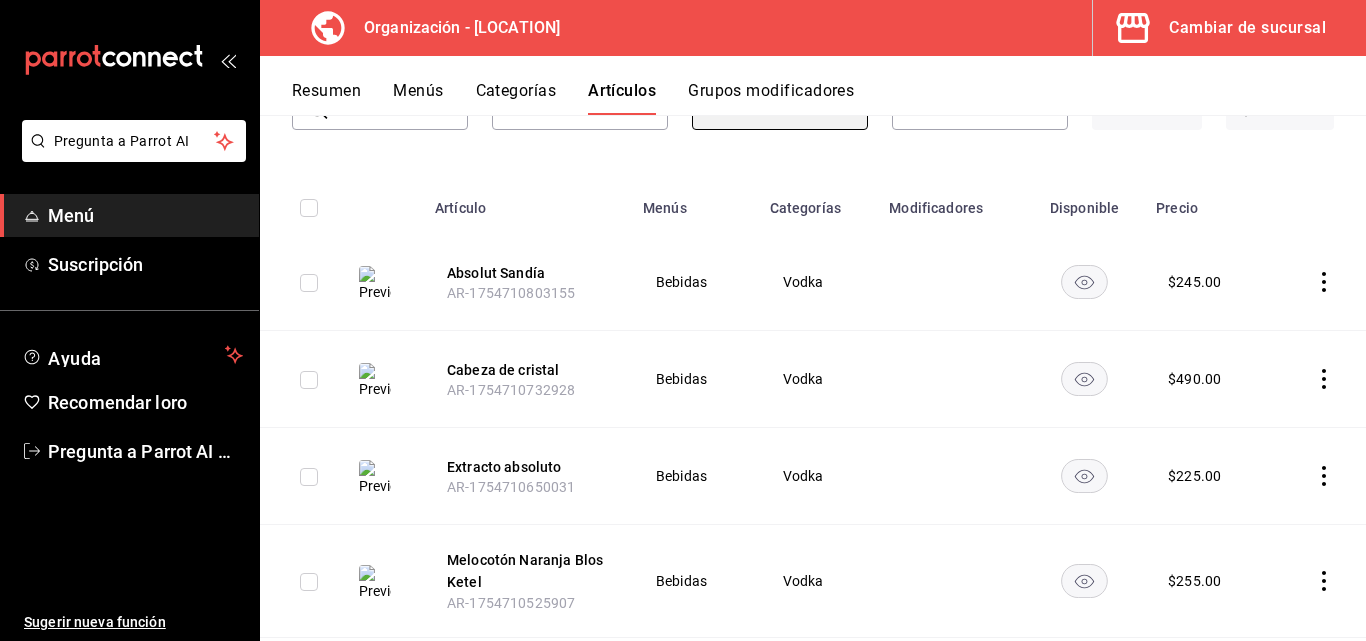 scroll, scrollTop: 0, scrollLeft: 0, axis: both 